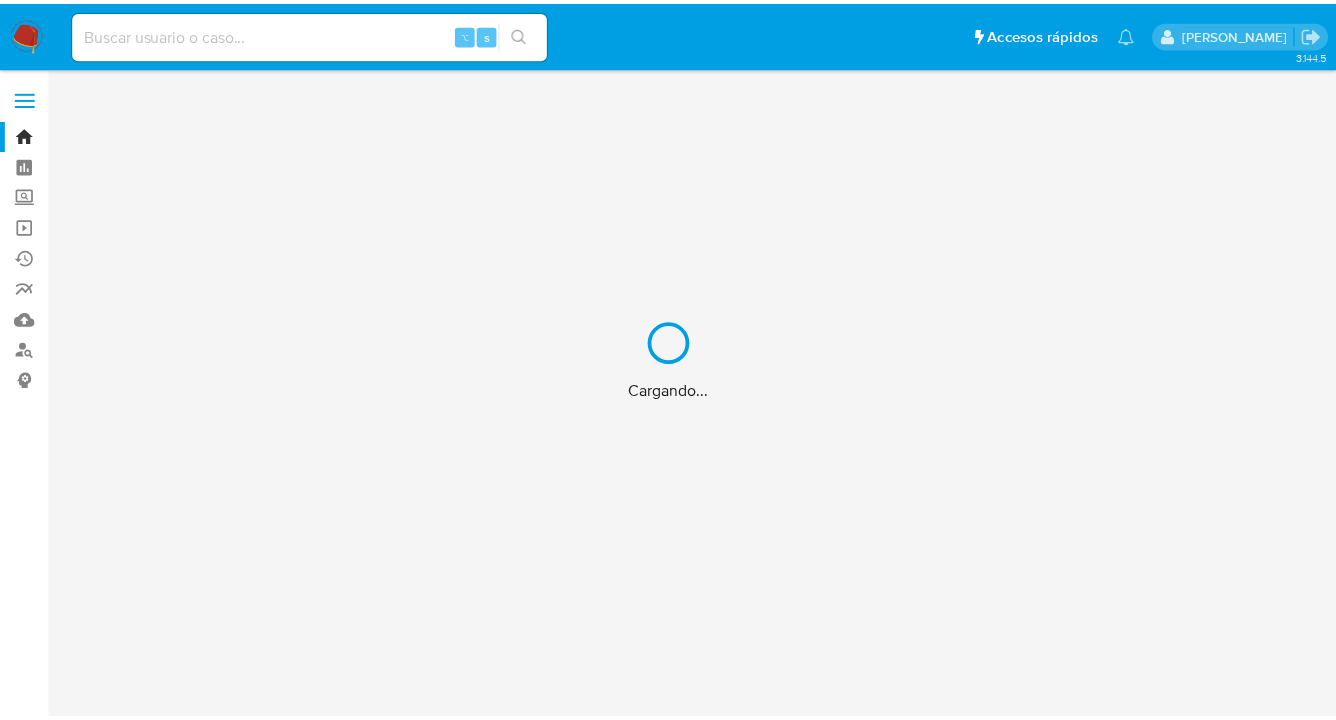 scroll, scrollTop: 0, scrollLeft: 0, axis: both 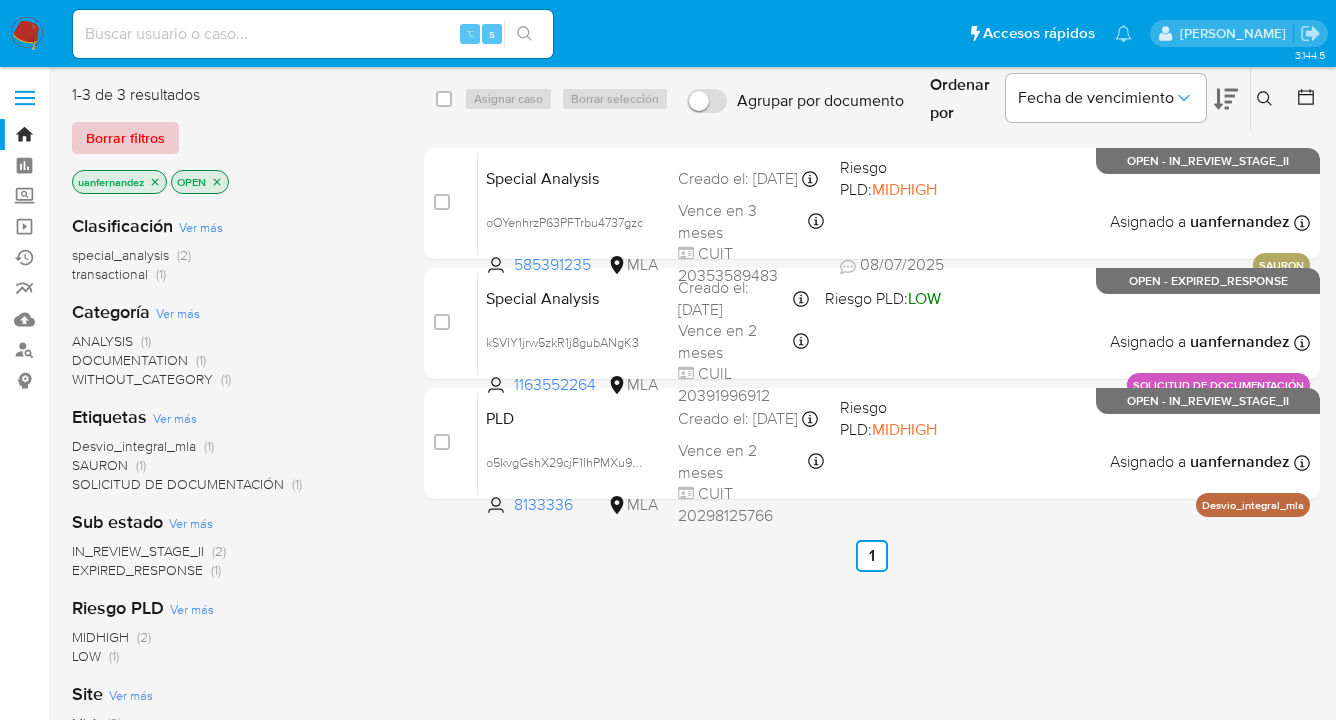 click on "Borrar filtros" at bounding box center [125, 138] 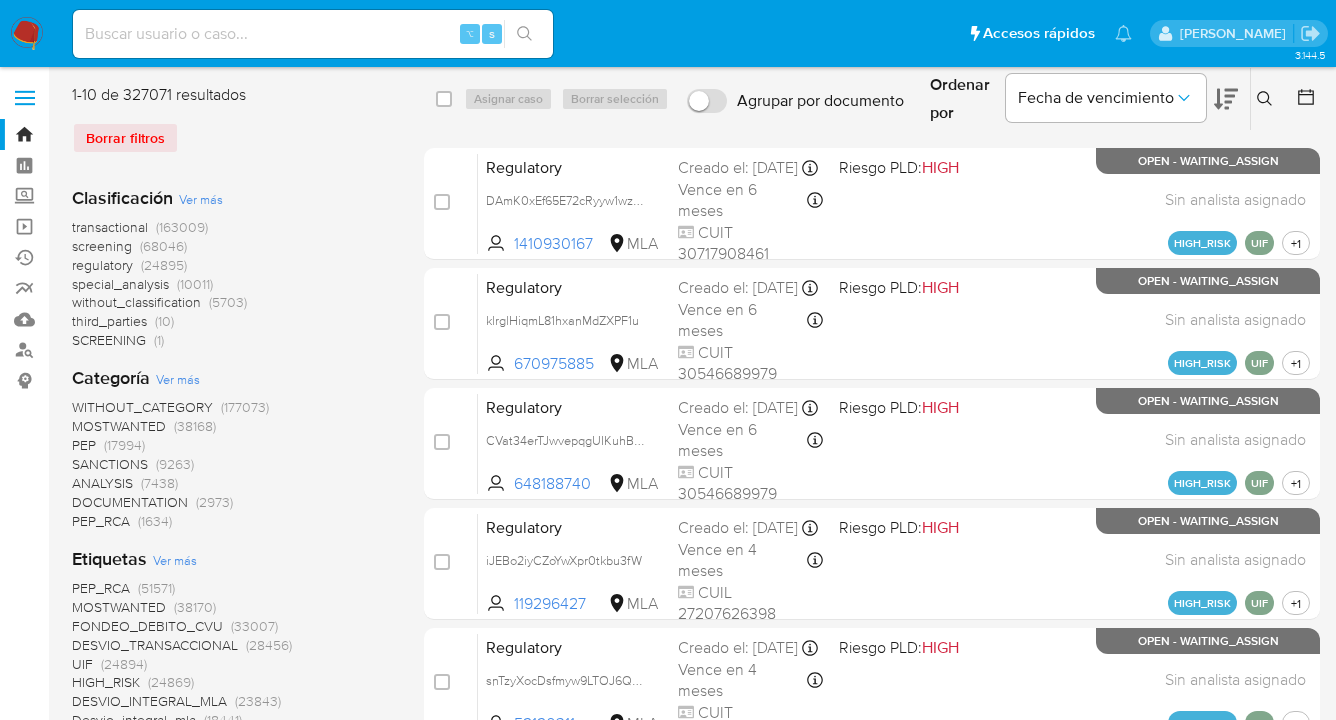 click on "Borrar filtros" at bounding box center (232, 138) 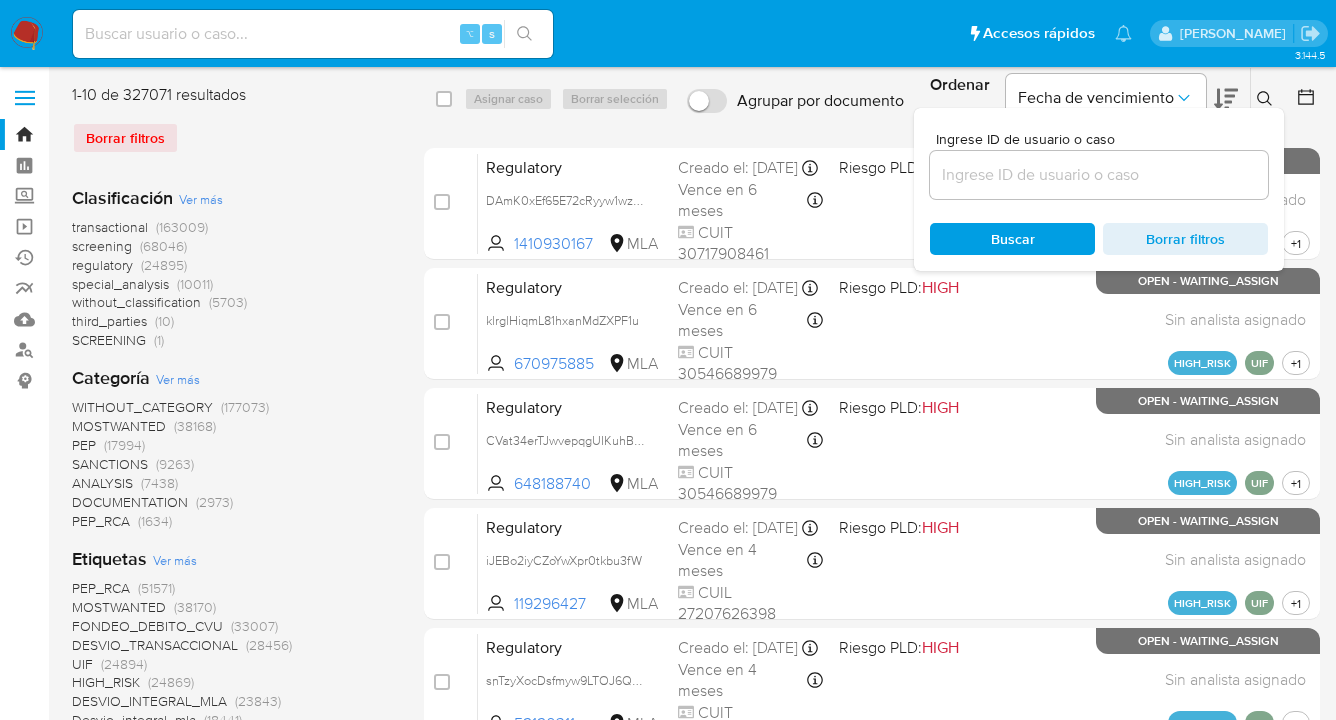 click at bounding box center [1099, 175] 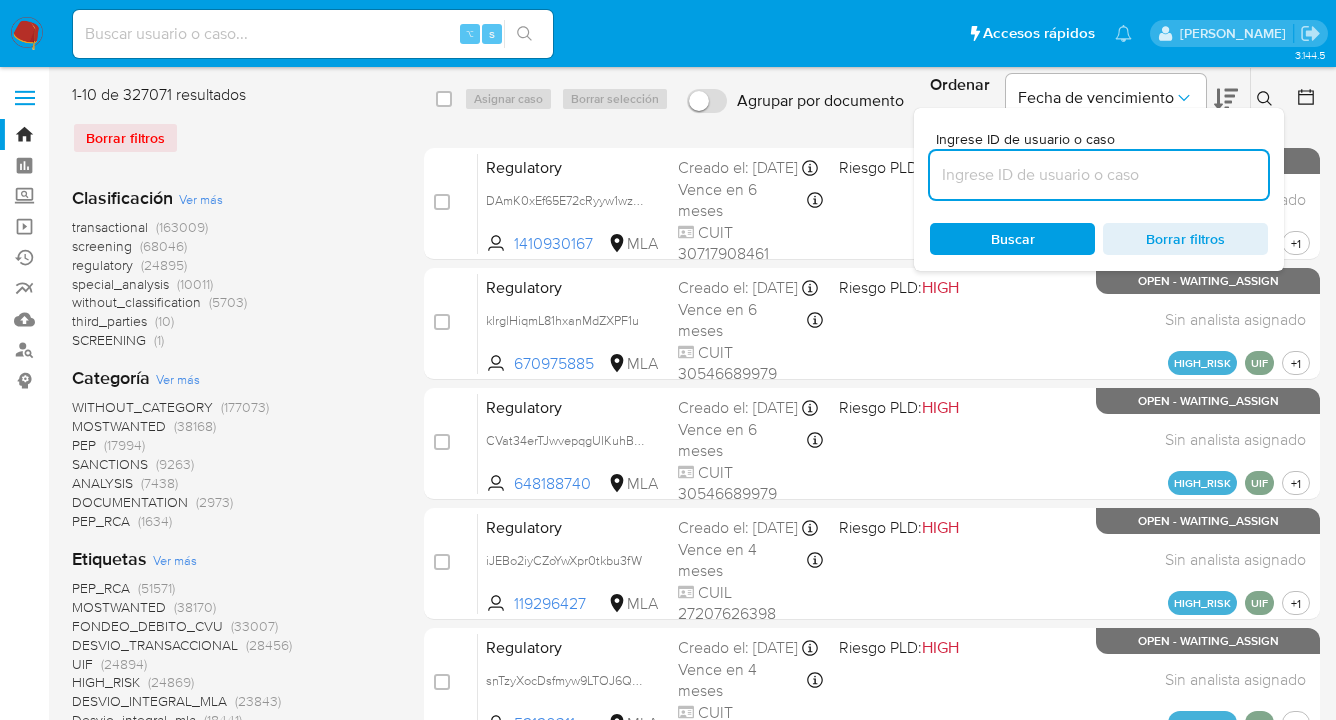 paste on "253851917" 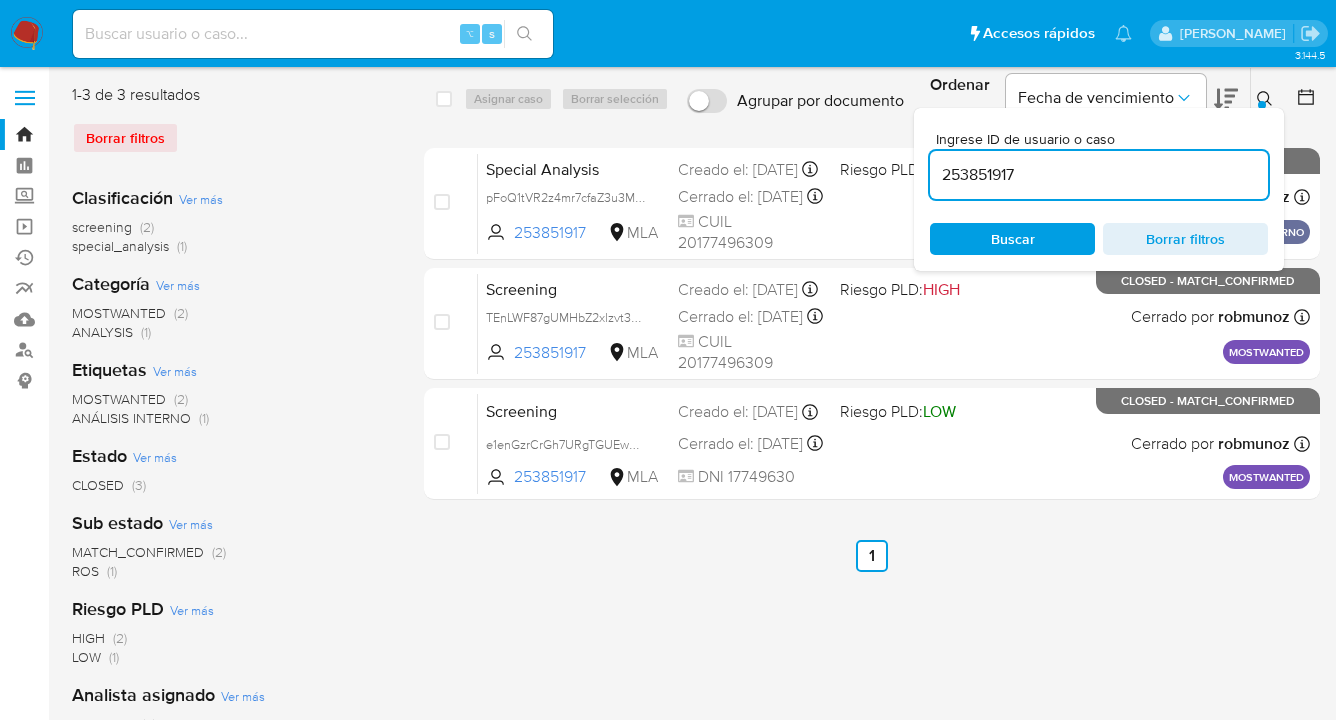 click 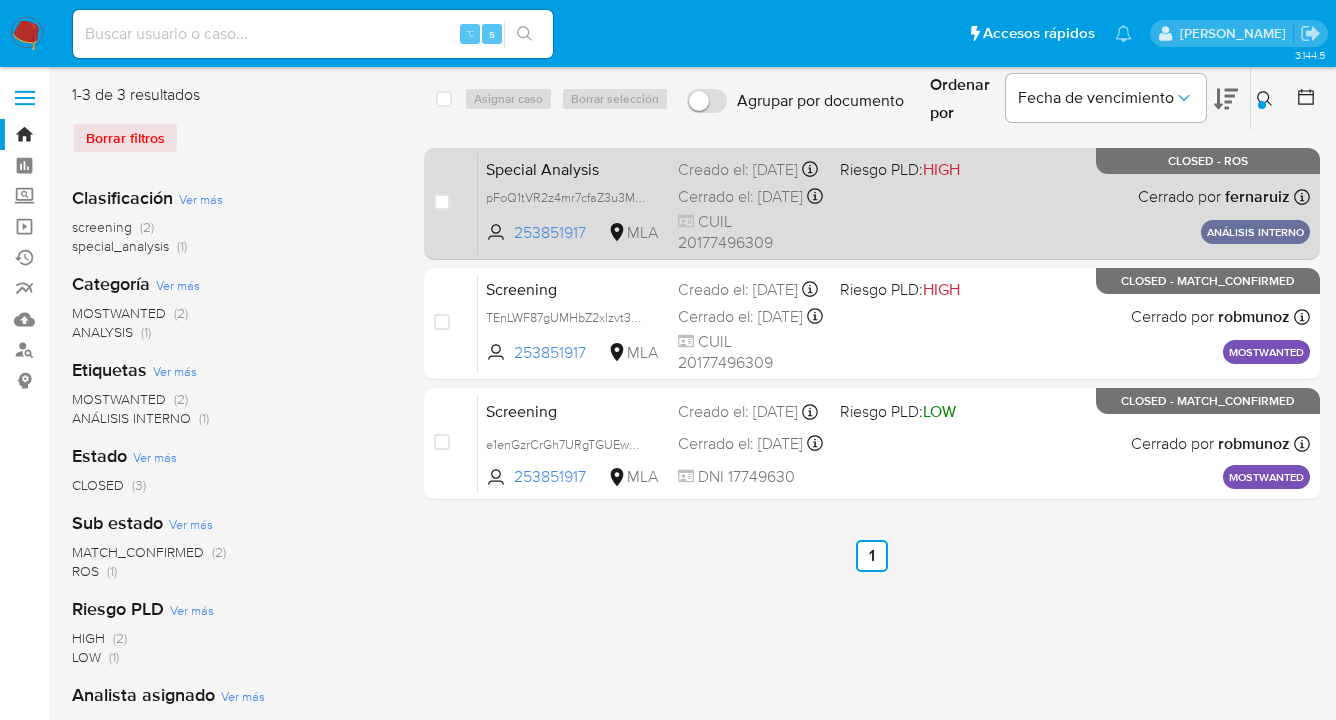 click on "Special Analysis pFoQ1tVR2z4mr7cfaZ3u3MYG 253851917 MLA Riesgo PLD:  HIGH Creado el: 23/02/2024   Creado el: 23/02/2024 16:30:29 Cerrado el: 23/04/2024   Cerrado el: 23/04/2024 19:45:16 CUIL   20177496309 Cerrado por   fernaruiz   Asignado el: 29/03/2024 10:39:49 ANÁLISIS INTERNO CLOSED - ROS" at bounding box center [894, 203] 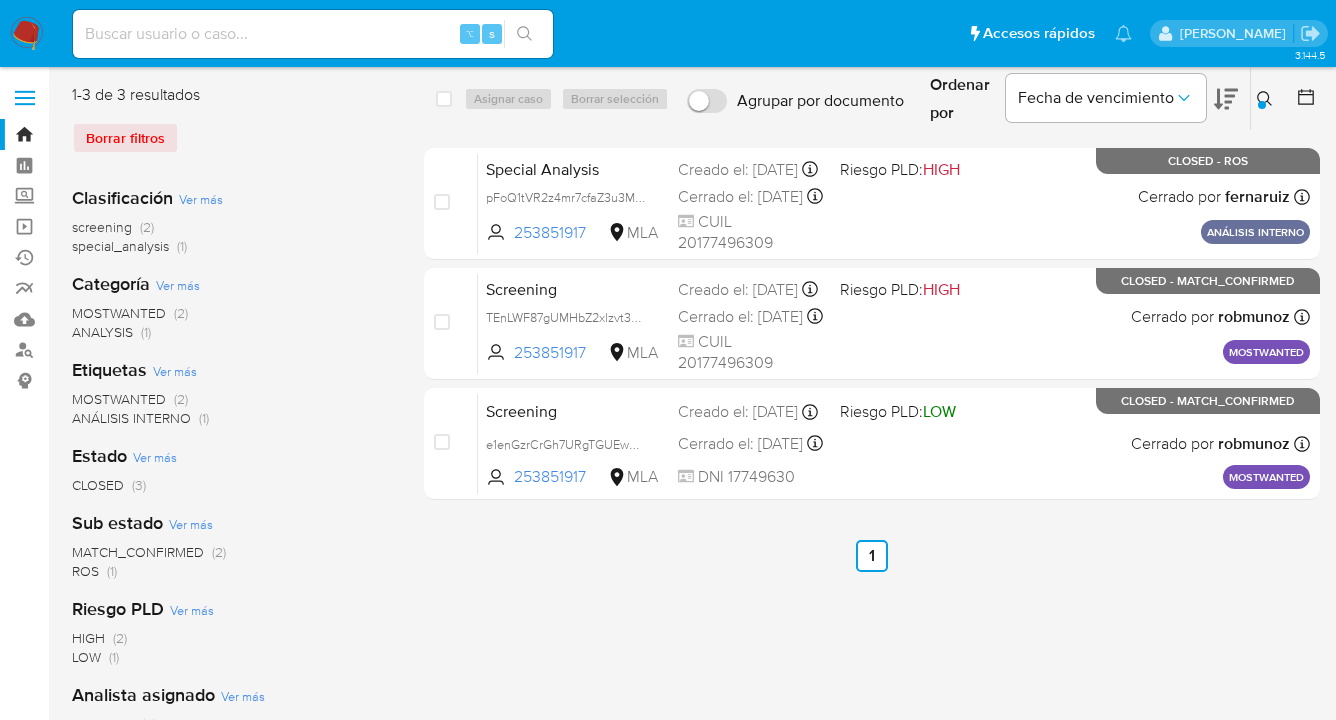 click on "Borrar filtros" at bounding box center [232, 138] 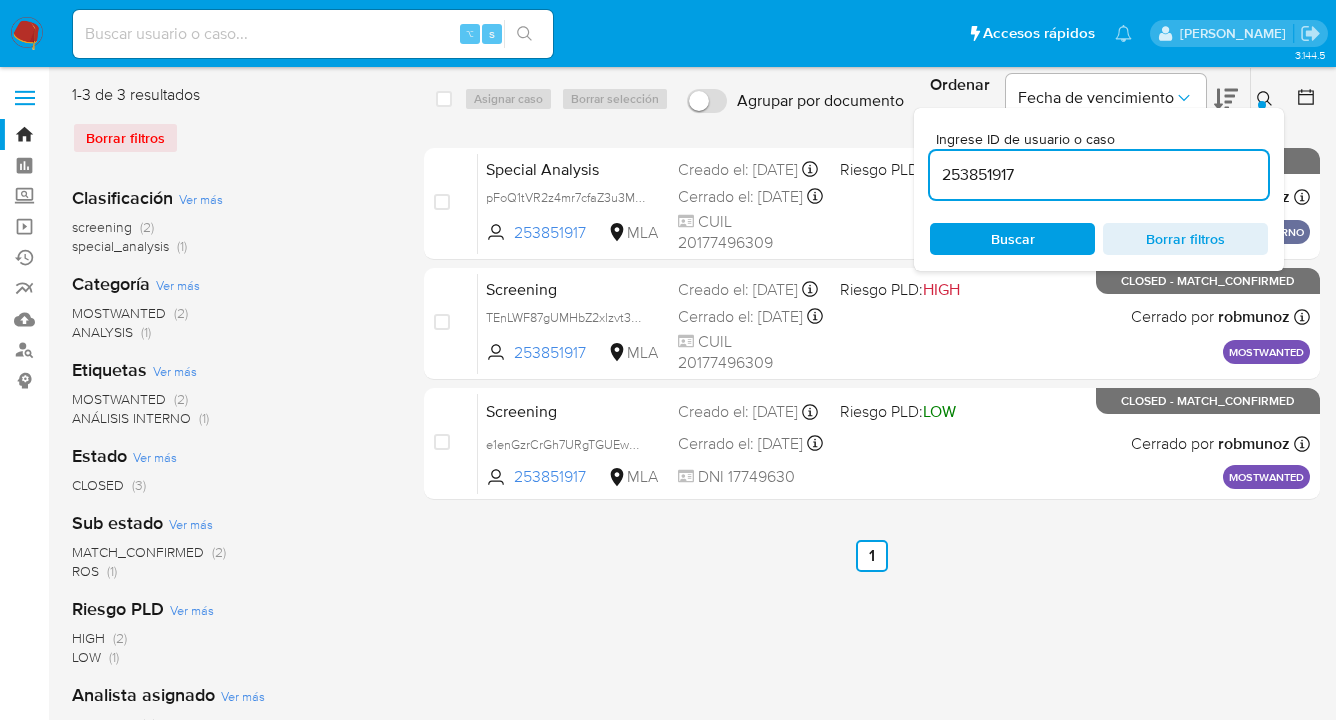 scroll, scrollTop: 0, scrollLeft: 0, axis: both 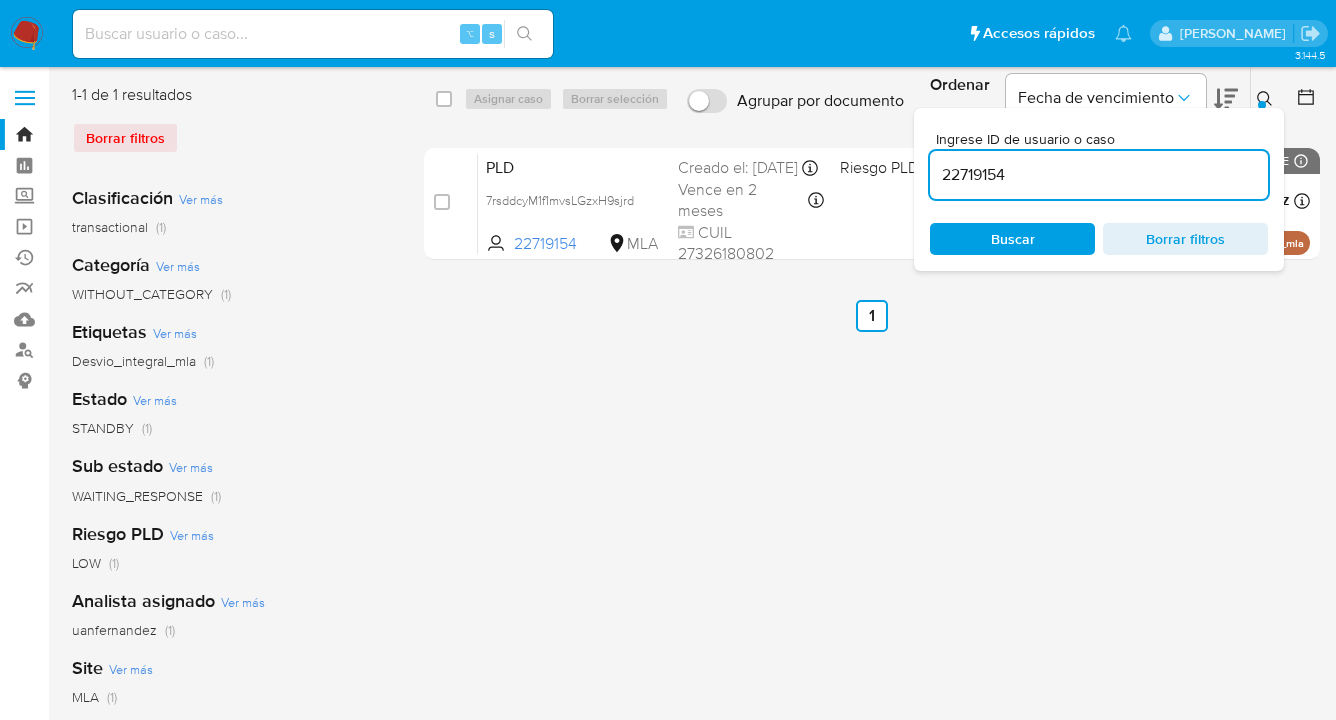 click 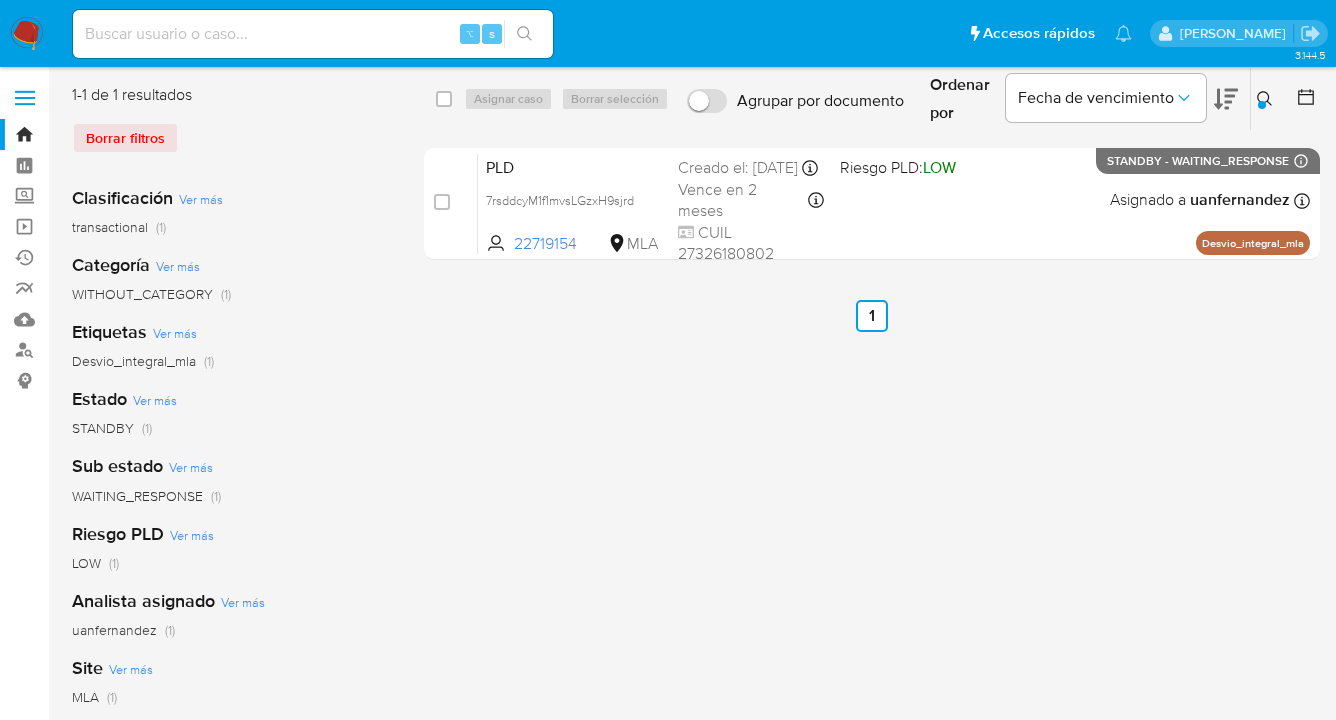 click 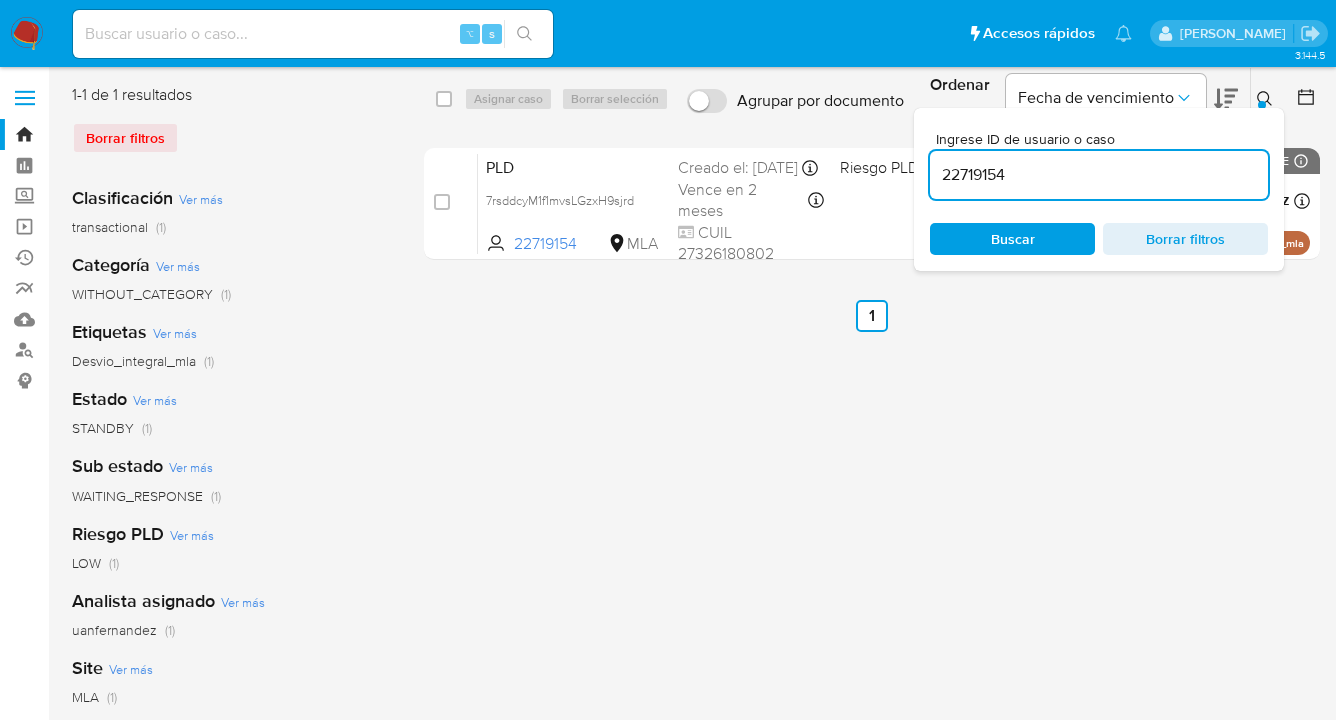scroll, scrollTop: 0, scrollLeft: 0, axis: both 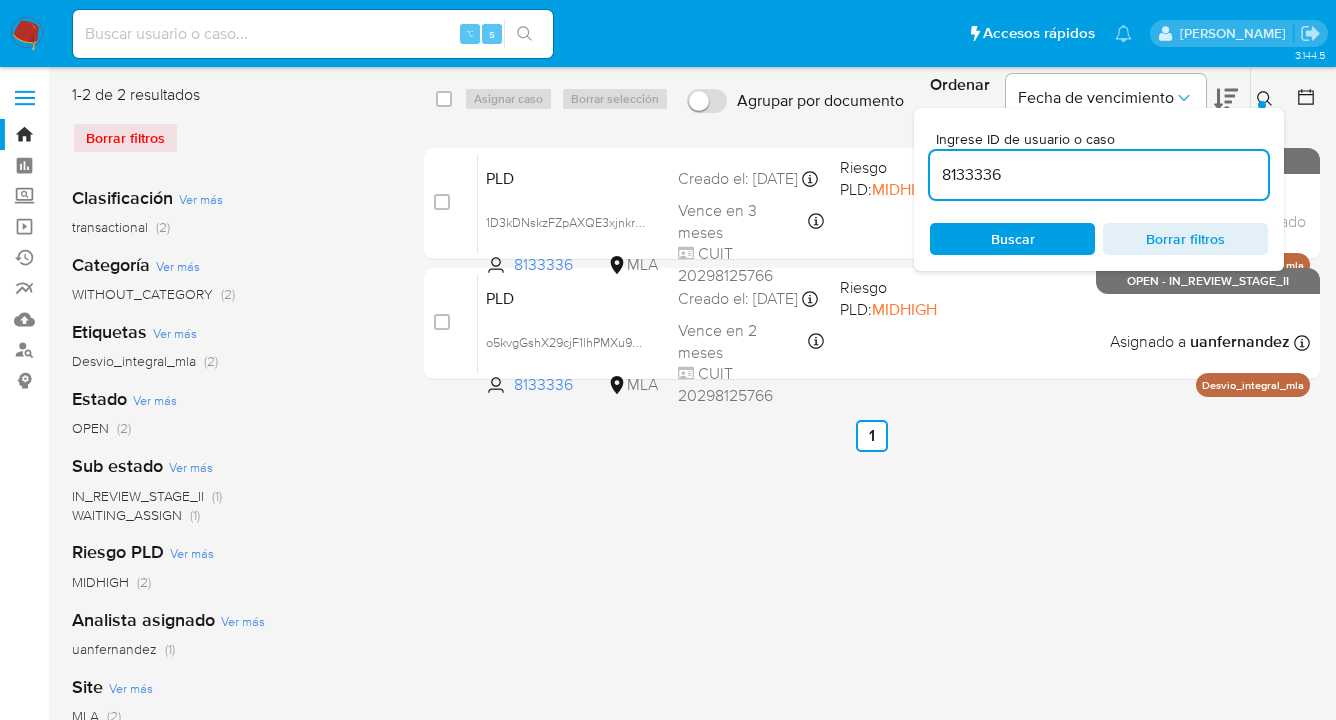 click 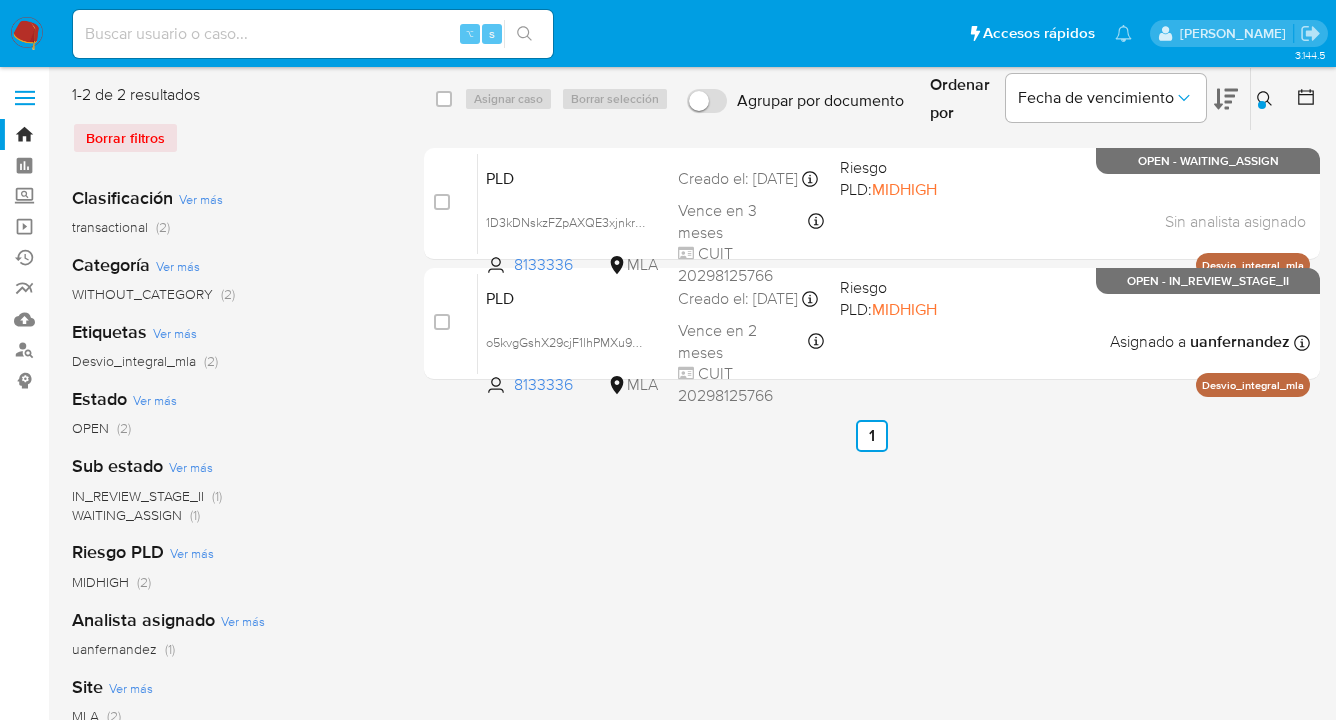 click 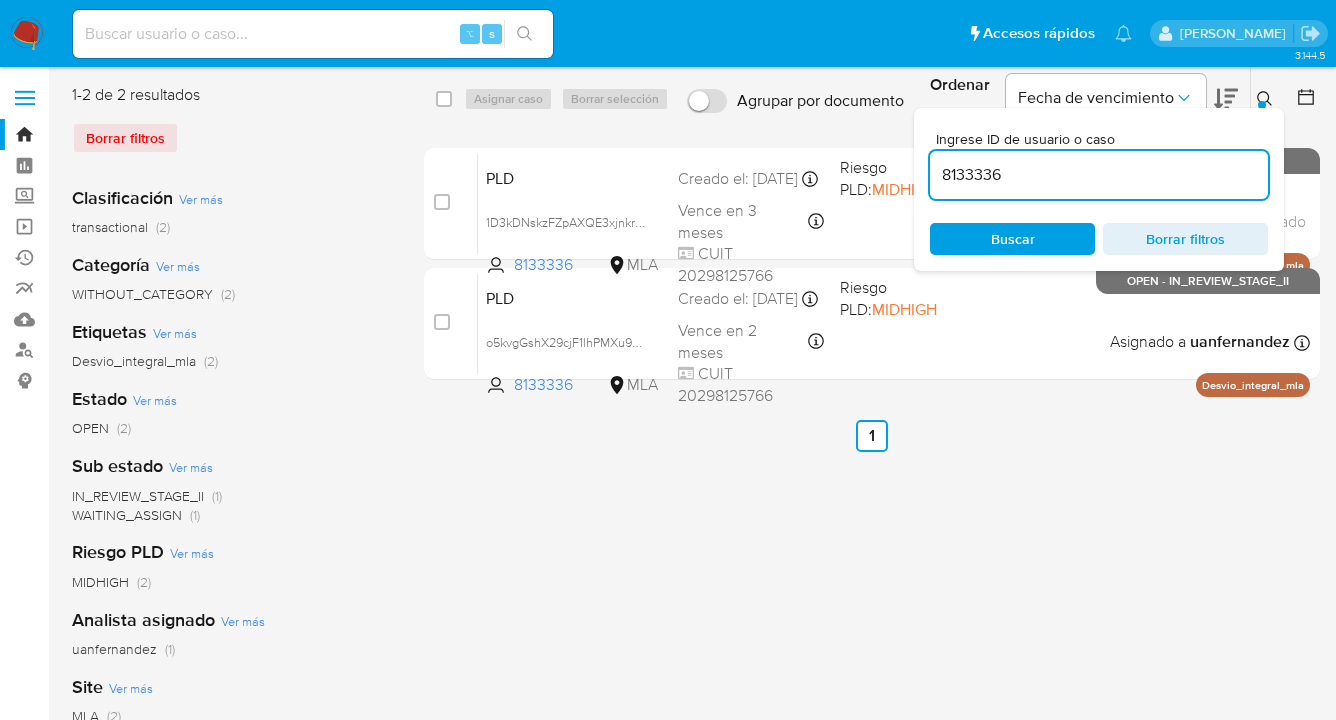 drag, startPoint x: 1046, startPoint y: 180, endPoint x: 937, endPoint y: 161, distance: 110.64357 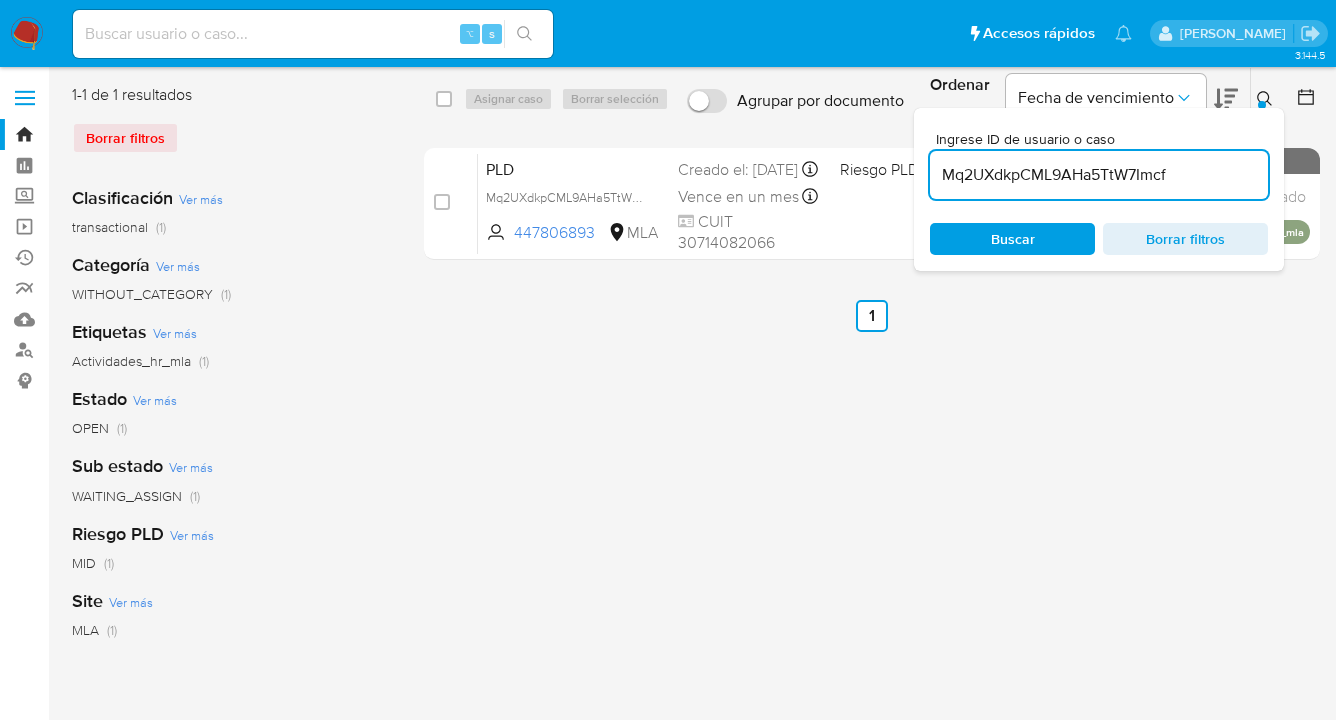 click 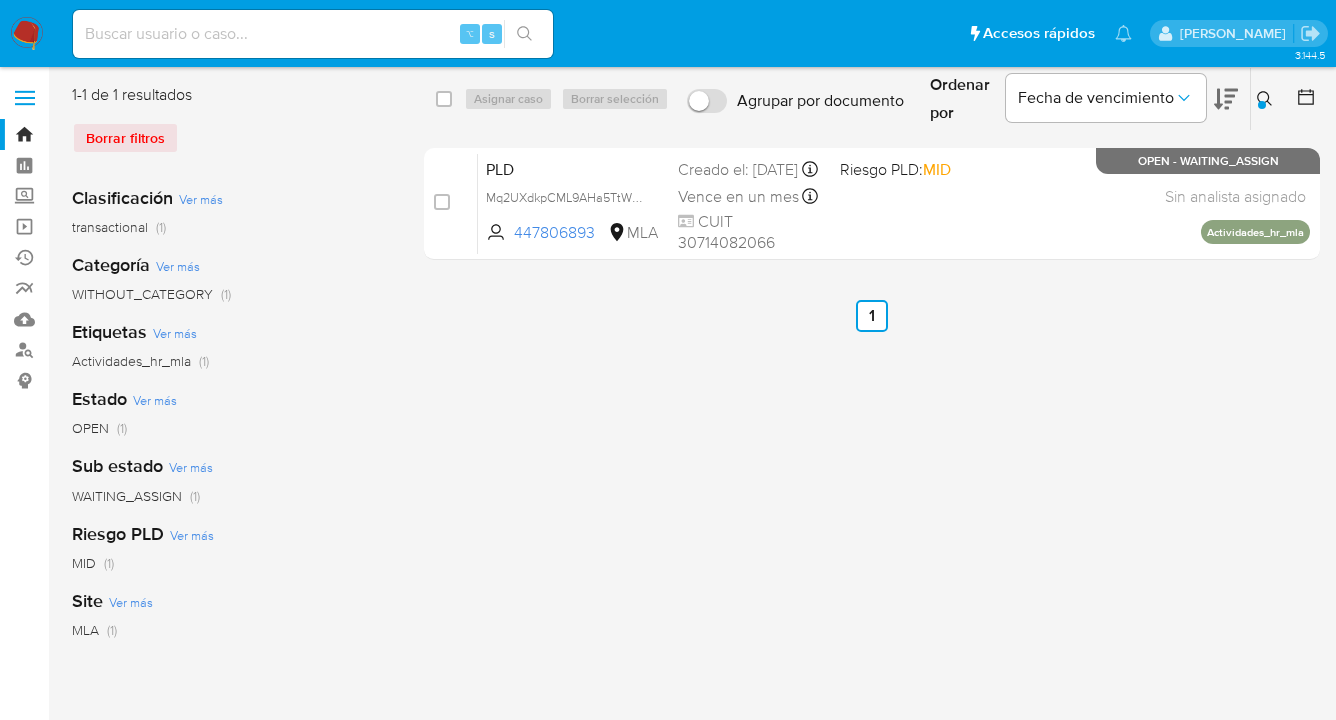 click 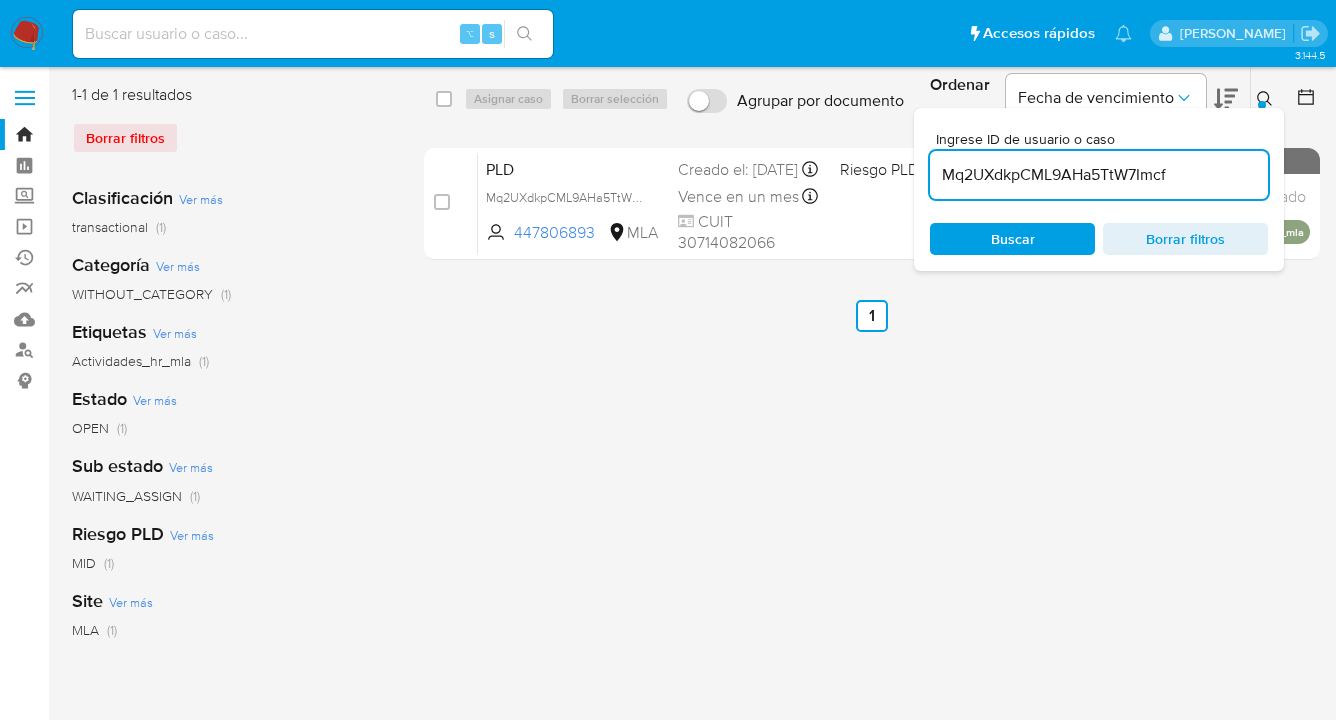 drag, startPoint x: 1173, startPoint y: 177, endPoint x: 941, endPoint y: 174, distance: 232.0194 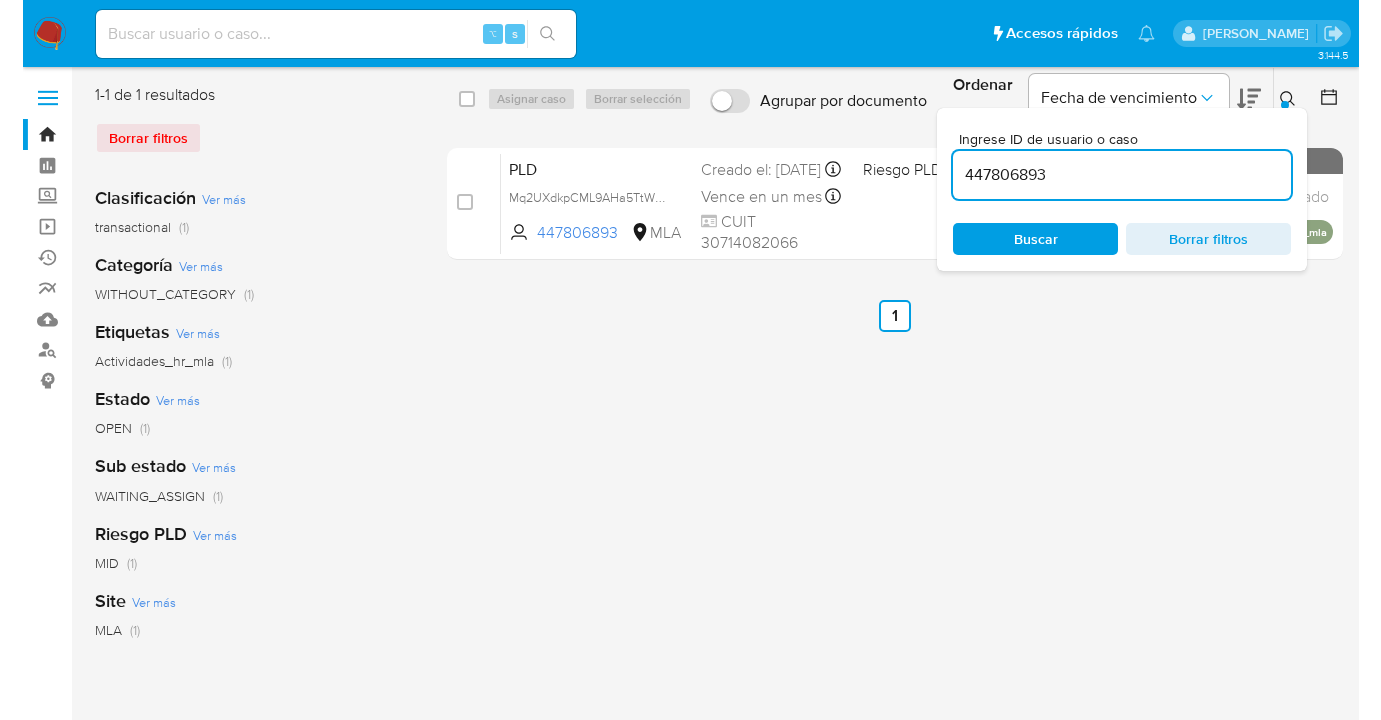 scroll, scrollTop: 0, scrollLeft: 0, axis: both 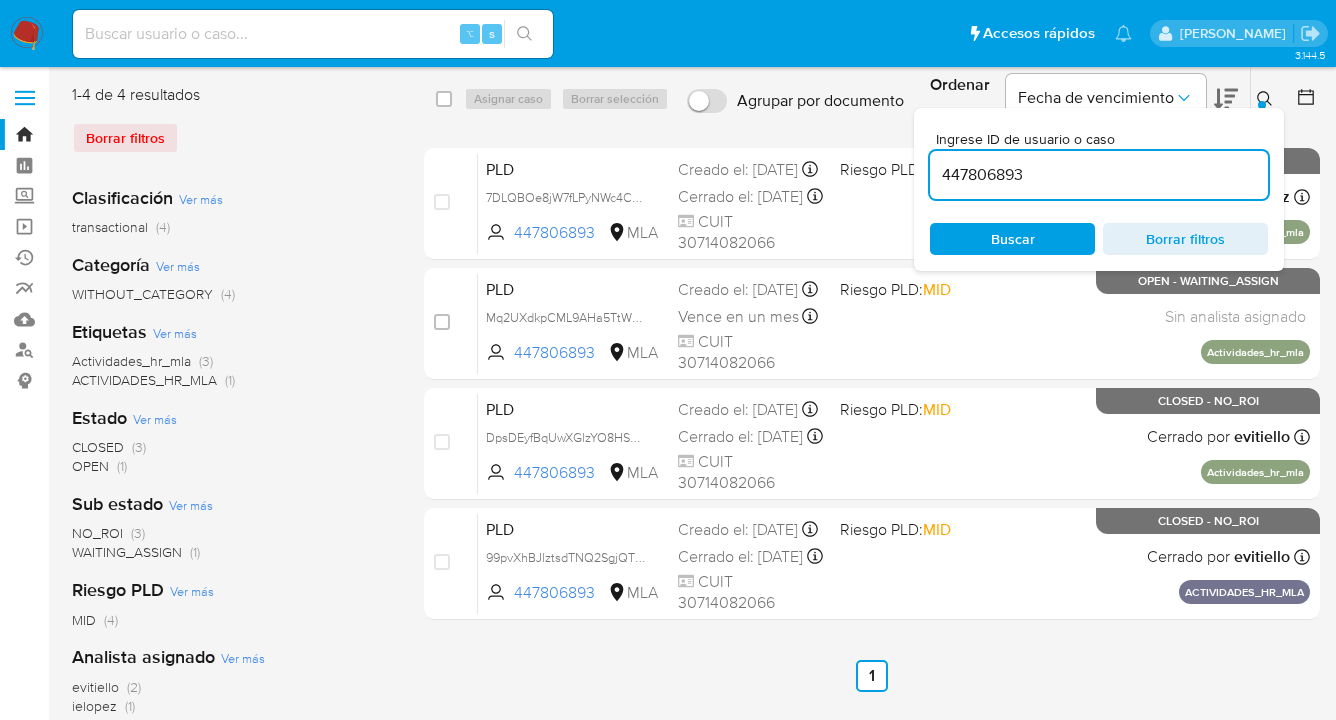 click on "Categoría Ver más WITHOUT_CATEGORY (4)" at bounding box center (232, 278) 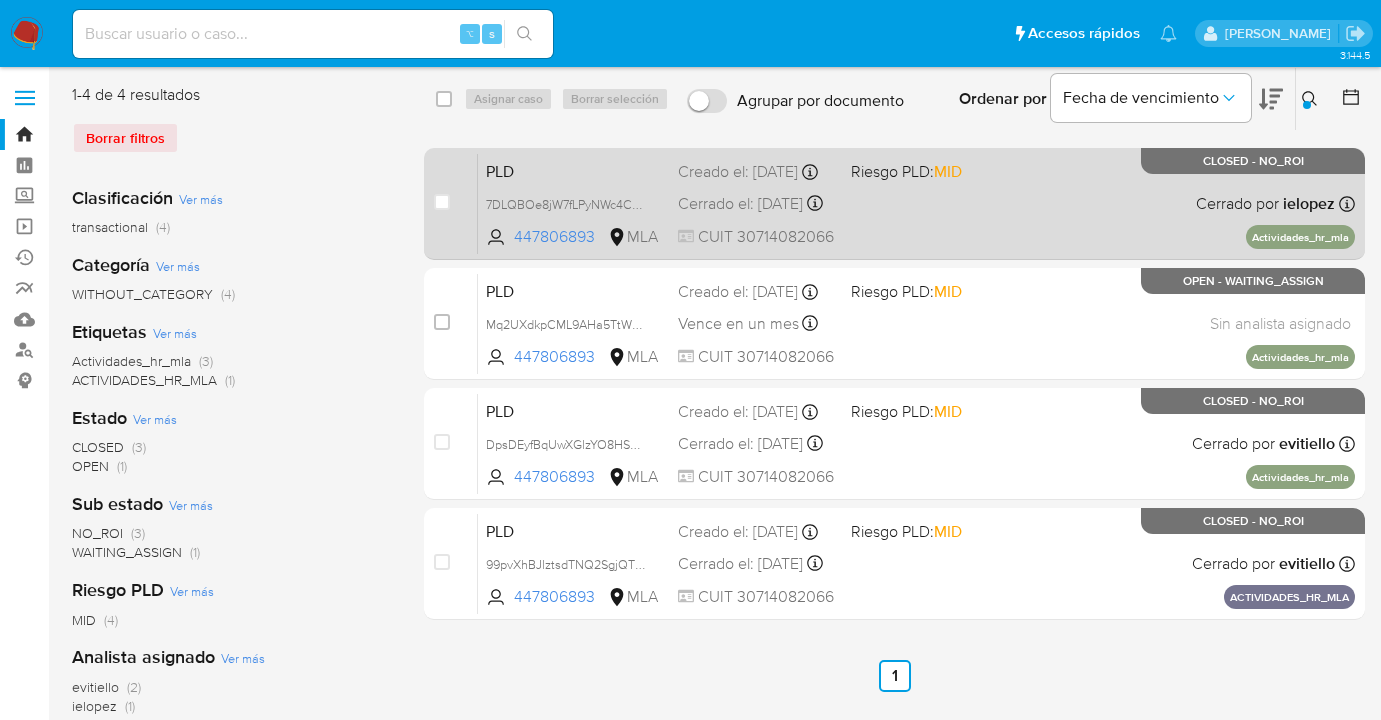 click on "PLD 7DLQBOe8jW7fLPyNWc4CbbRq 447806893 MLA Riesgo PLD:  MID Creado el: 12/06/2025   Creado el: 12/06/2025 03:32:49 Cerrado el: 26/06/2025   Cerrado el: 26/06/2025 08:50:12 CUIT   30714082066 Cerrado por   ielopez   Asignado el: 18/06/2025 14:15:47 Actividades_hr_mla CLOSED - NO_ROI" at bounding box center [916, 203] 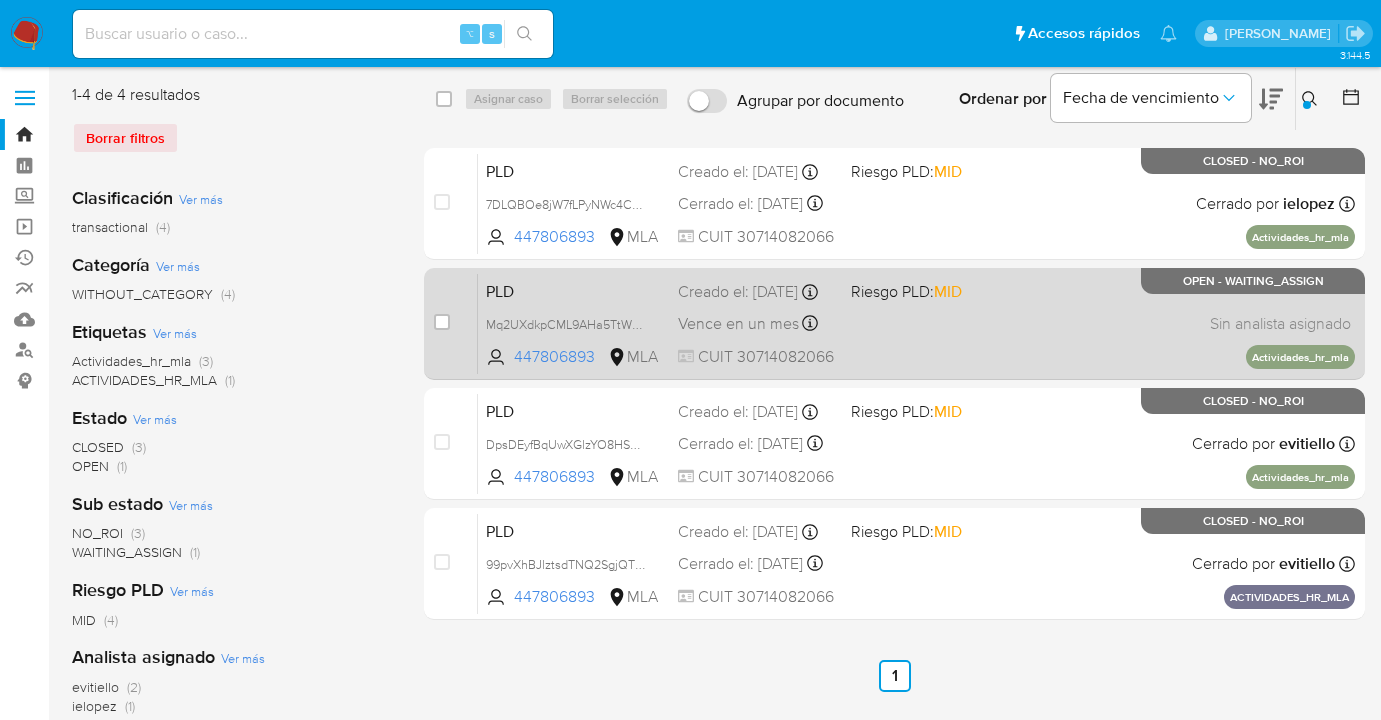 click on "PLD Mq2UXdkpCML9AHa5TtW7Imcf 447806893 MLA Riesgo PLD:  MID Creado el: 12/07/2025   Creado el: 12/07/2025 03:05:26 Vence en un mes   Vence el 29/08/2025 03:05:26 CUIT   30714082066 Sin analista asignado   Asignado el: - Actividades_hr_mla OPEN - WAITING_ASSIGN" at bounding box center [916, 323] 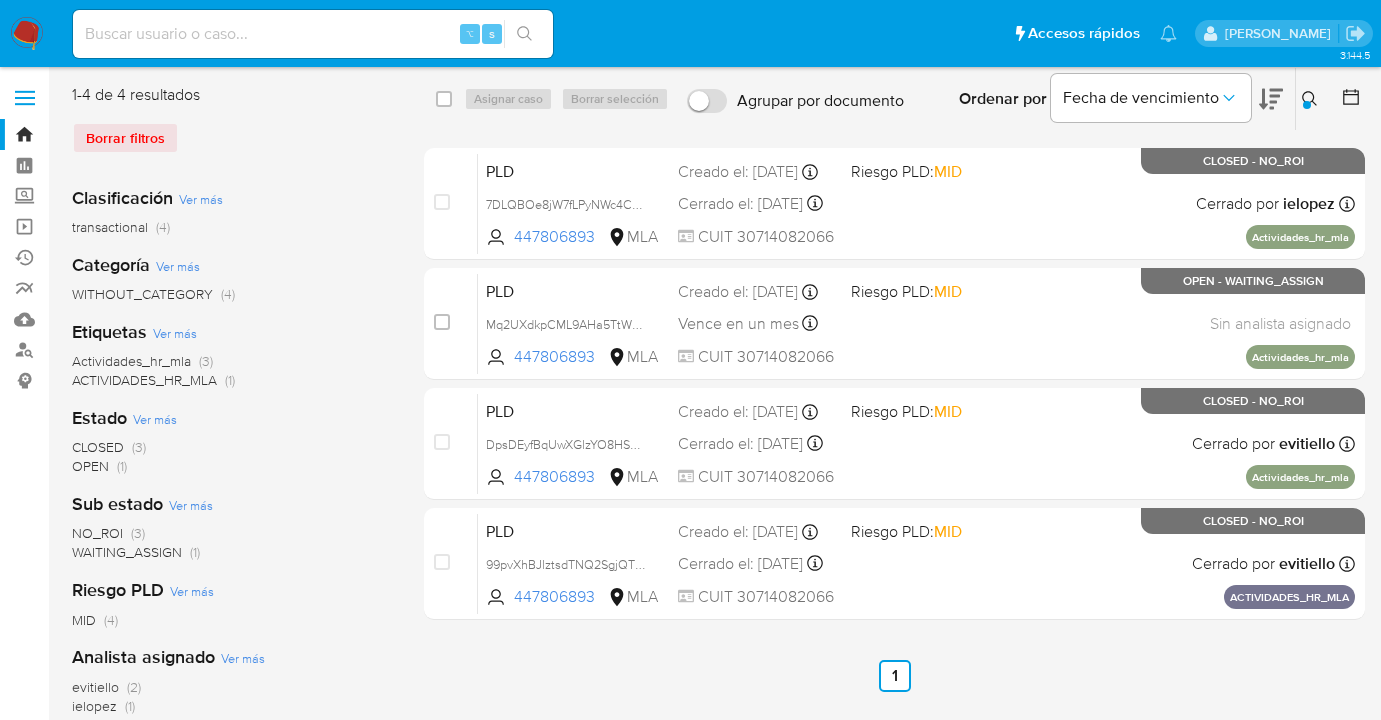 click 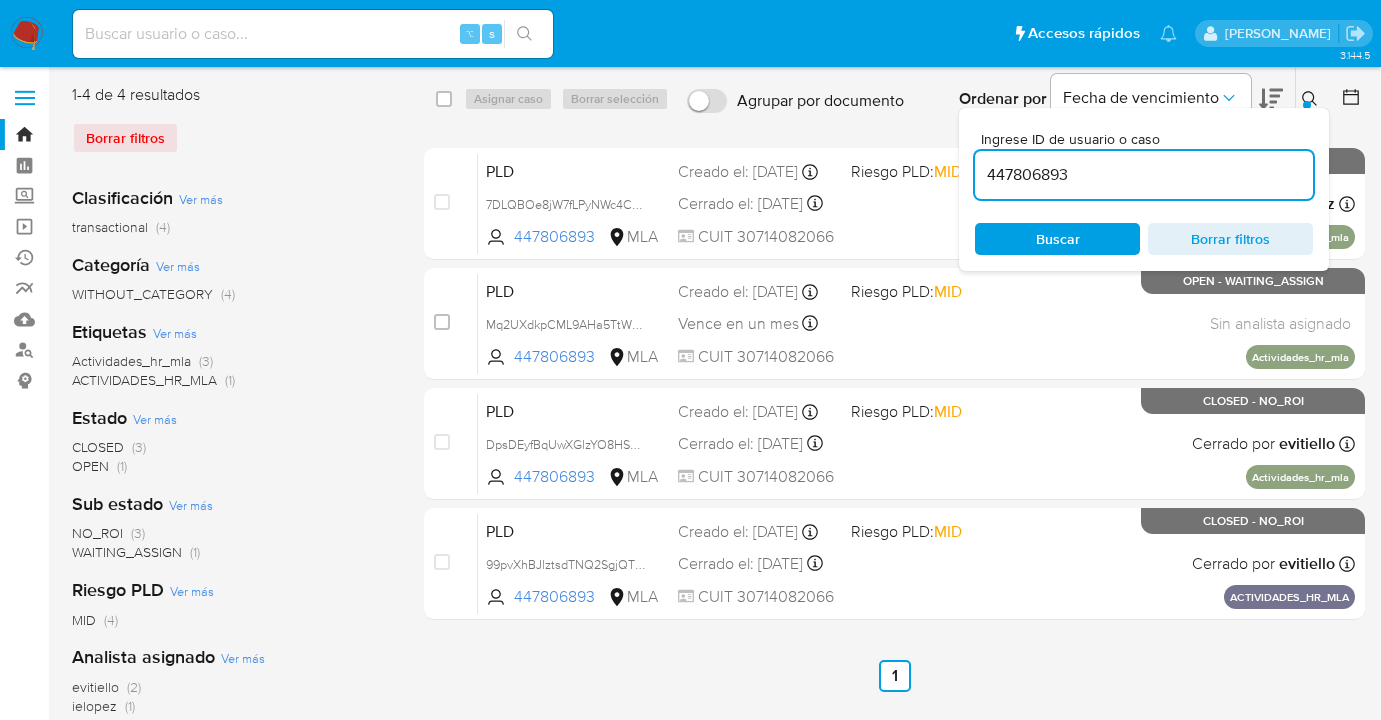 drag, startPoint x: 1075, startPoint y: 176, endPoint x: 988, endPoint y: 166, distance: 87.57283 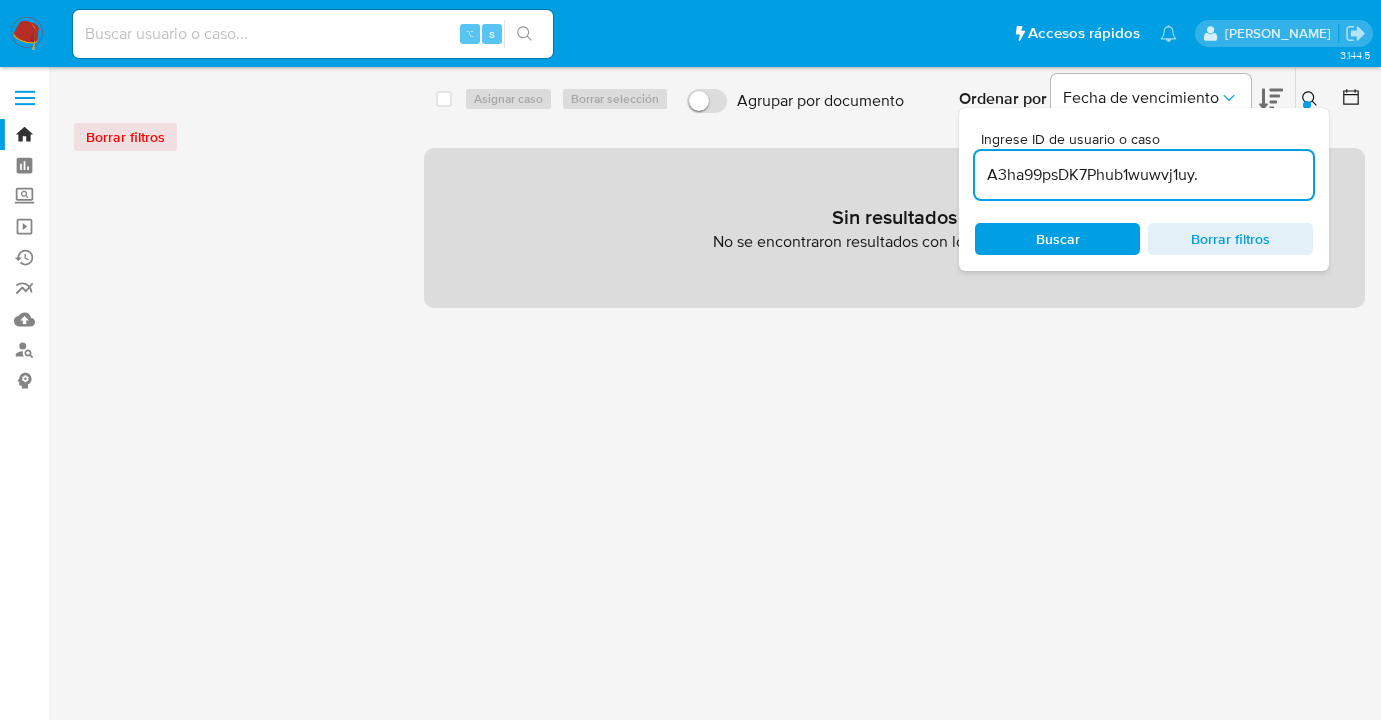 click 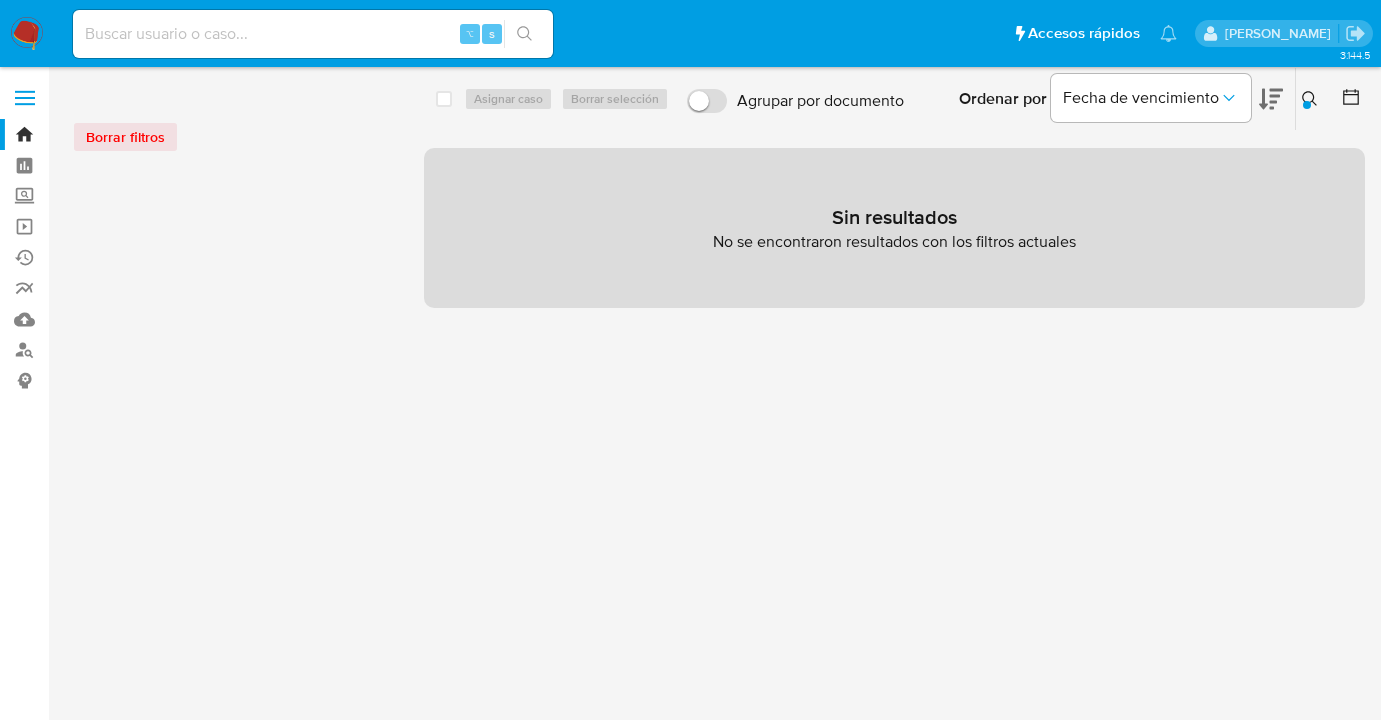 click 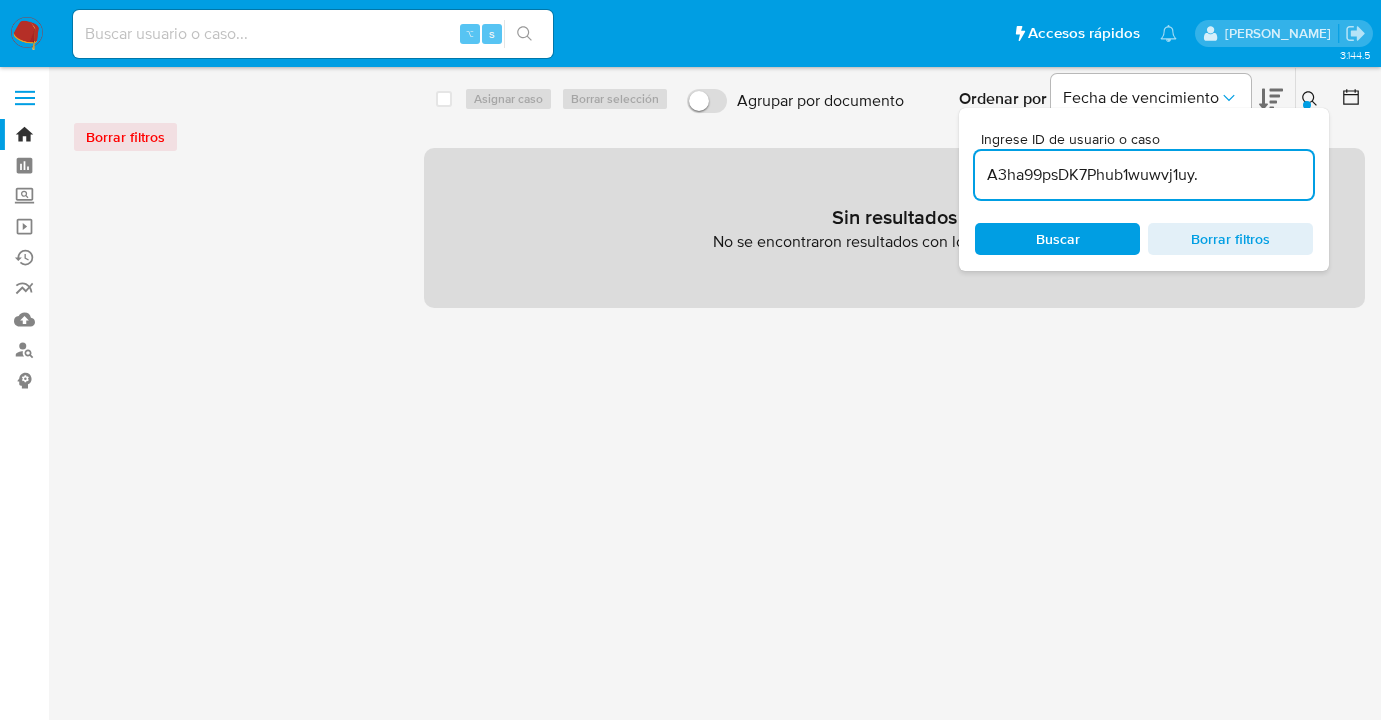 click on "A3ha99psDK7Phub1wuwvj1uy." at bounding box center [1144, 175] 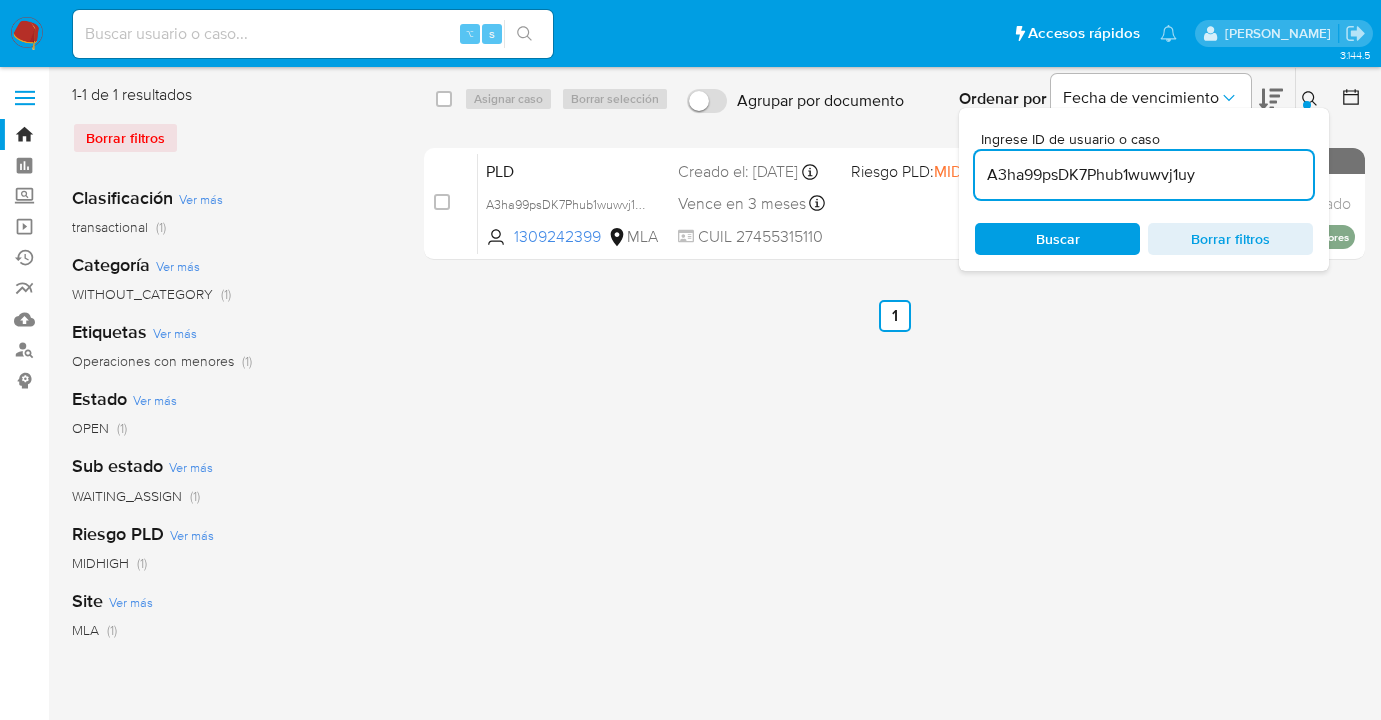 click at bounding box center [1312, 99] 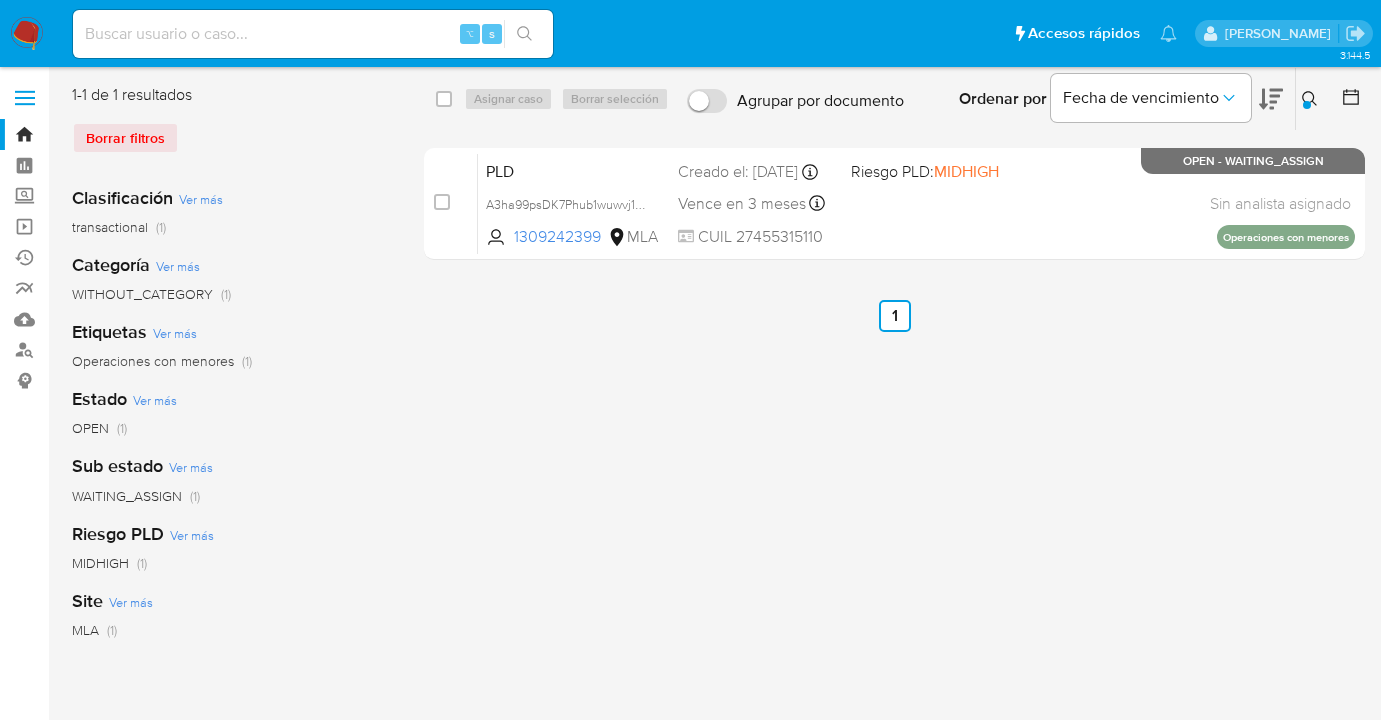 click 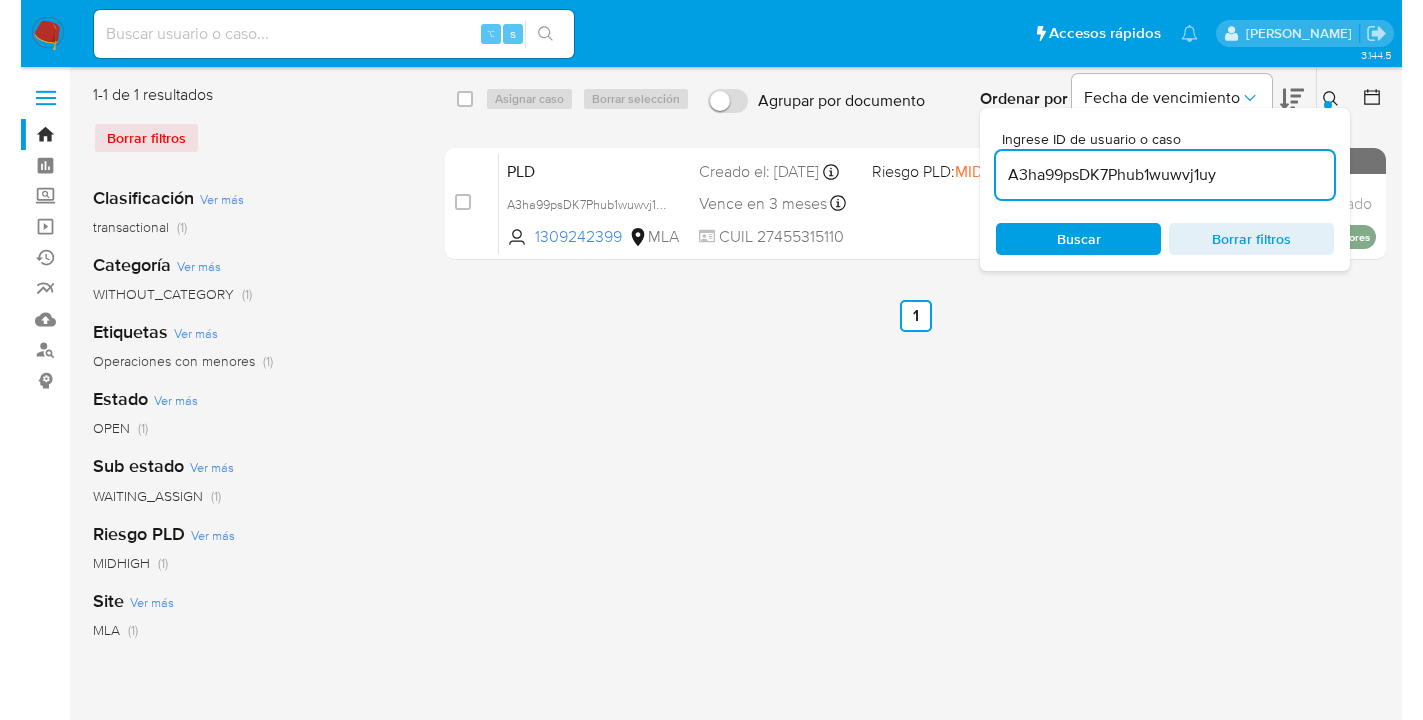 scroll, scrollTop: 0, scrollLeft: 0, axis: both 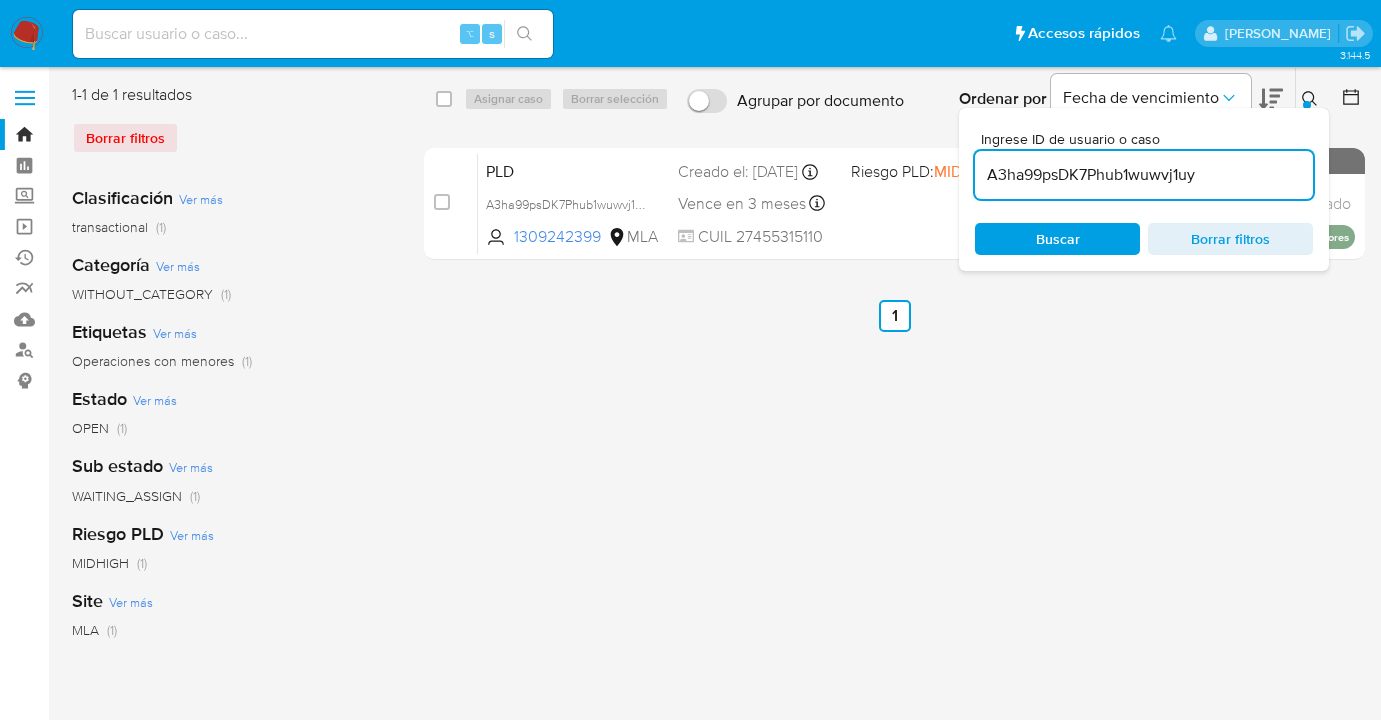 drag, startPoint x: 1193, startPoint y: 178, endPoint x: 986, endPoint y: 160, distance: 207.78113 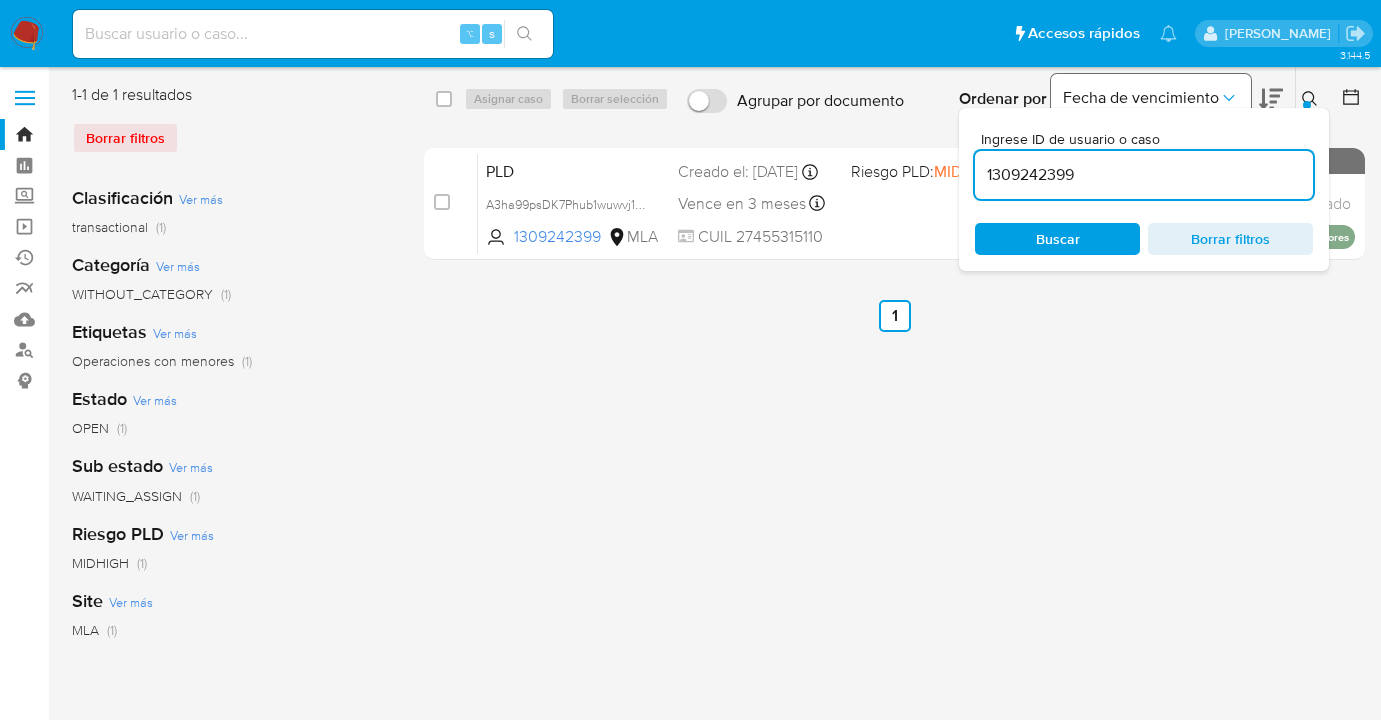 type on "1309242399" 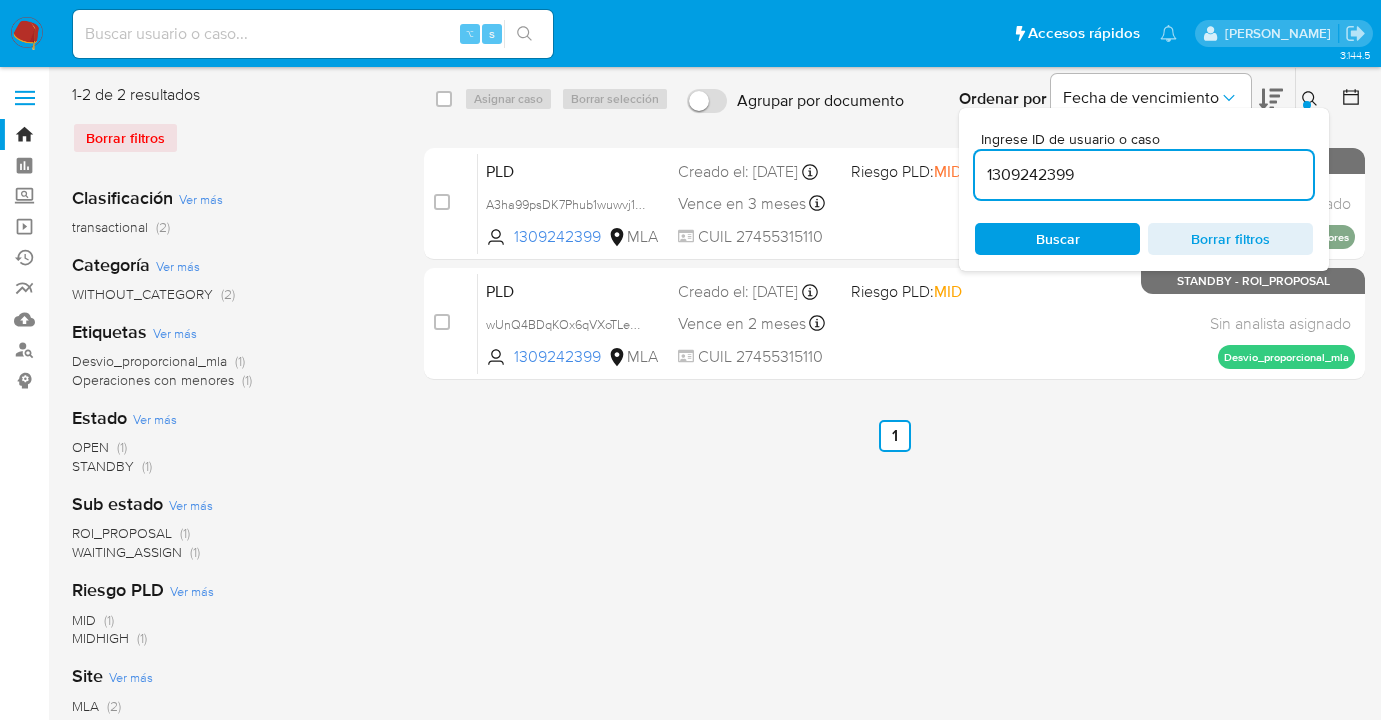 drag, startPoint x: 1308, startPoint y: 97, endPoint x: 1295, endPoint y: 101, distance: 13.601471 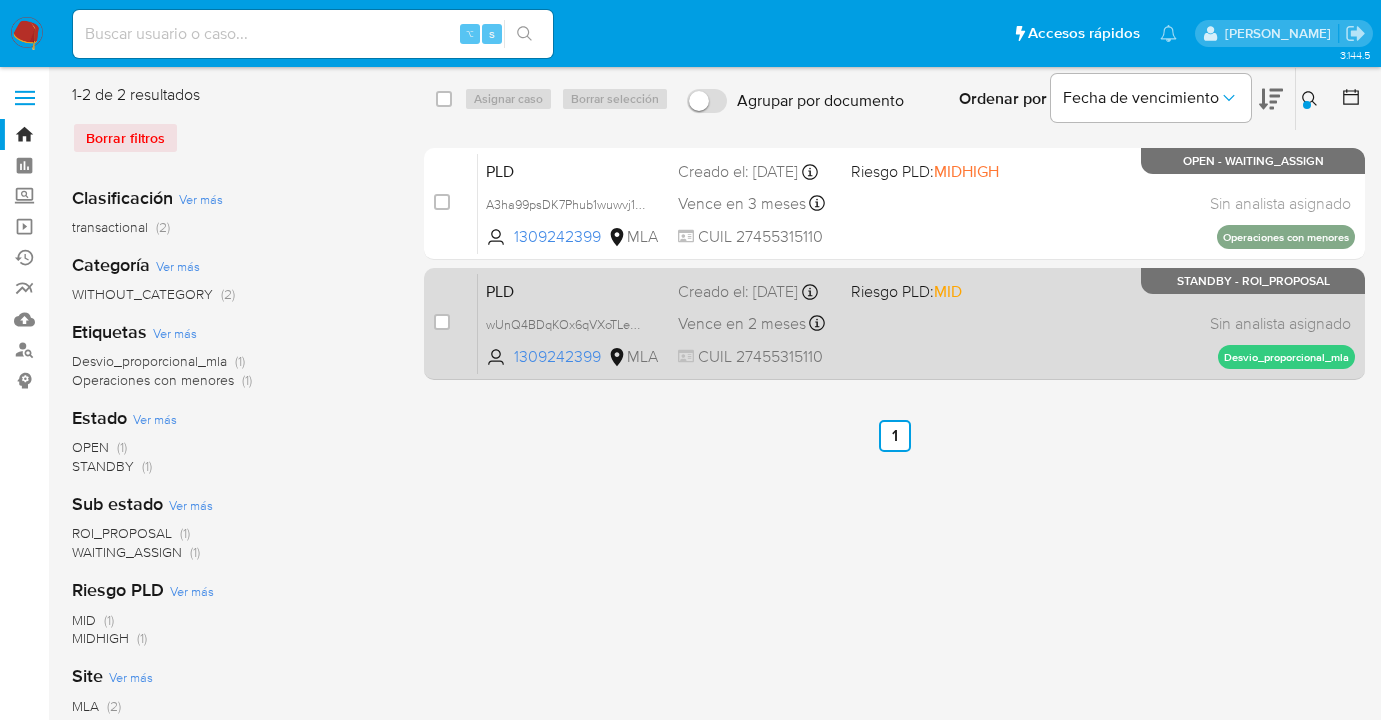 click on "PLD wUnQ4BDqKOx6qVXoTLeLNDbh 1309242399 MLA Riesgo PLD:  MID Creado el: 12/06/2025   Creado el: 12/06/2025 03:16:43 Vence en 2 meses   Vence el 10/09/2025 03:16:44 CUIL   27455315110 Sin analista asignado   Asignado el: 18/06/2025 14:16:39 Desvio_proporcional_mla STANDBY - ROI_PROPOSAL" at bounding box center [916, 323] 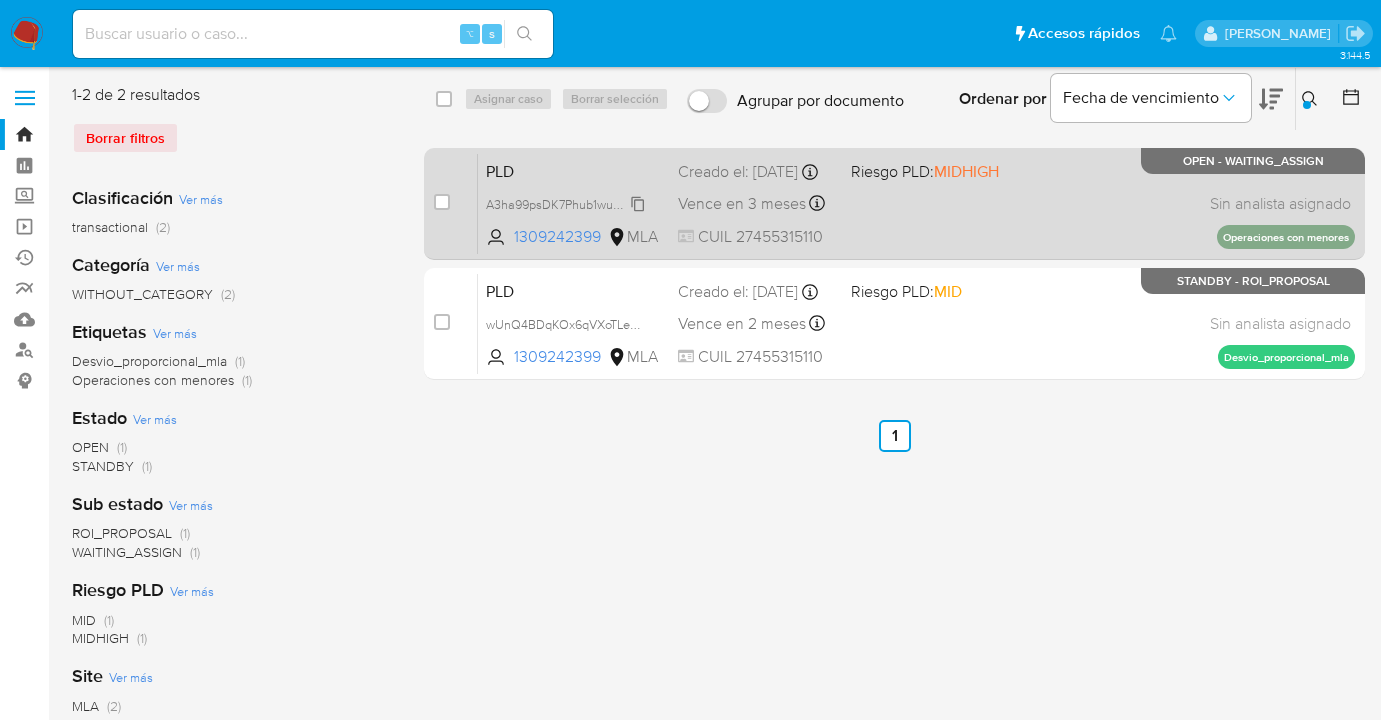 click on "A3ha99psDK7Phub1wuwvj1uy" at bounding box center [567, 203] 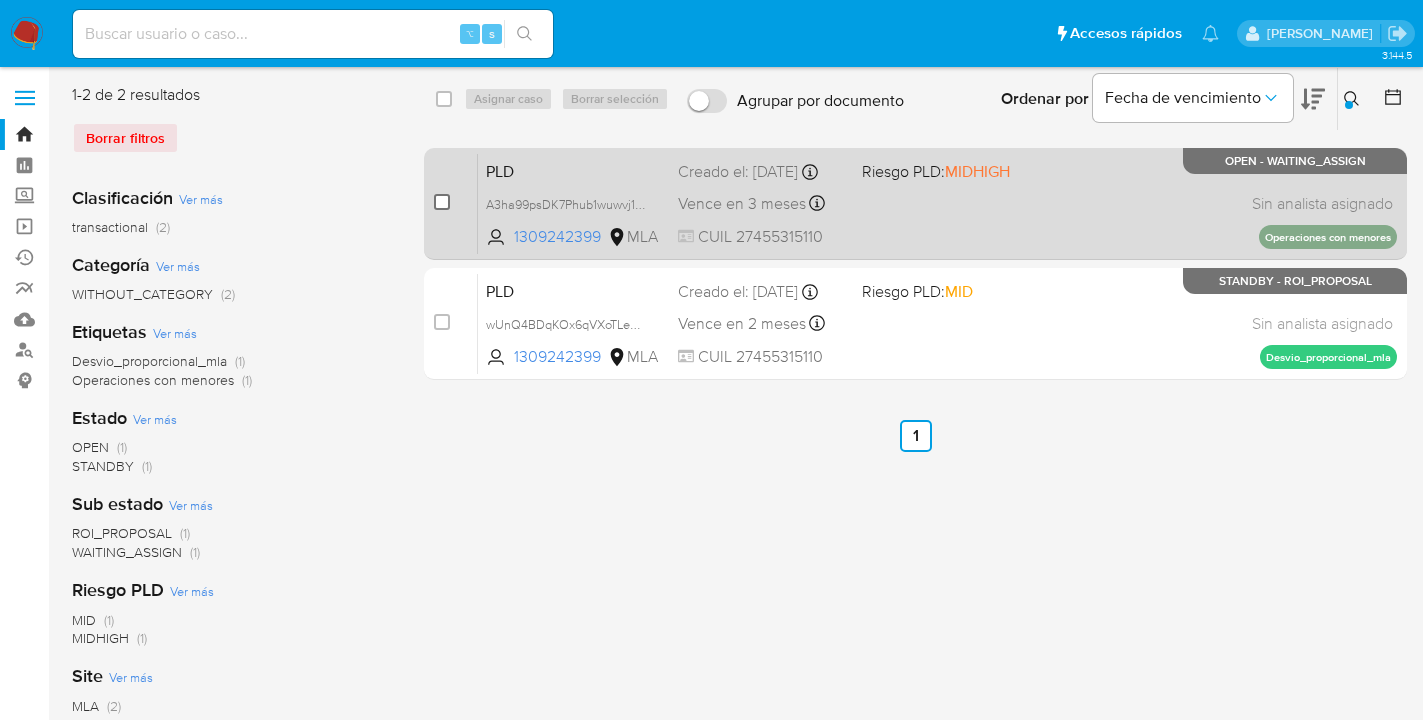 click at bounding box center (442, 202) 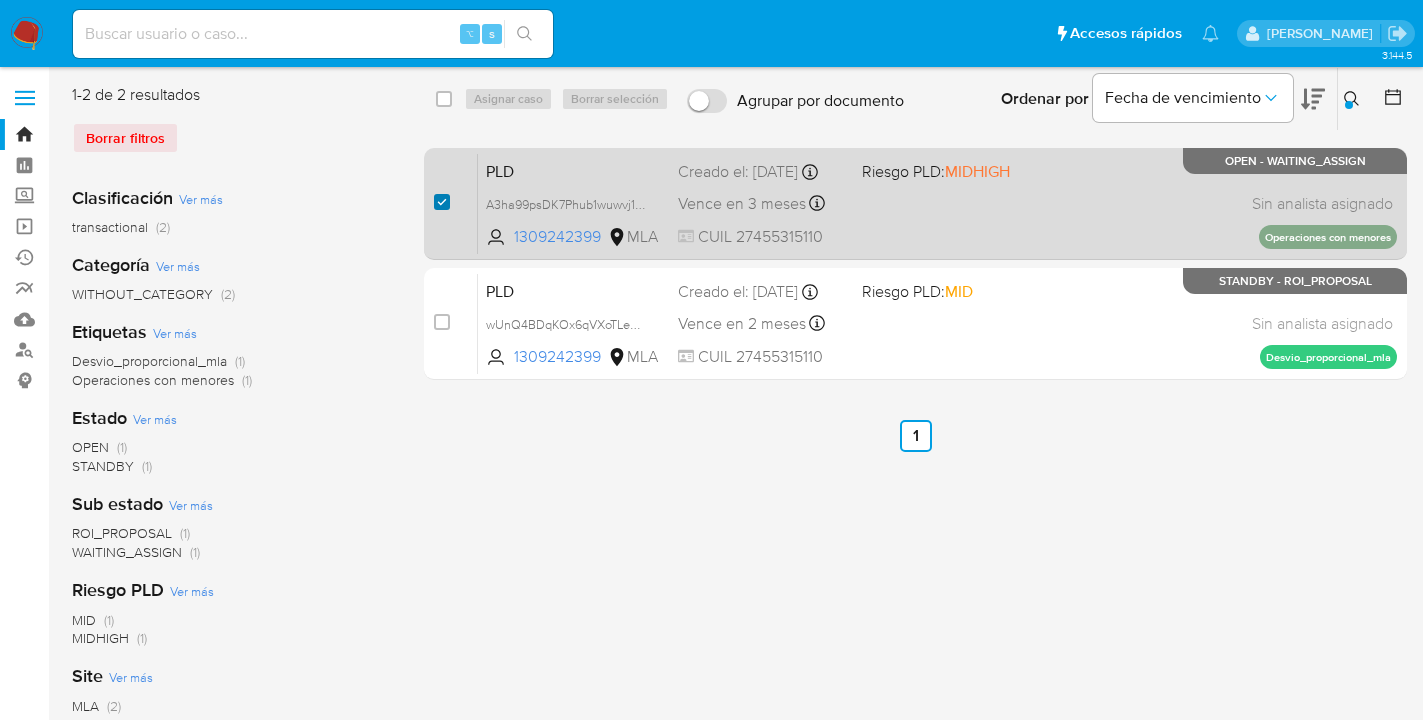 checkbox on "true" 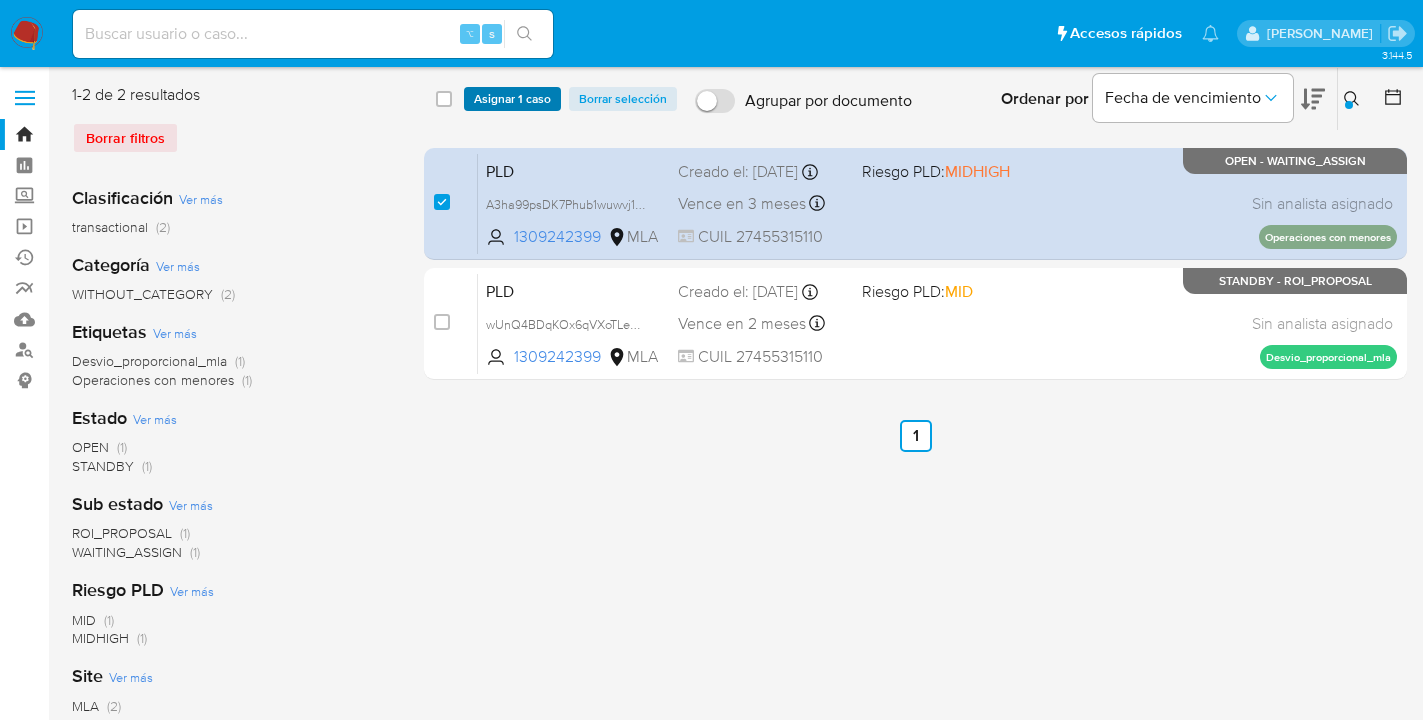 click on "Asignar 1 caso" at bounding box center [512, 99] 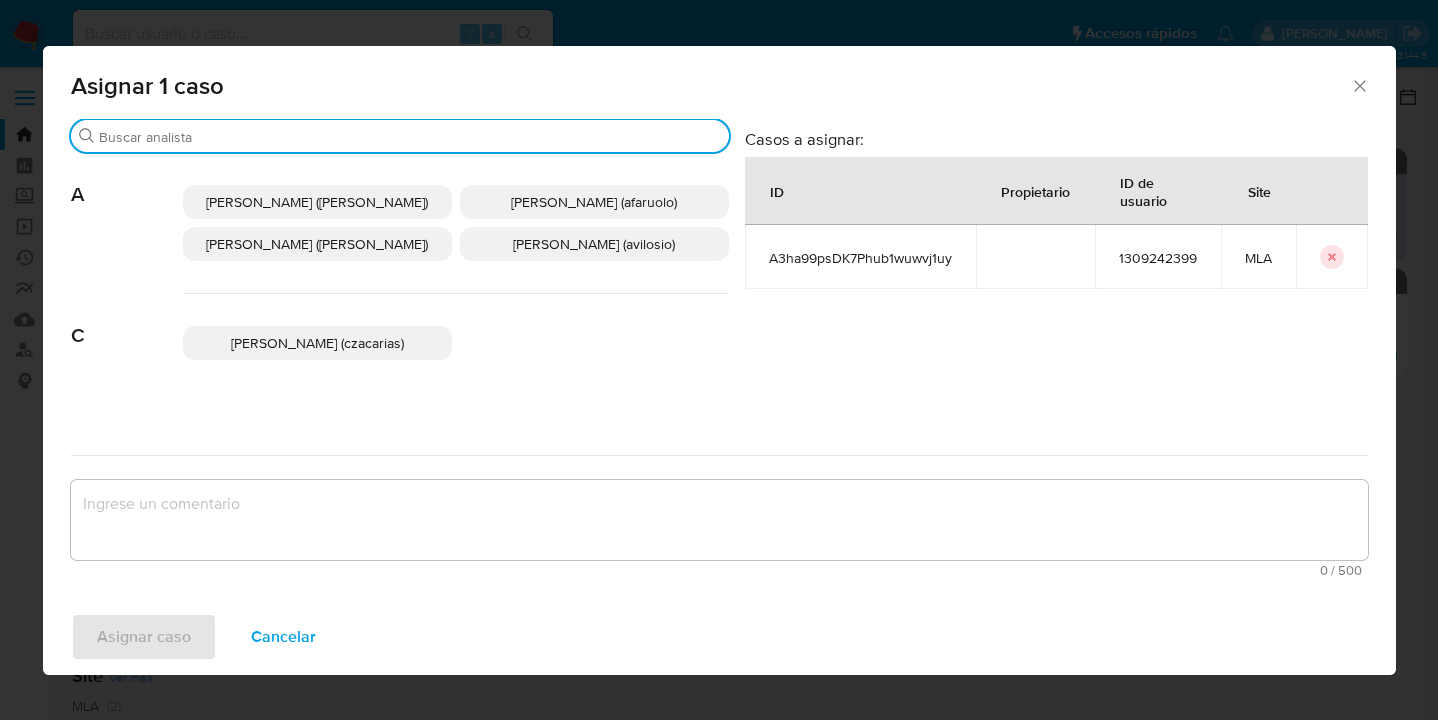 click on "Buscar" at bounding box center [410, 137] 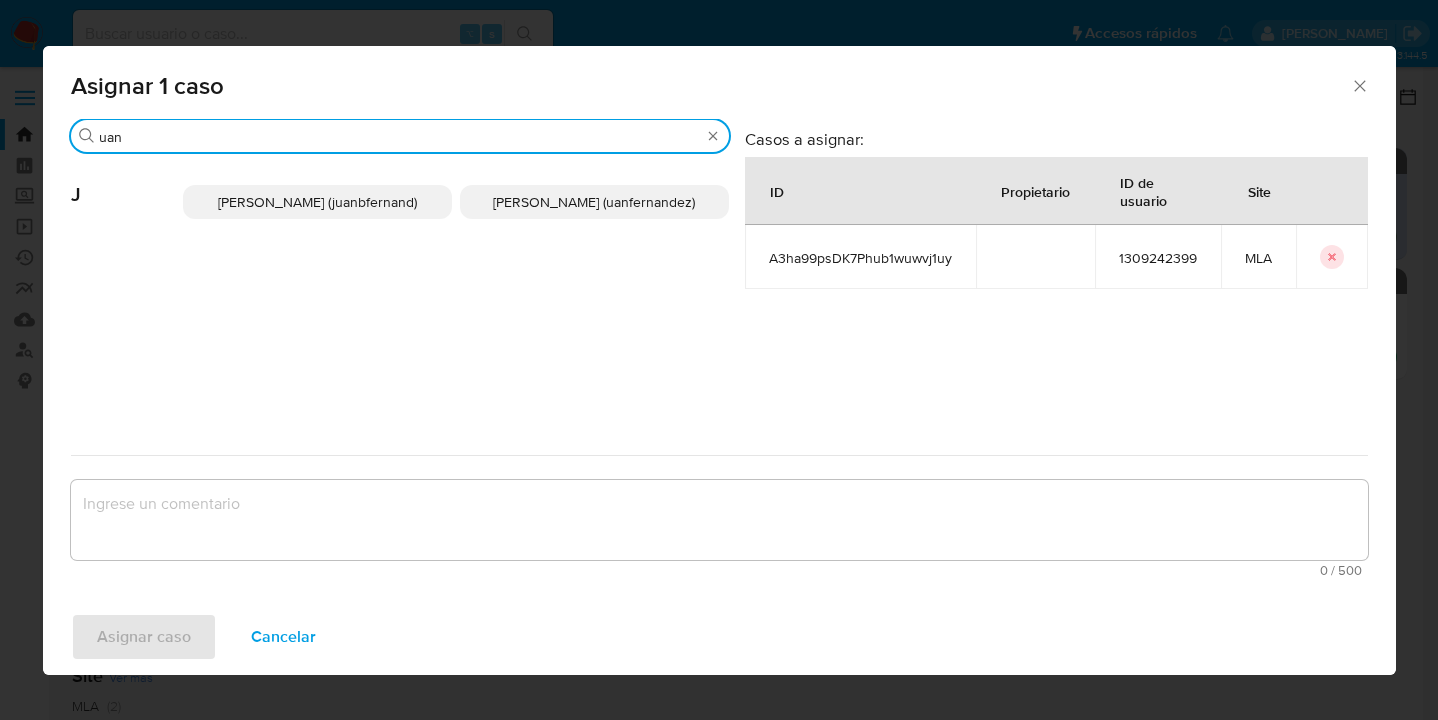 type on "uan" 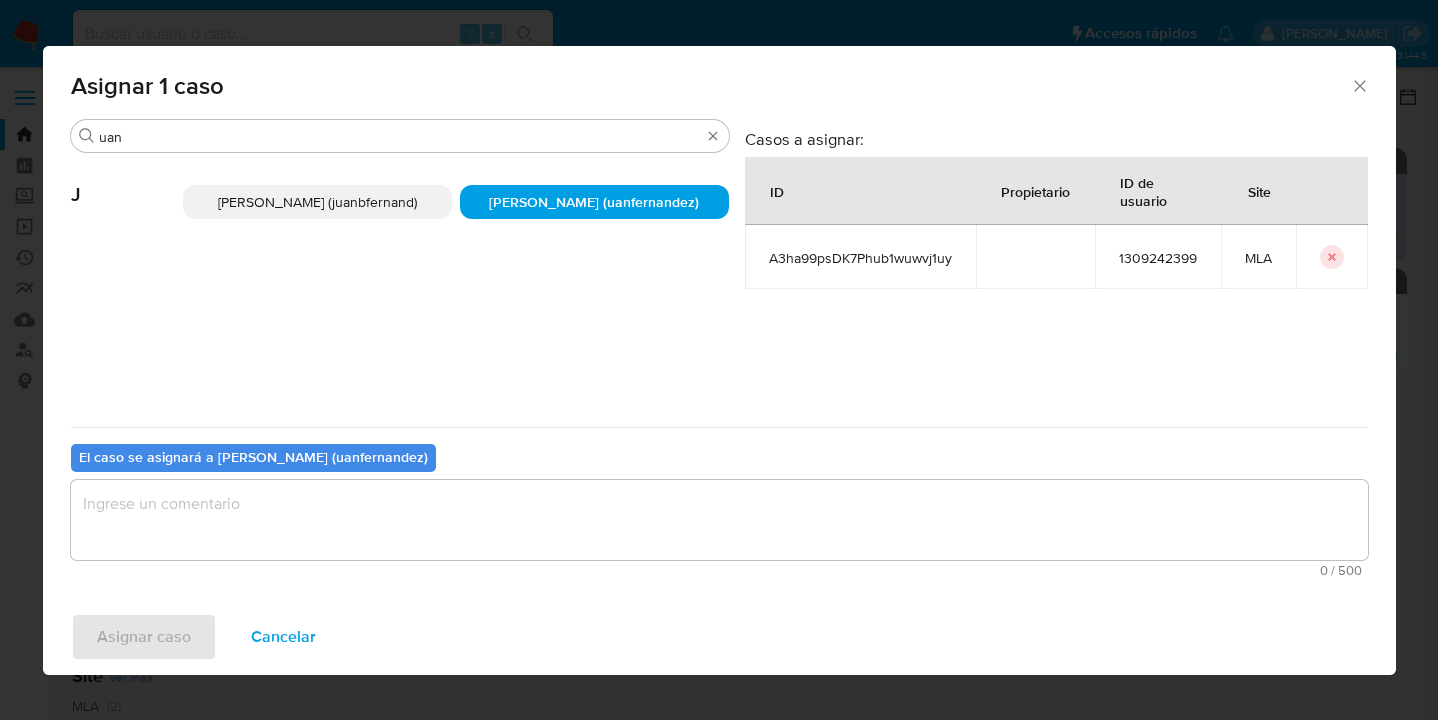 click at bounding box center (719, 520) 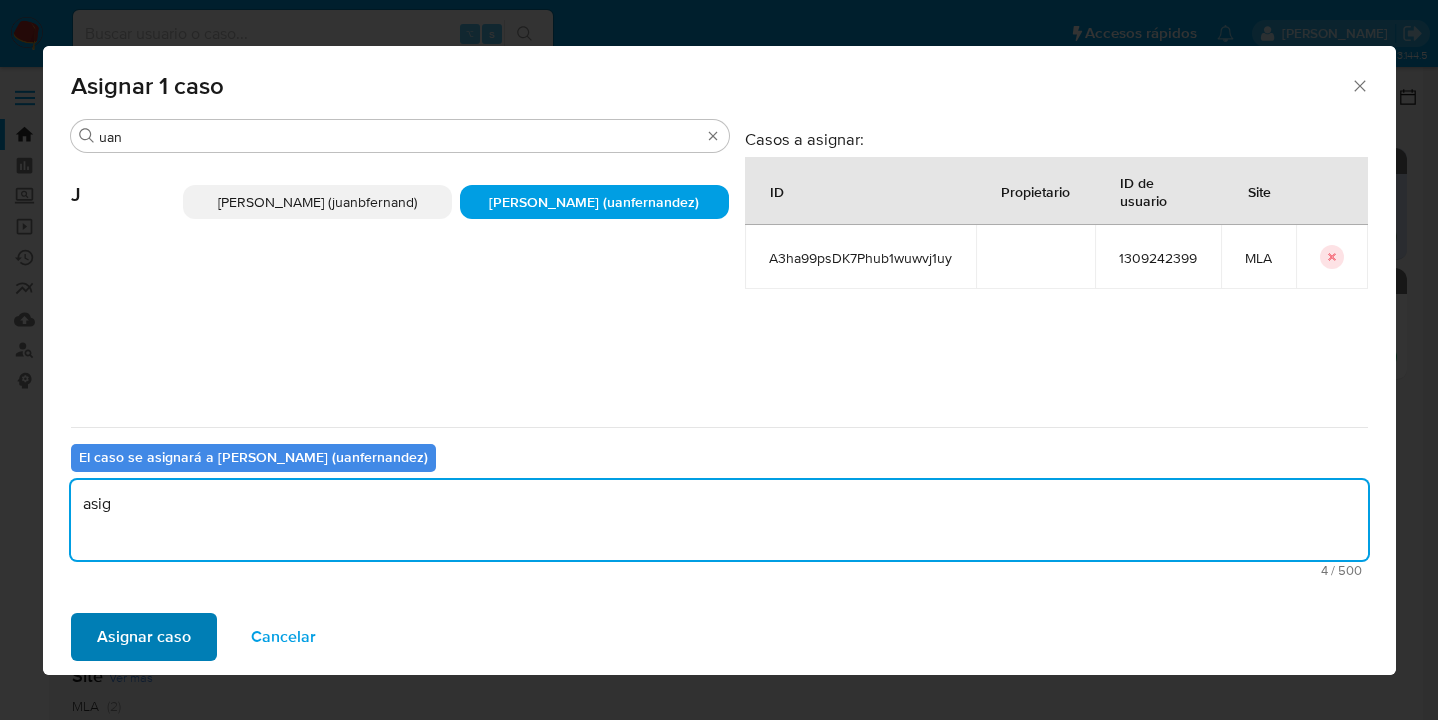 type on "asig" 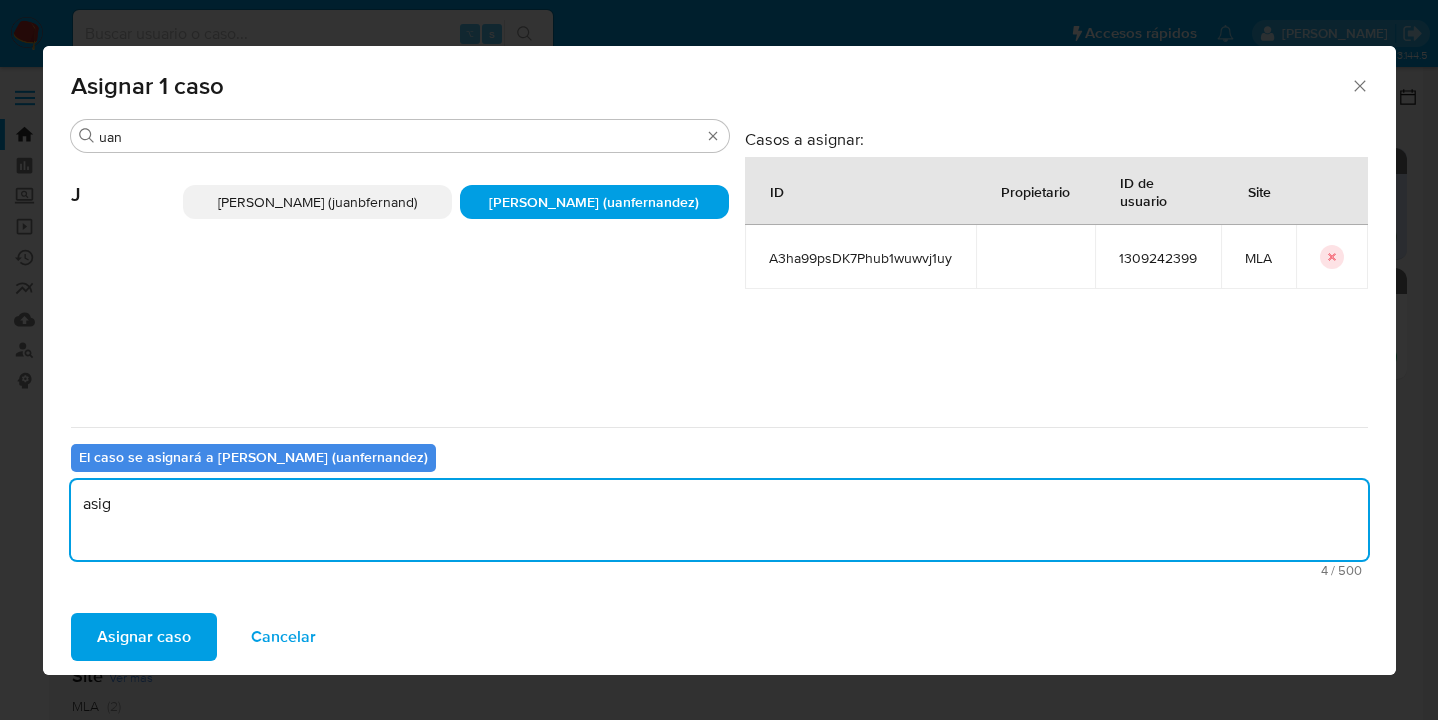 click on "Asignar caso" at bounding box center [144, 637] 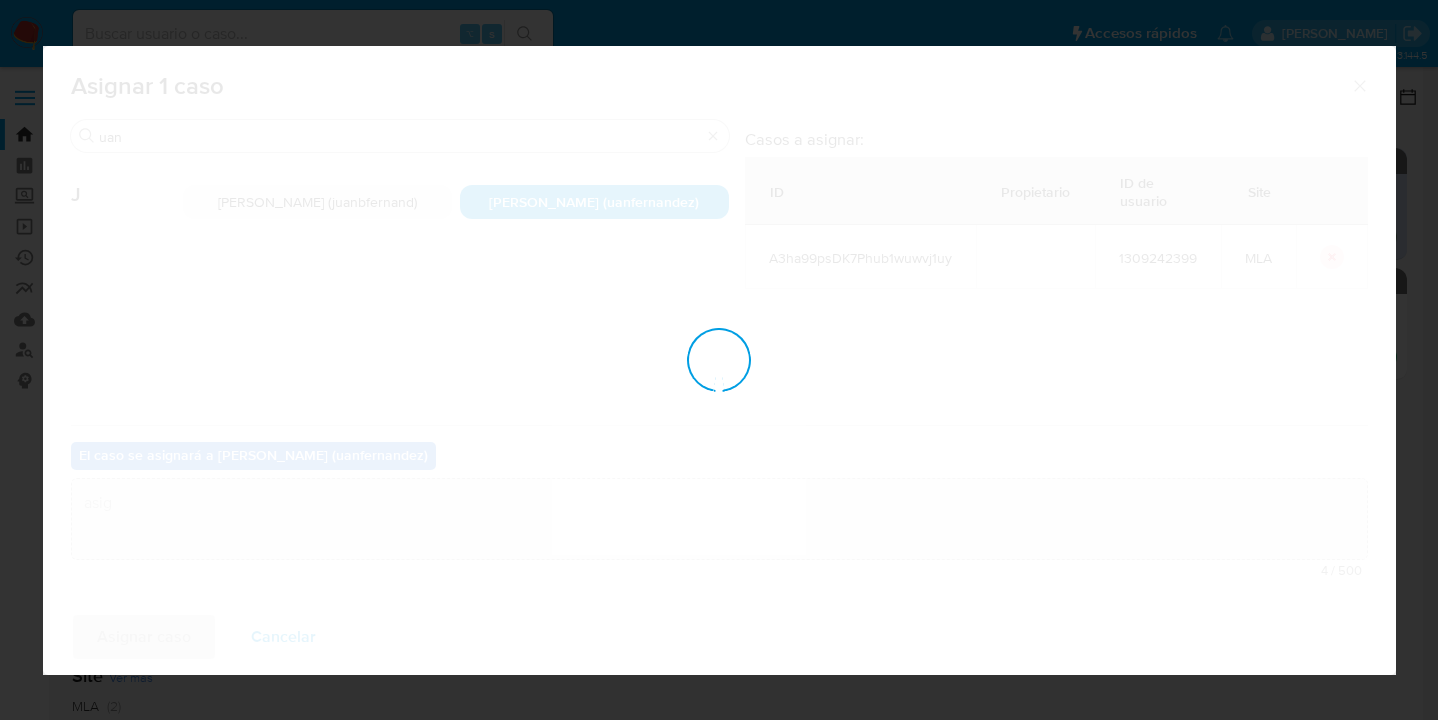 type 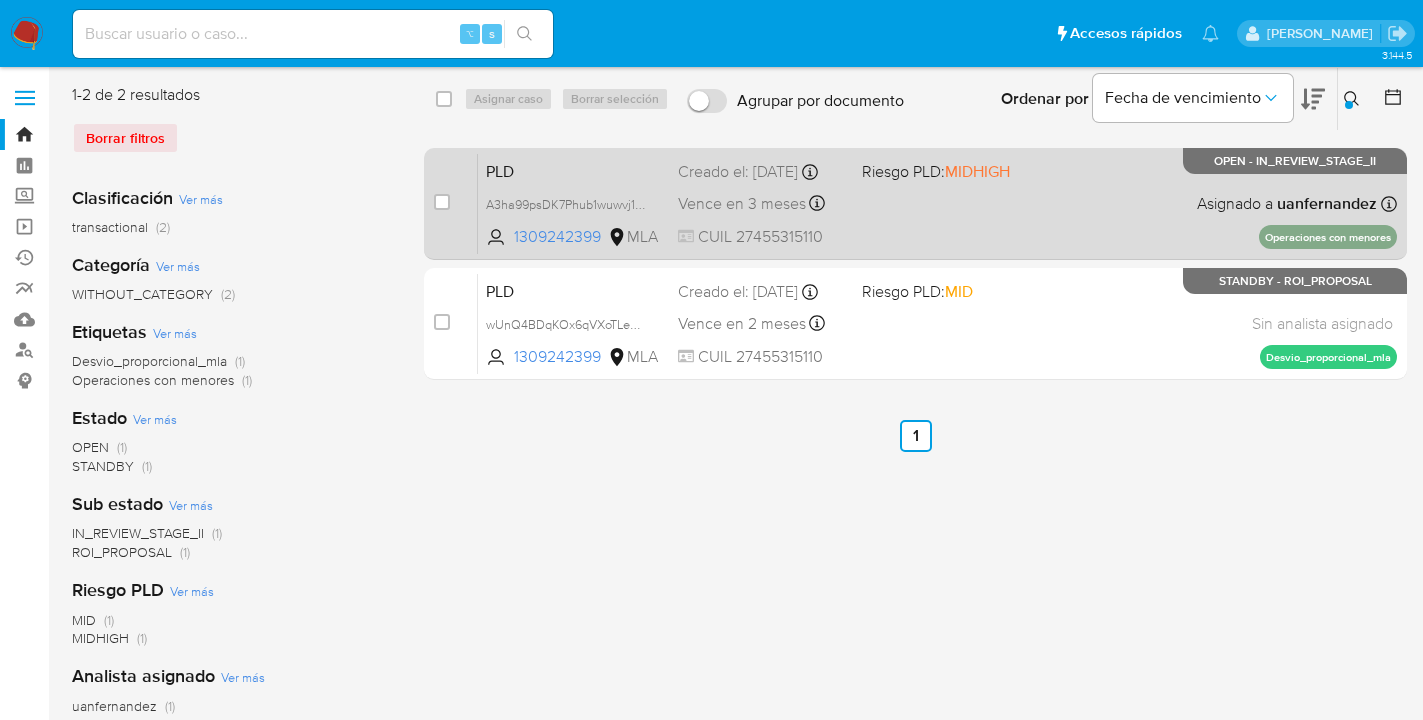 click on "PLD A3ha99psDK7Phub1wuwvj1uy 1309242399 MLA Riesgo PLD:  MIDHIGH Creado el: 12/07/2025   Creado el: 12/07/2025 03:06:22 Vence en 3 meses   Vence el 10/10/2025 03:06:23 CUIL   27455315110 Asignado a   uanfernandez   Asignado el: 15/07/2025 09:47:32 Operaciones con menores OPEN - IN_REVIEW_STAGE_II" at bounding box center (937, 203) 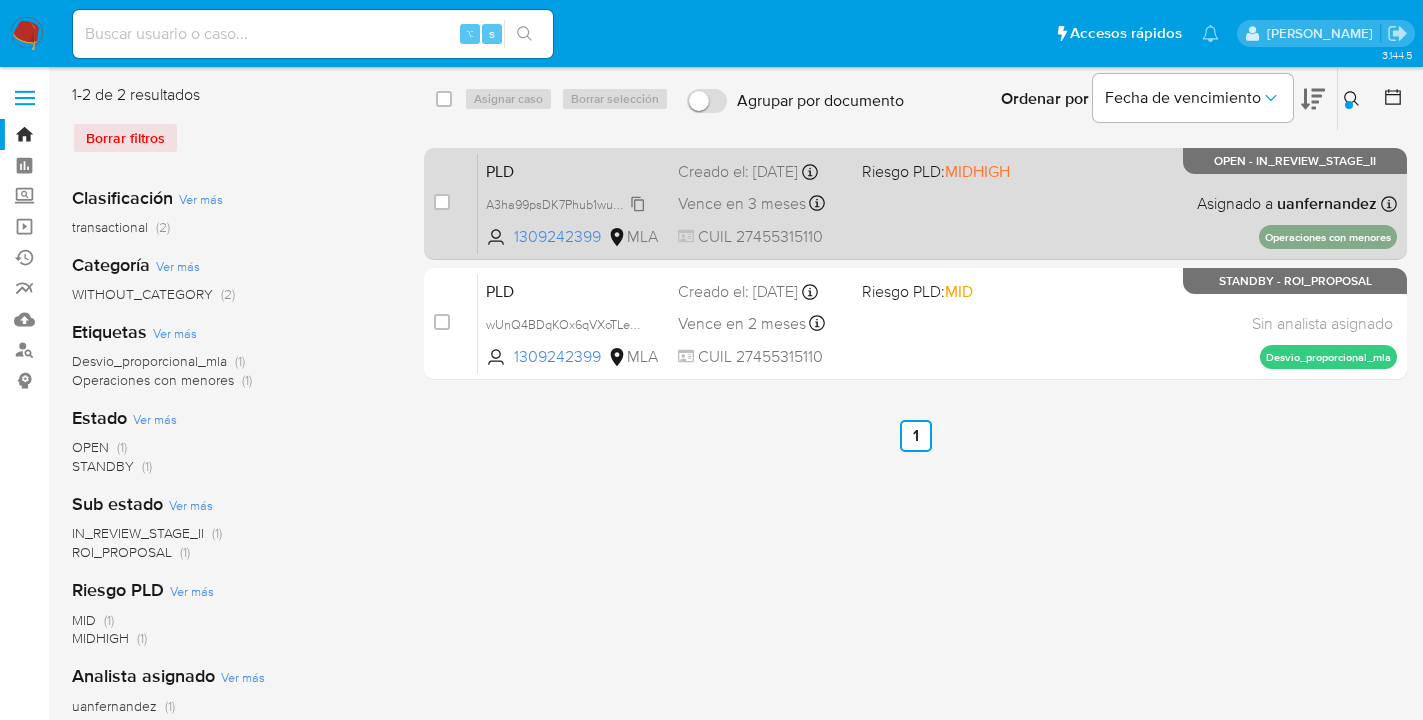 click on "A3ha99psDK7Phub1wuwvj1uy" at bounding box center (567, 203) 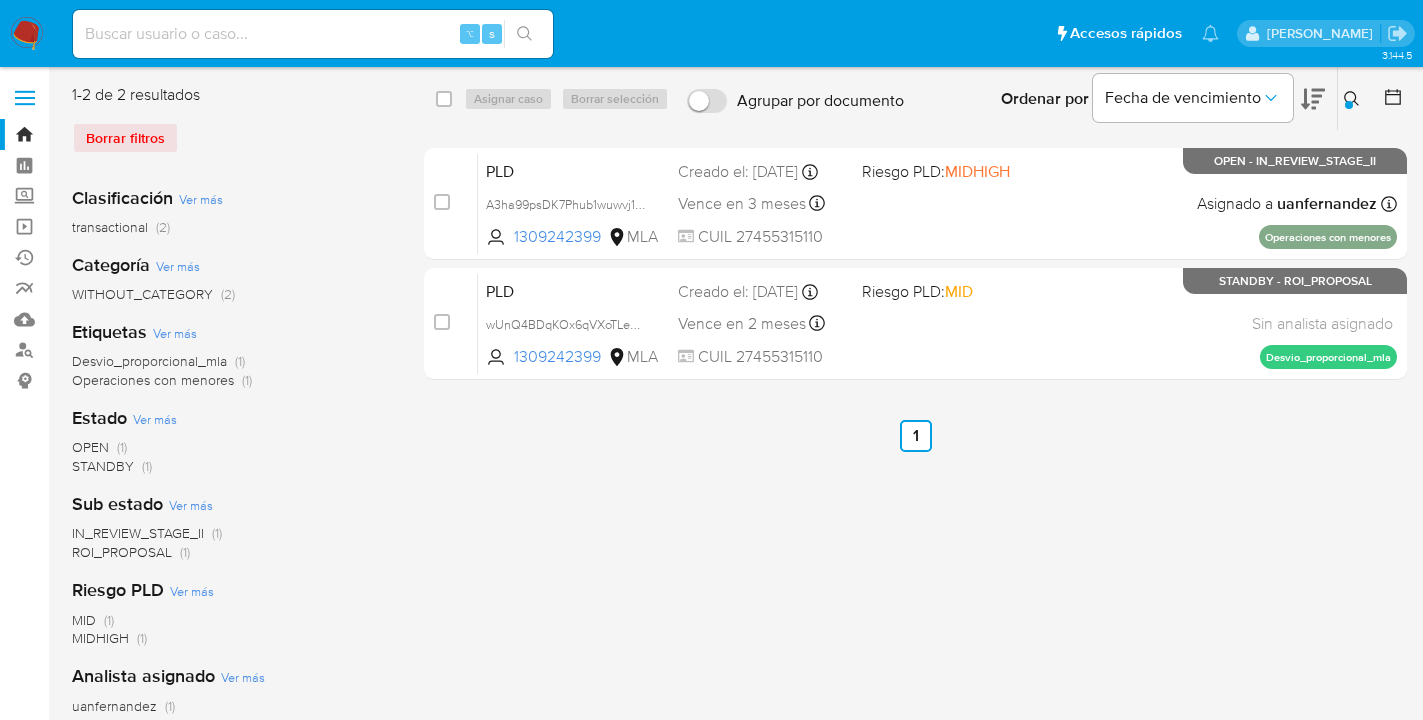 click 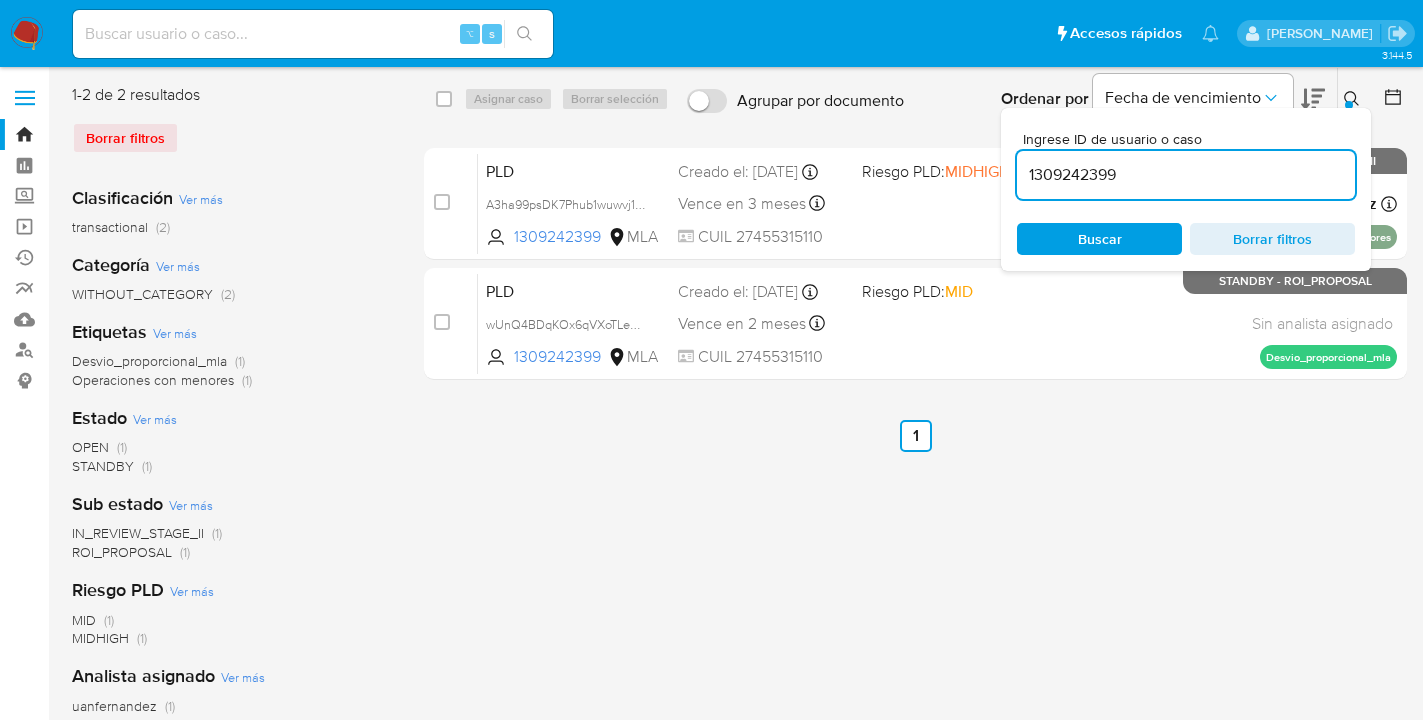 drag, startPoint x: 1161, startPoint y: 175, endPoint x: 1031, endPoint y: 167, distance: 130.24593 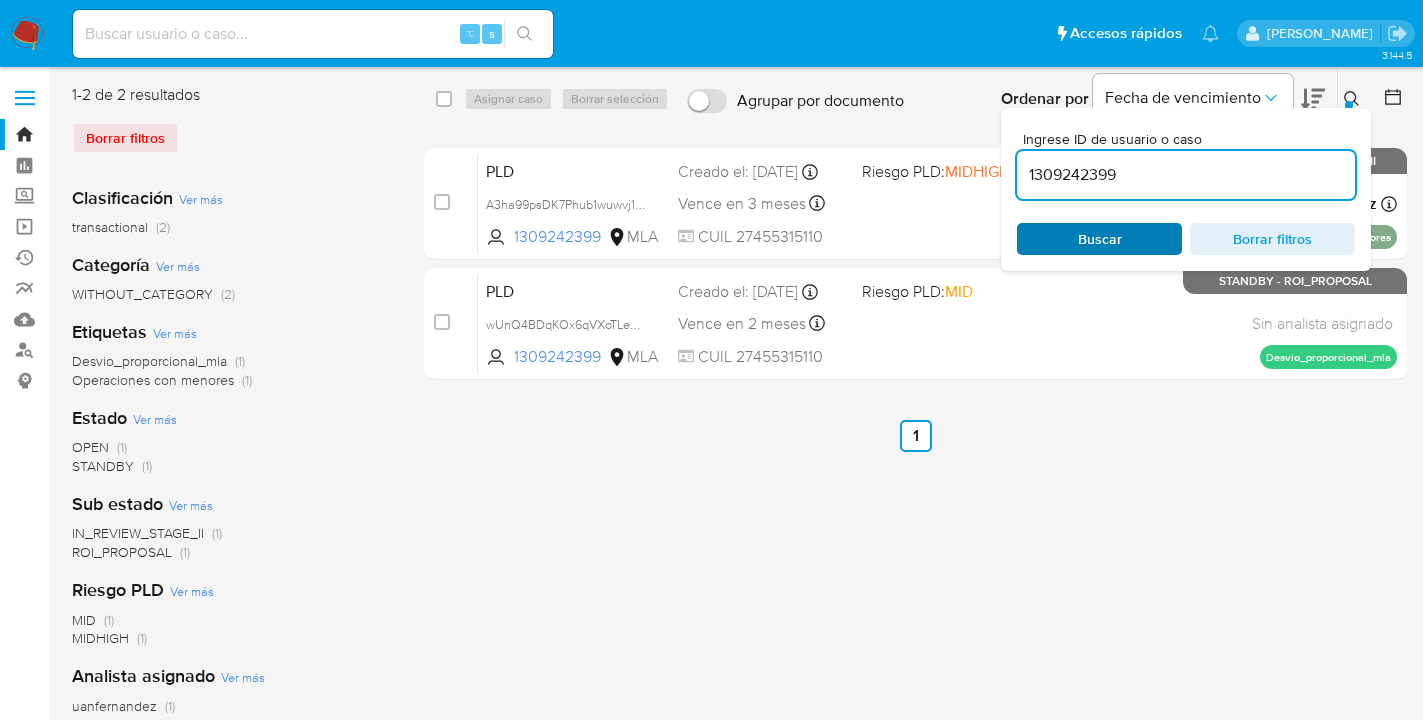 click on "Buscar" at bounding box center [1100, 239] 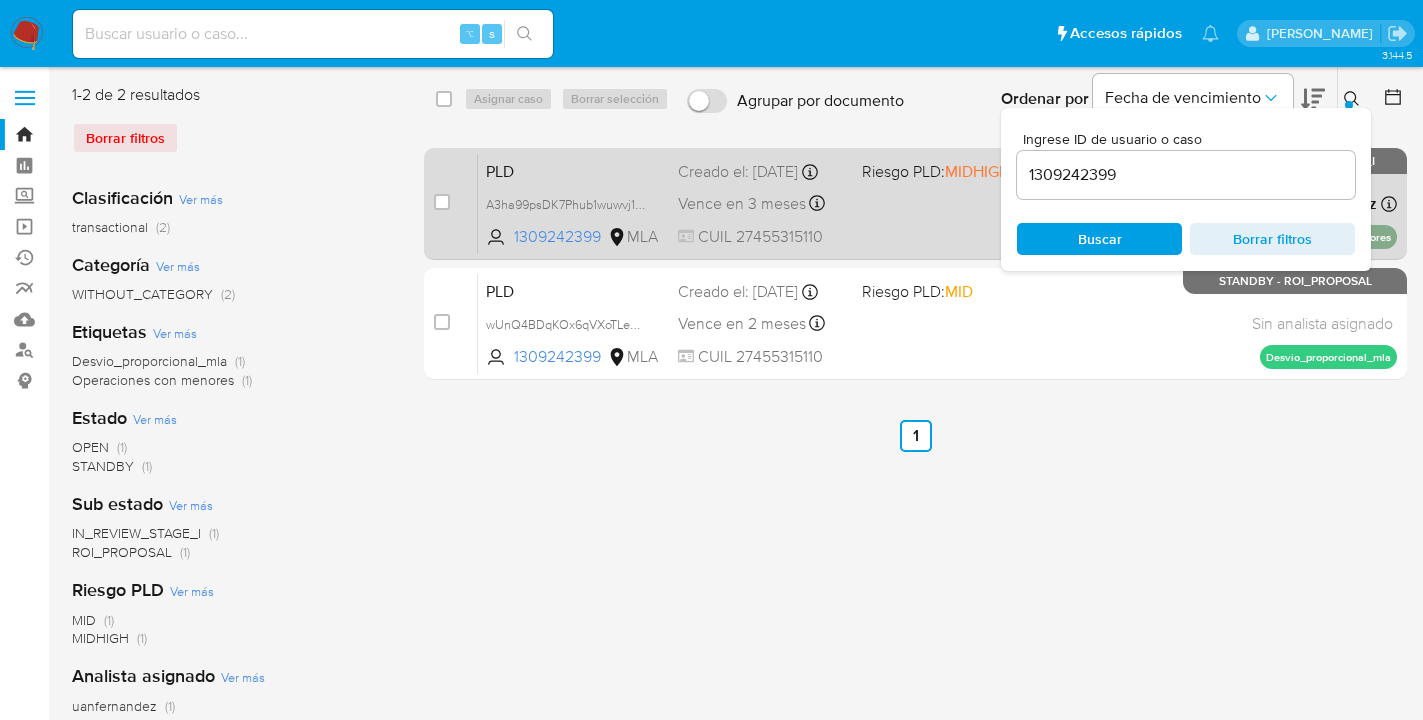 drag, startPoint x: 1350, startPoint y: 92, endPoint x: 1205, endPoint y: 214, distance: 189.4967 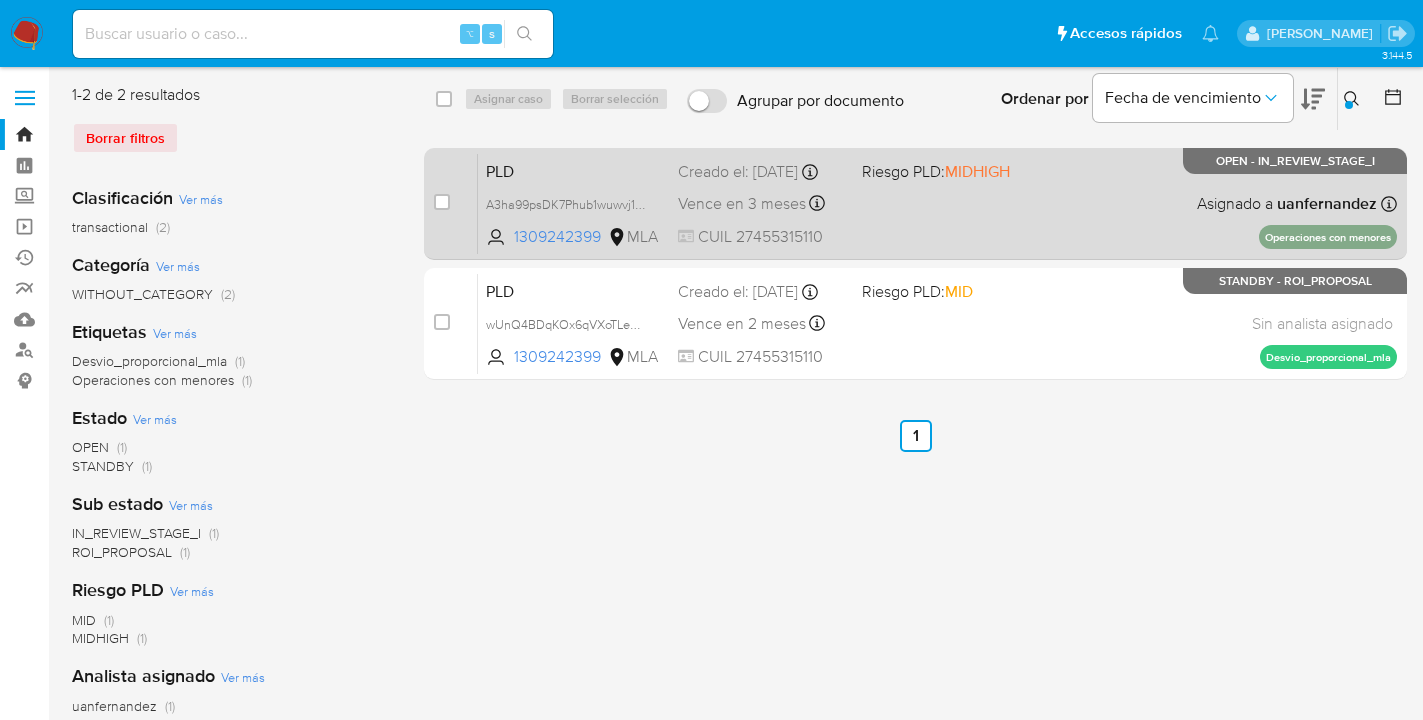 click on "PLD A3ha99psDK7Phub1wuwvj1uy 1309242399 MLA Riesgo PLD:  MIDHIGH Creado el: 12/07/2025   Creado el: 12/07/2025 03:06:22 Vence en 3 meses   Vence el 10/10/2025 03:06:23 CUIL   27455315110 Asignado a   uanfernandez   Asignado el: 15/07/2025 09:47:32 Operaciones con menores OPEN - IN_REVIEW_STAGE_I" at bounding box center (937, 203) 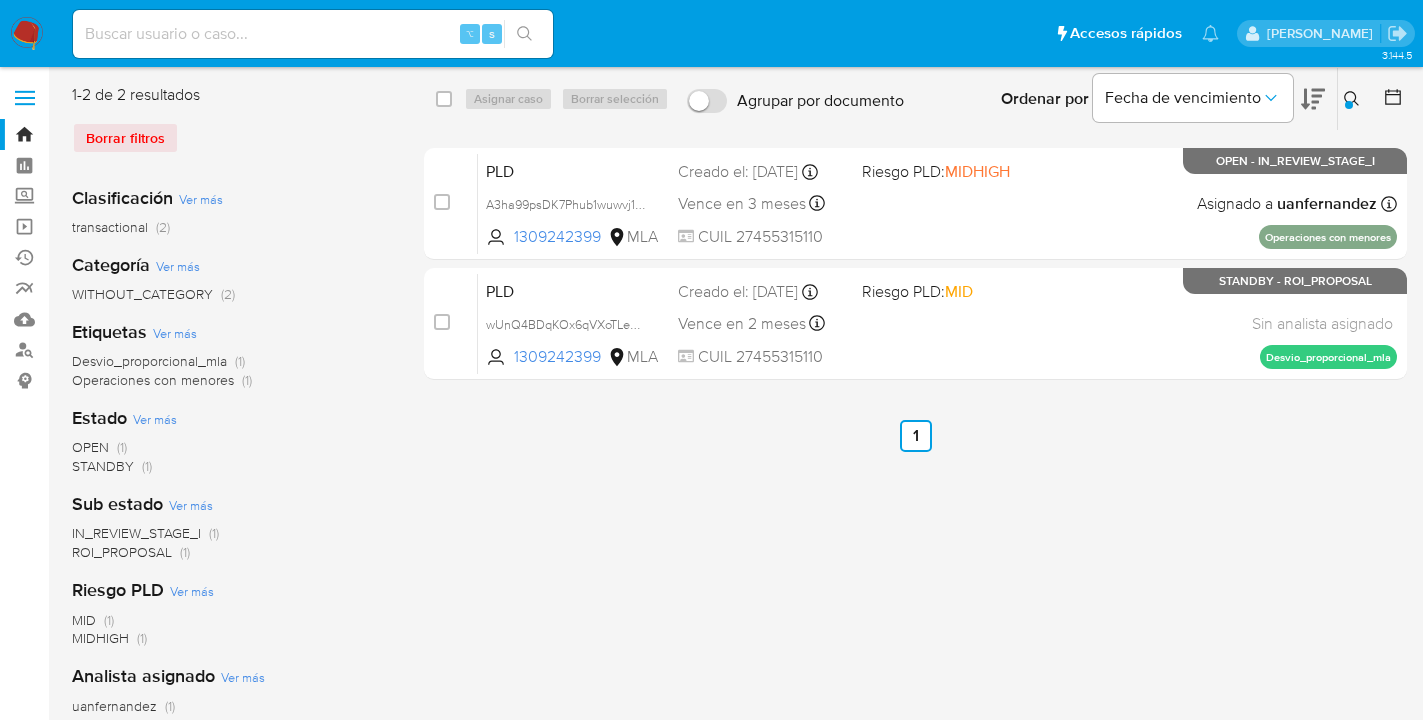 drag, startPoint x: 1349, startPoint y: 97, endPoint x: 1281, endPoint y: 132, distance: 76.47875 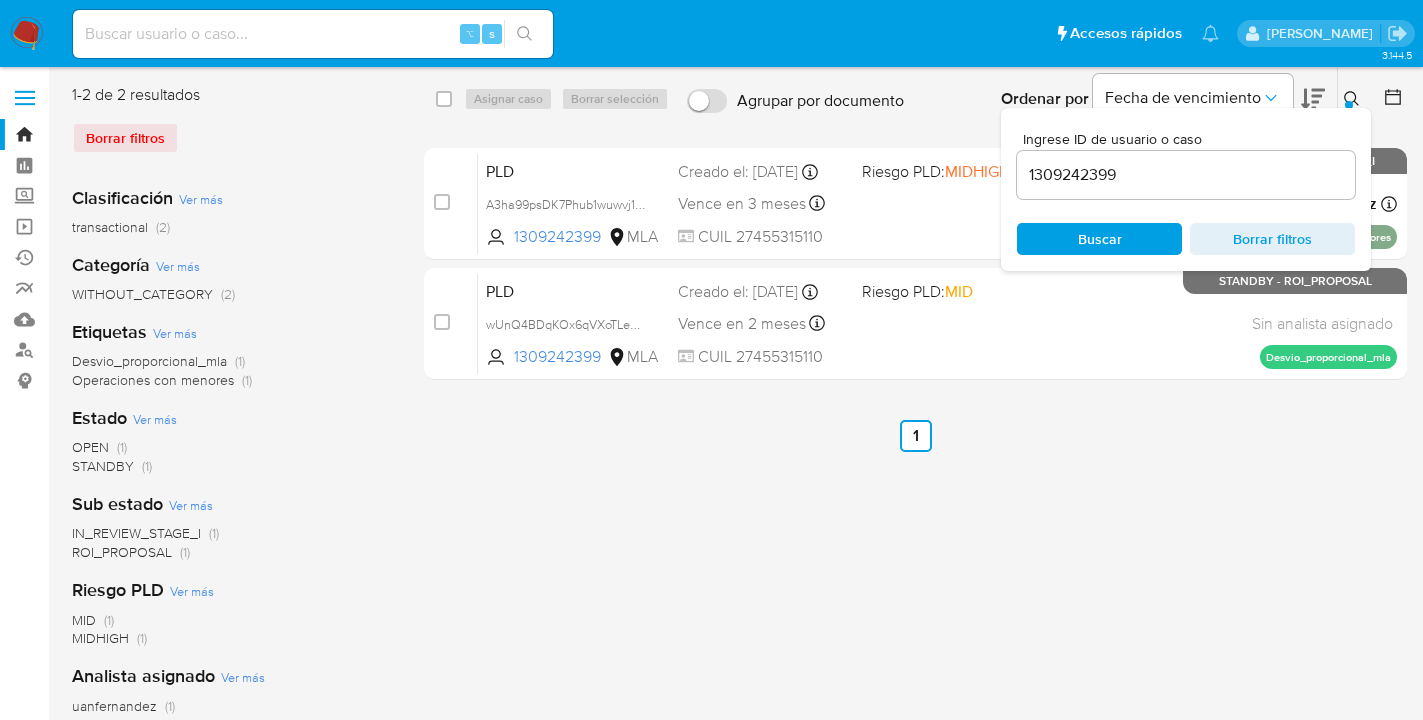 drag, startPoint x: 1123, startPoint y: 238, endPoint x: 1309, endPoint y: 128, distance: 216.09258 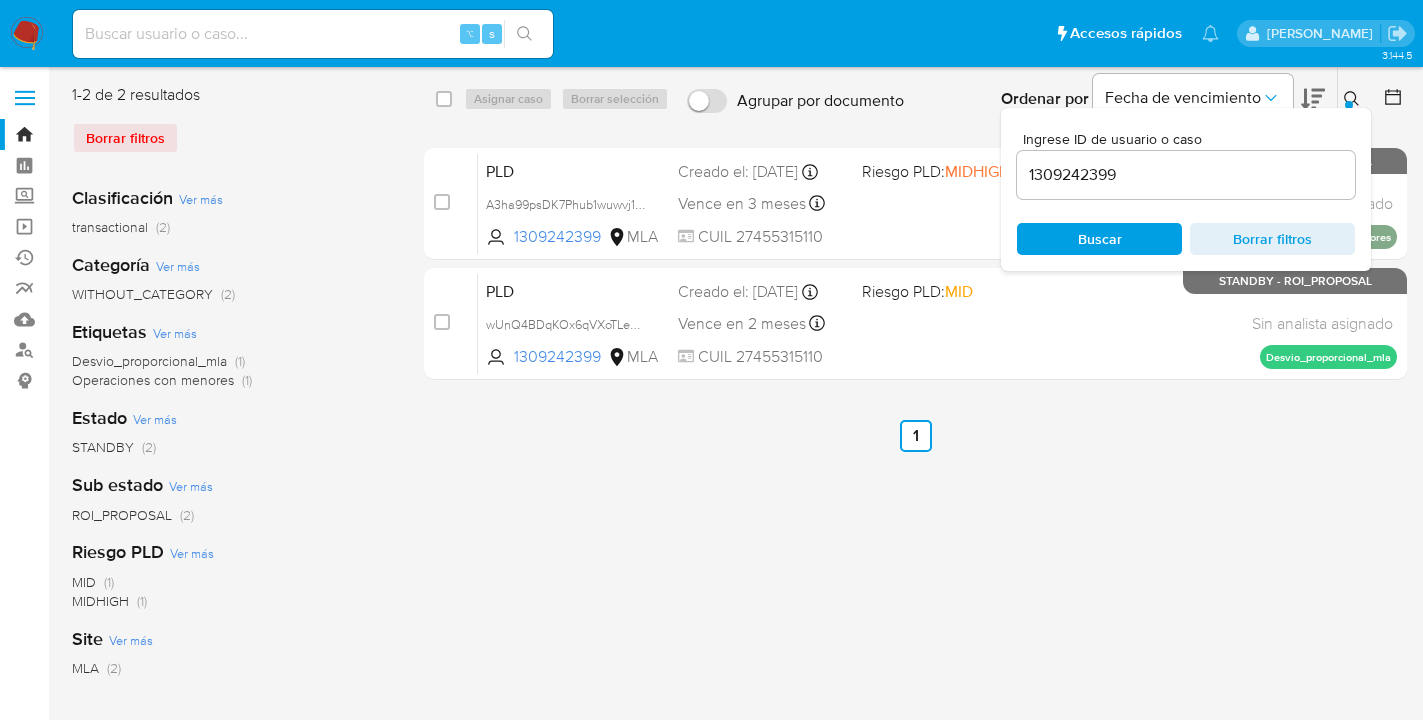 click 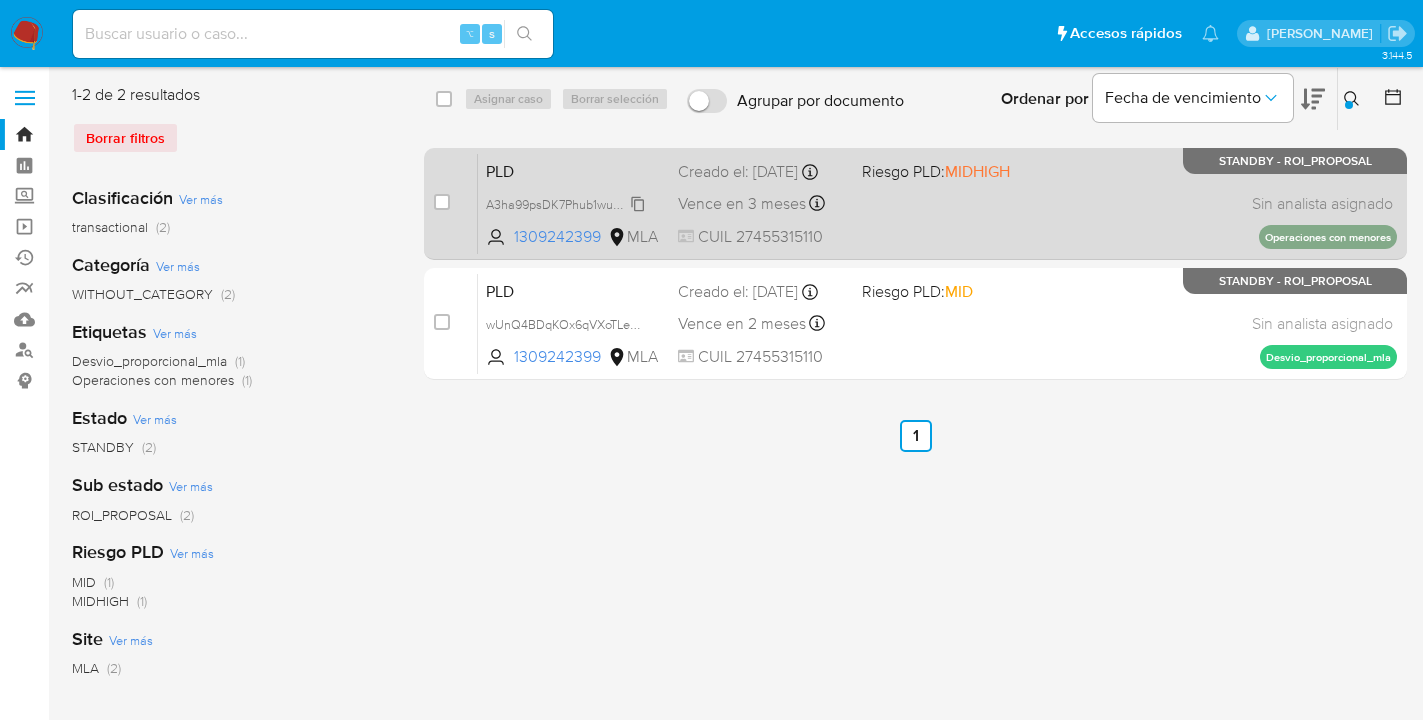 click on "A3ha99psDK7Phub1wuwvj1uy" at bounding box center (567, 203) 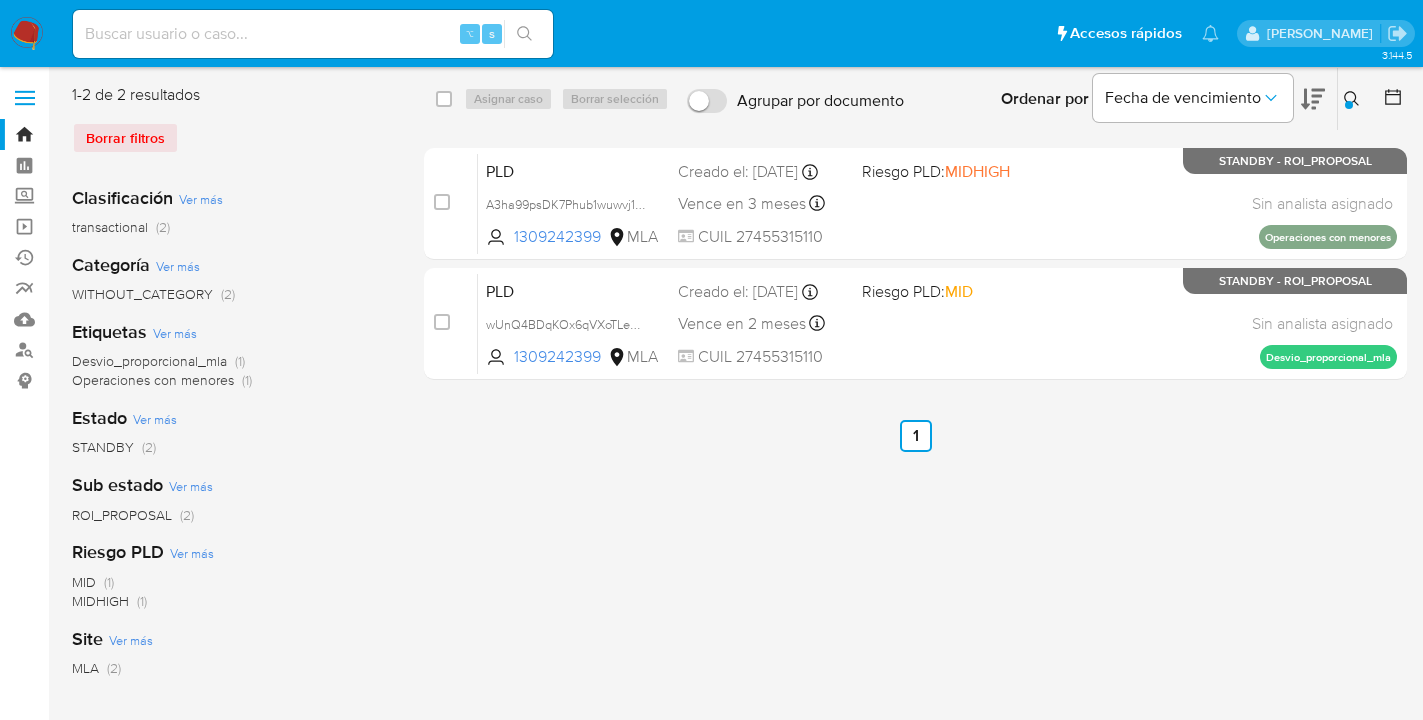 click 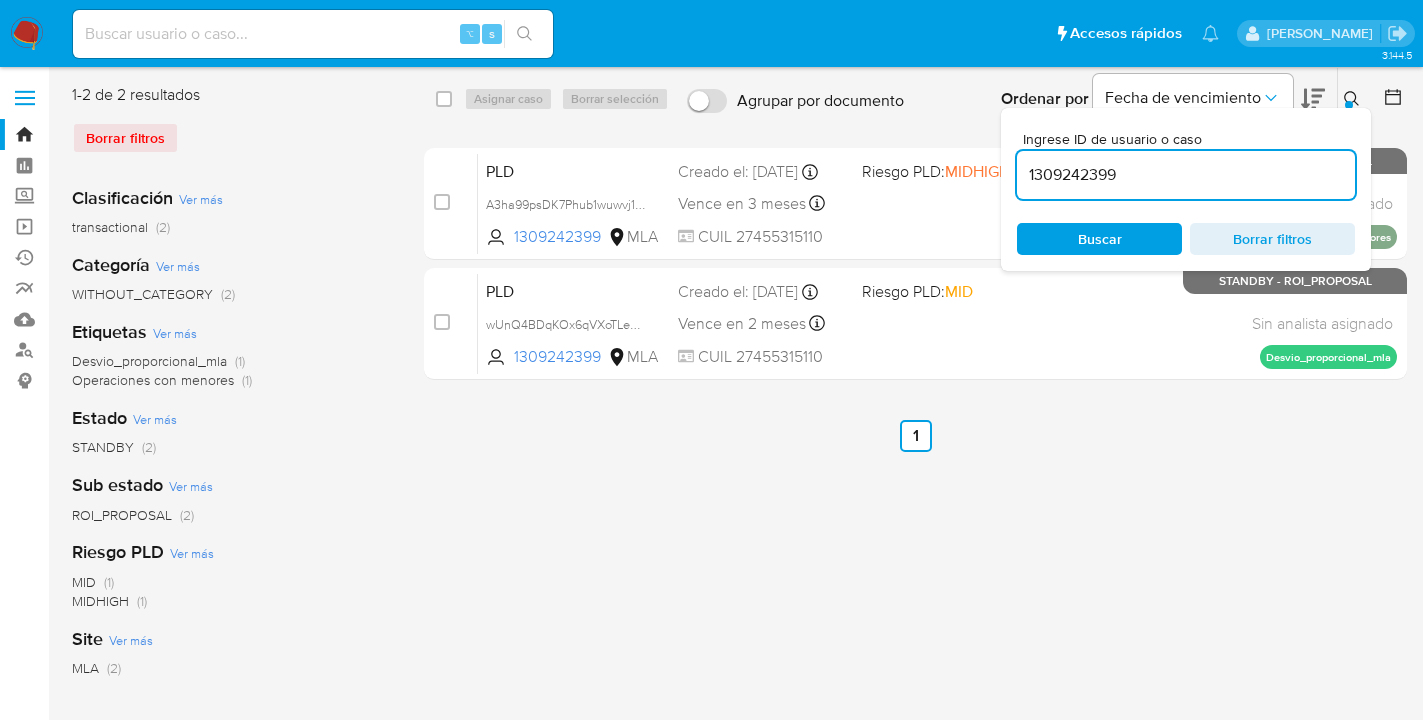 scroll, scrollTop: 0, scrollLeft: 0, axis: both 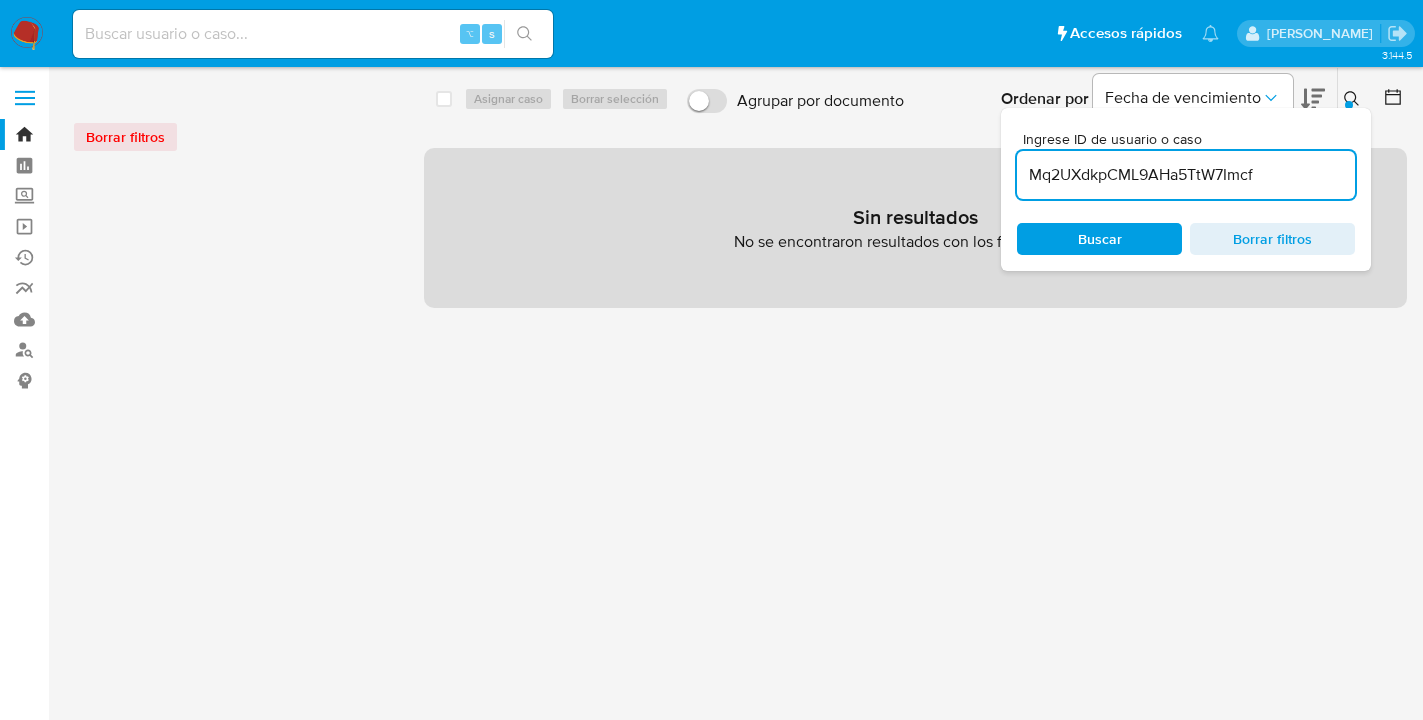 click 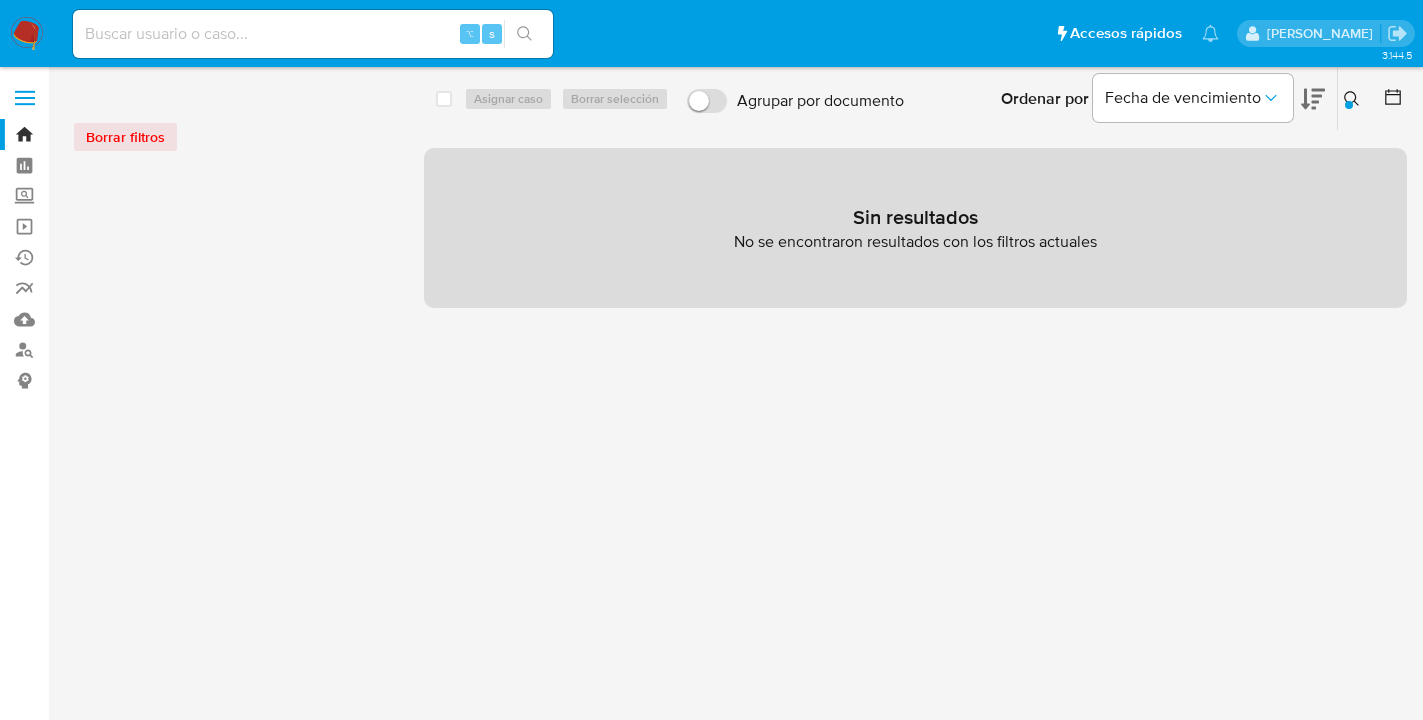 click at bounding box center (1354, 99) 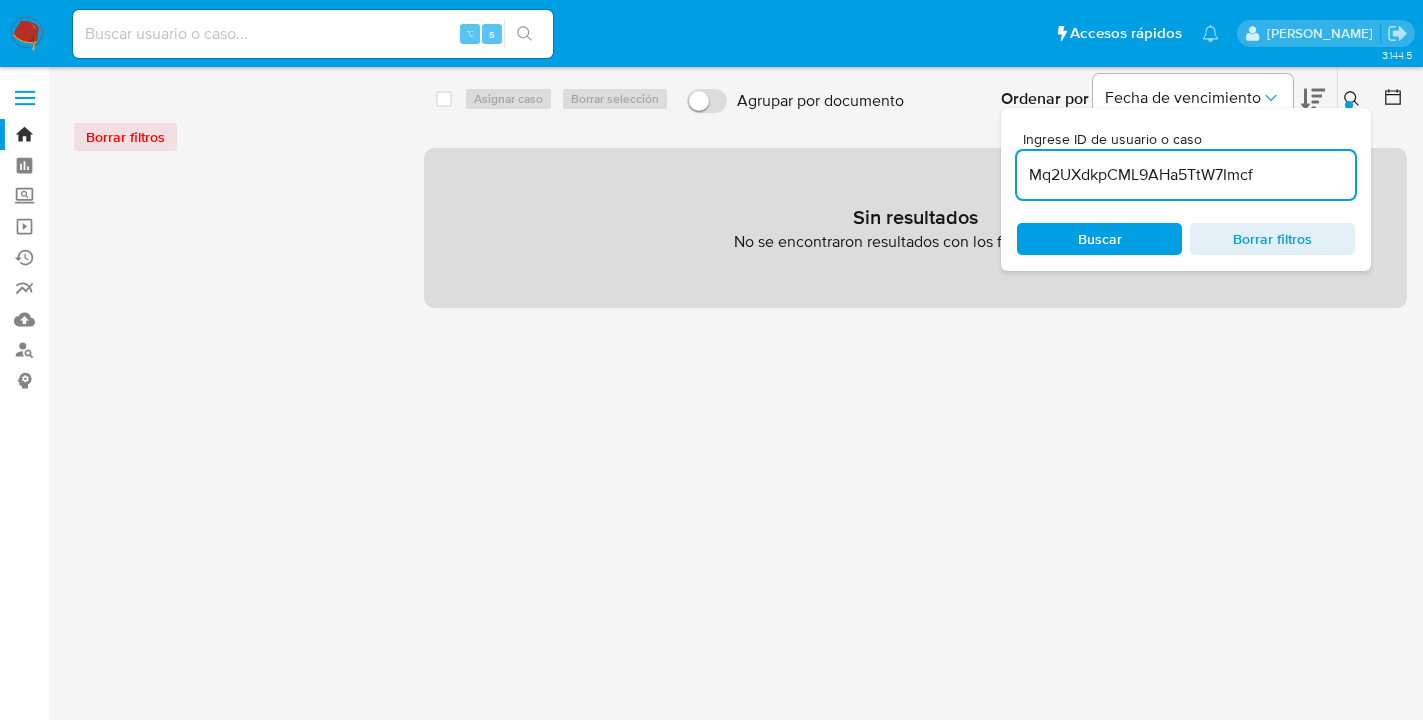 click on "Mq2UXdkpCML9AHa5TtW7Imcf" at bounding box center [1186, 175] 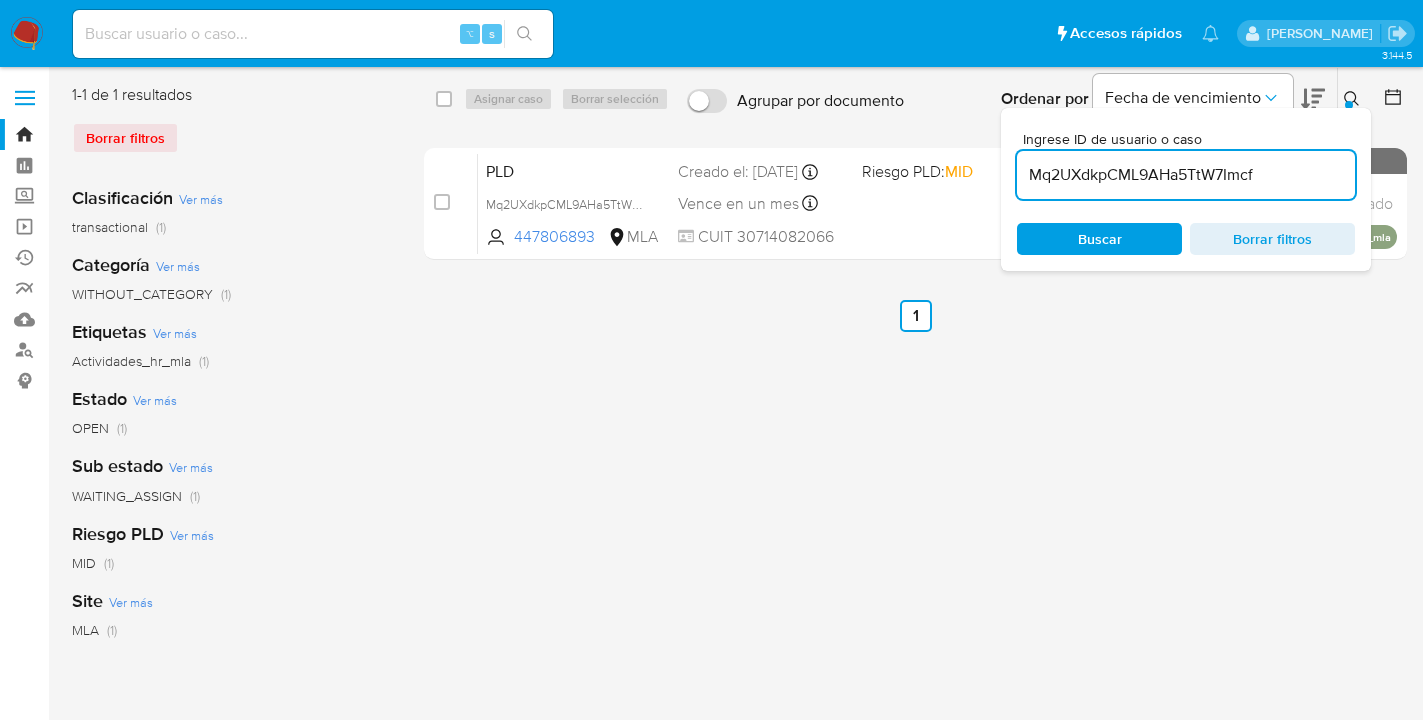 drag, startPoint x: 1354, startPoint y: 96, endPoint x: 1275, endPoint y: 123, distance: 83.48653 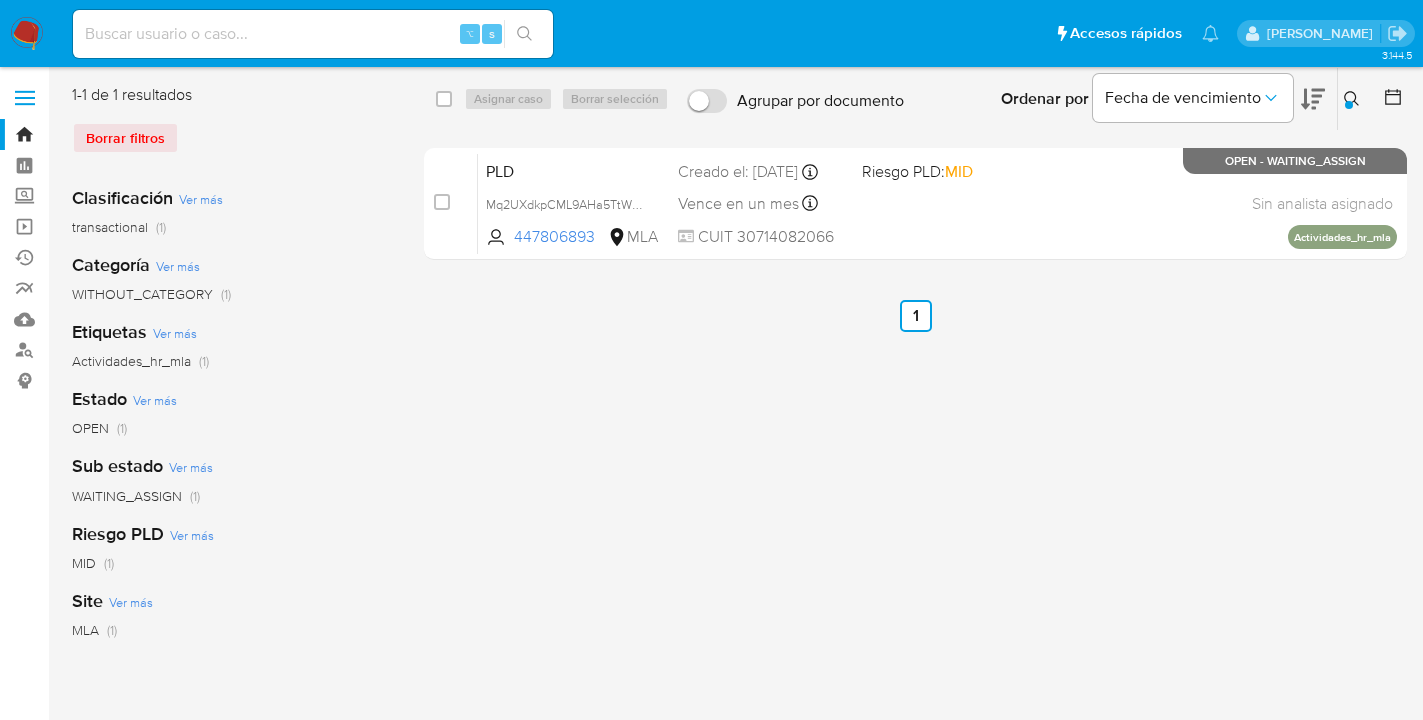 drag, startPoint x: 1353, startPoint y: 102, endPoint x: 1270, endPoint y: 131, distance: 87.92042 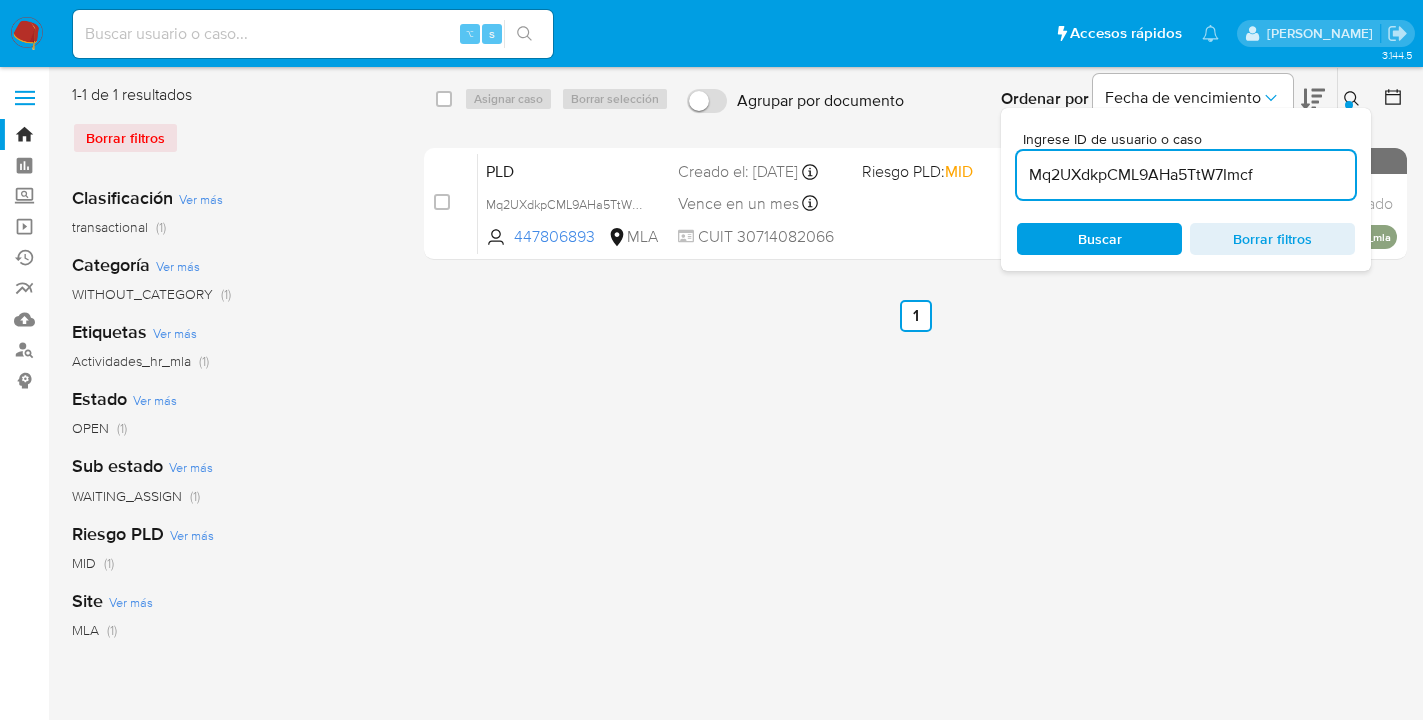 drag, startPoint x: 1236, startPoint y: 170, endPoint x: 1028, endPoint y: 170, distance: 208 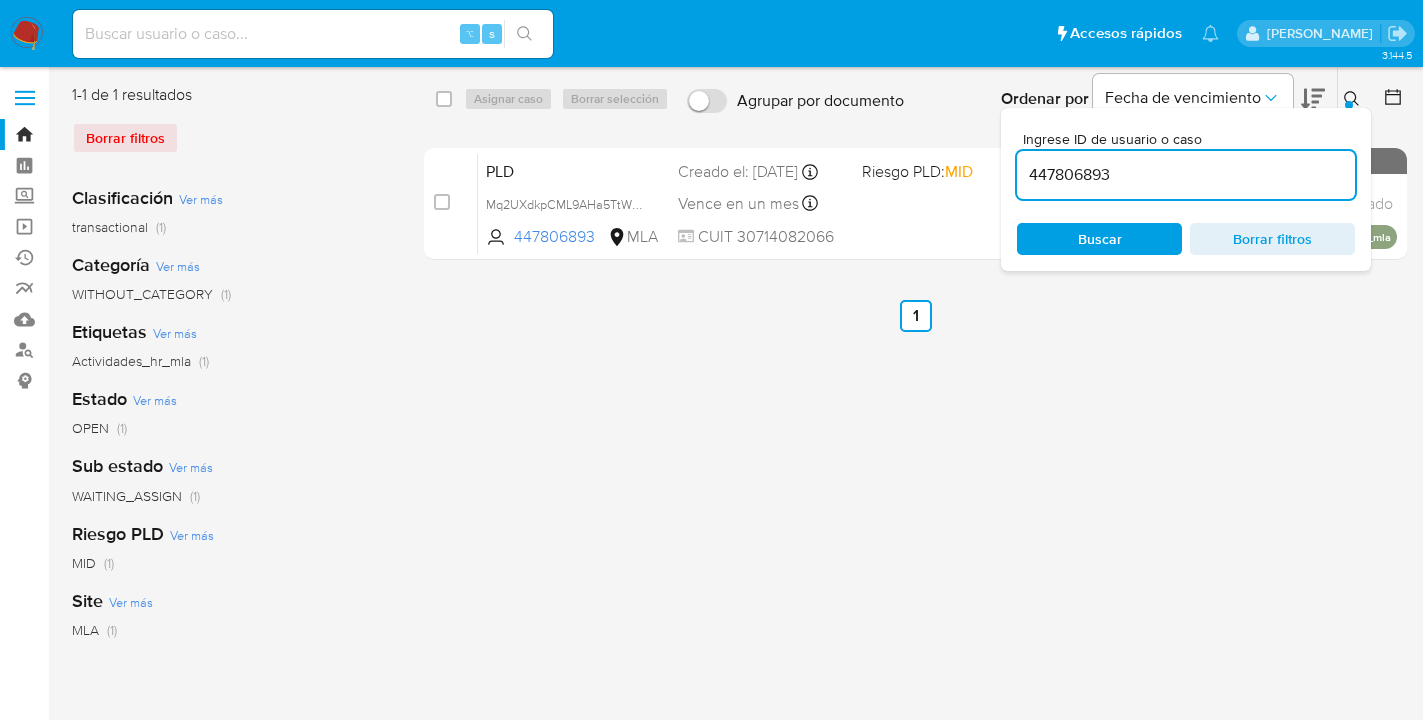 type on "447806893" 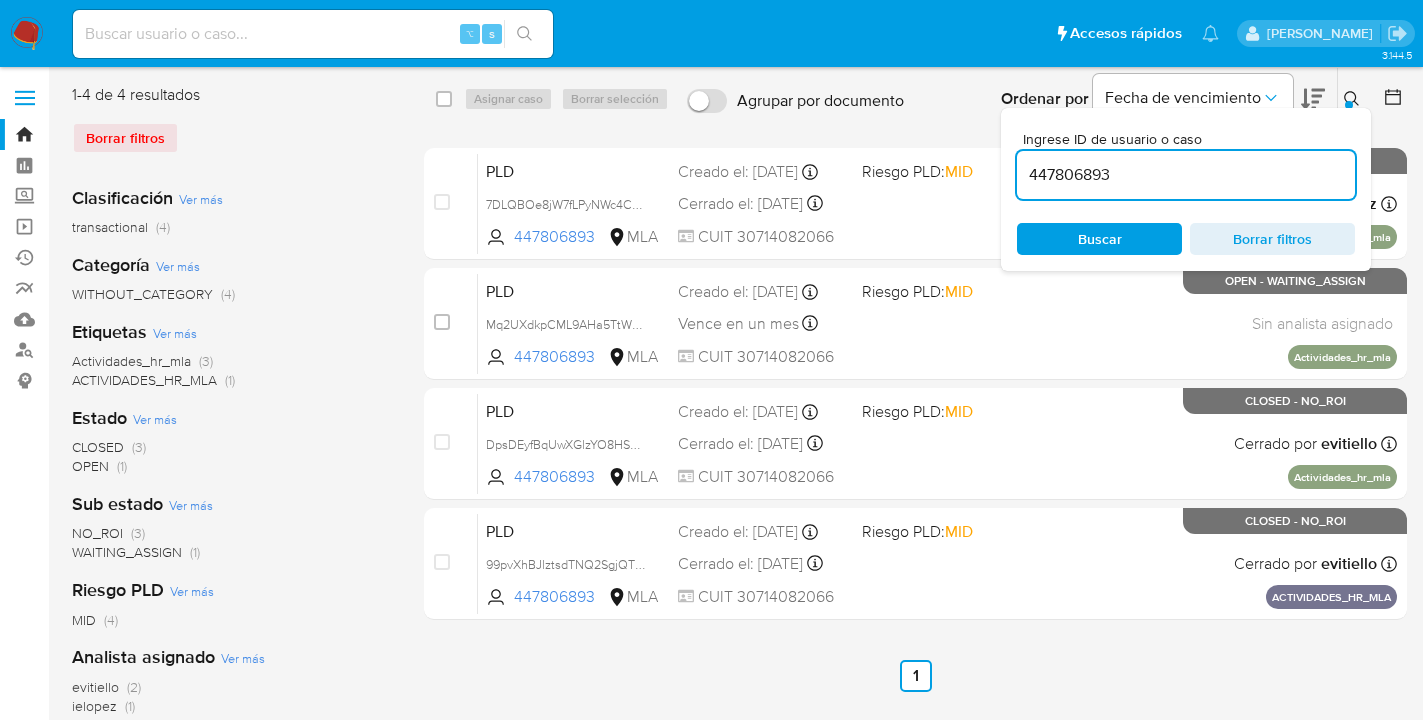 click 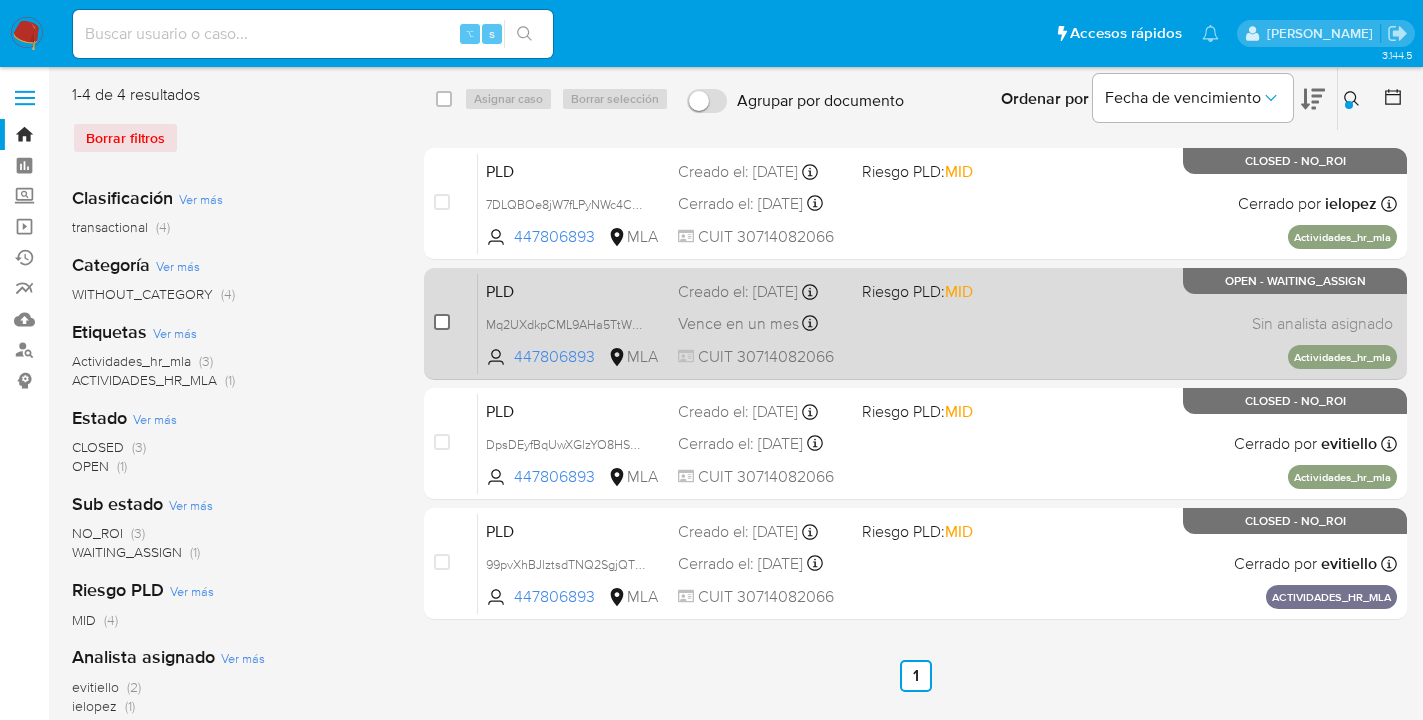 click at bounding box center [442, 322] 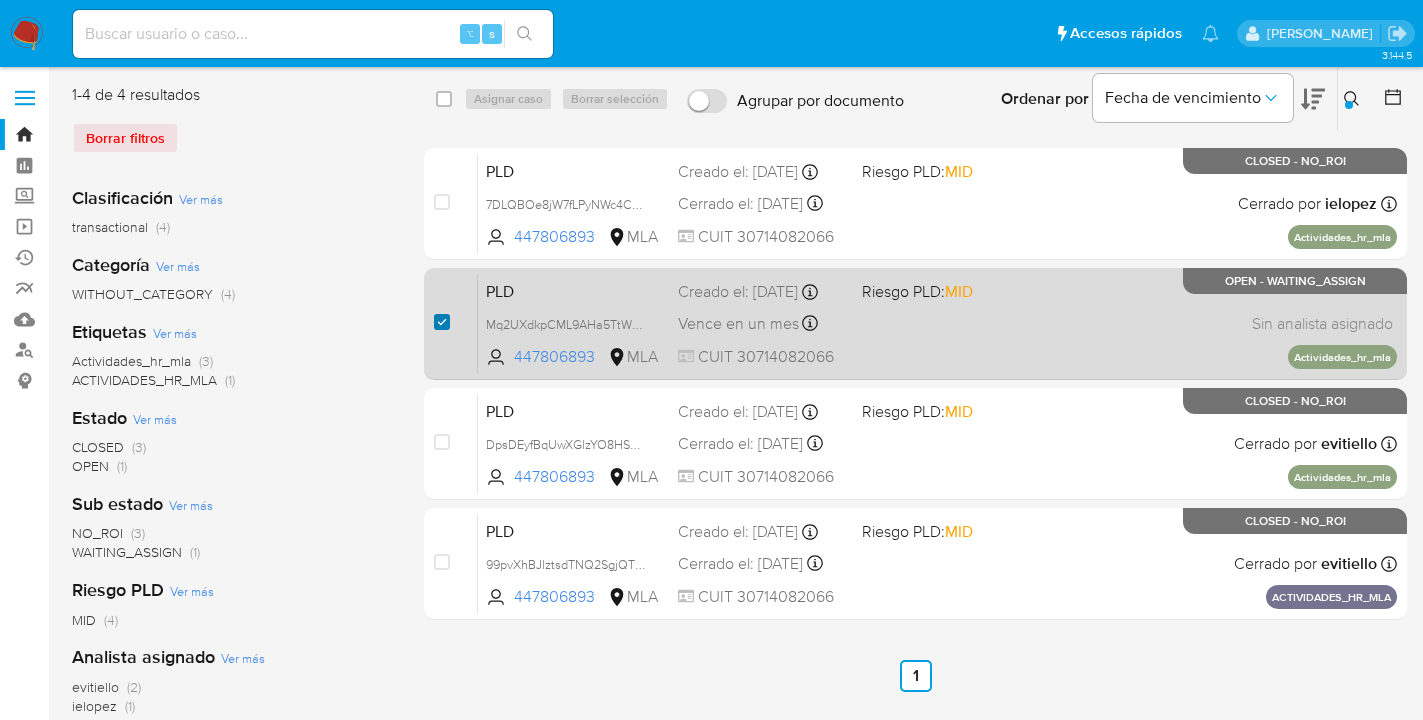 checkbox on "true" 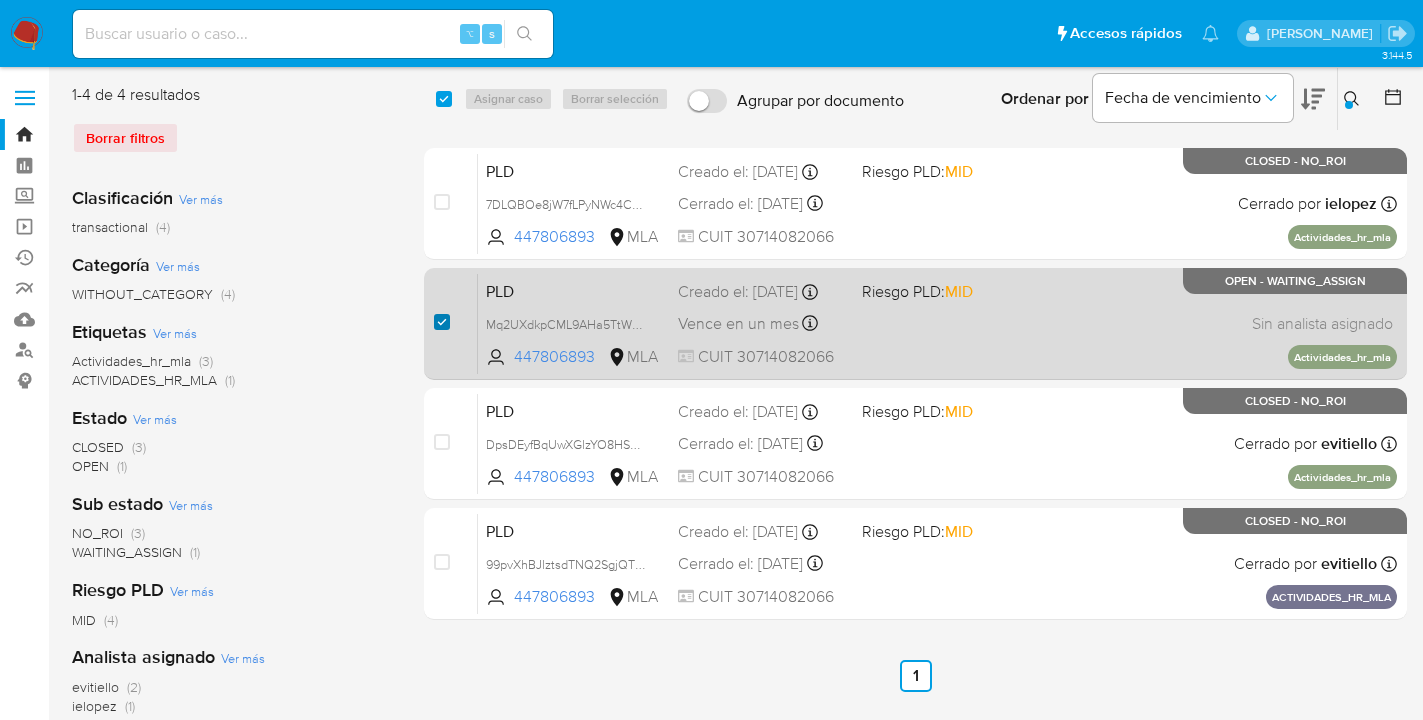 checkbox on "true" 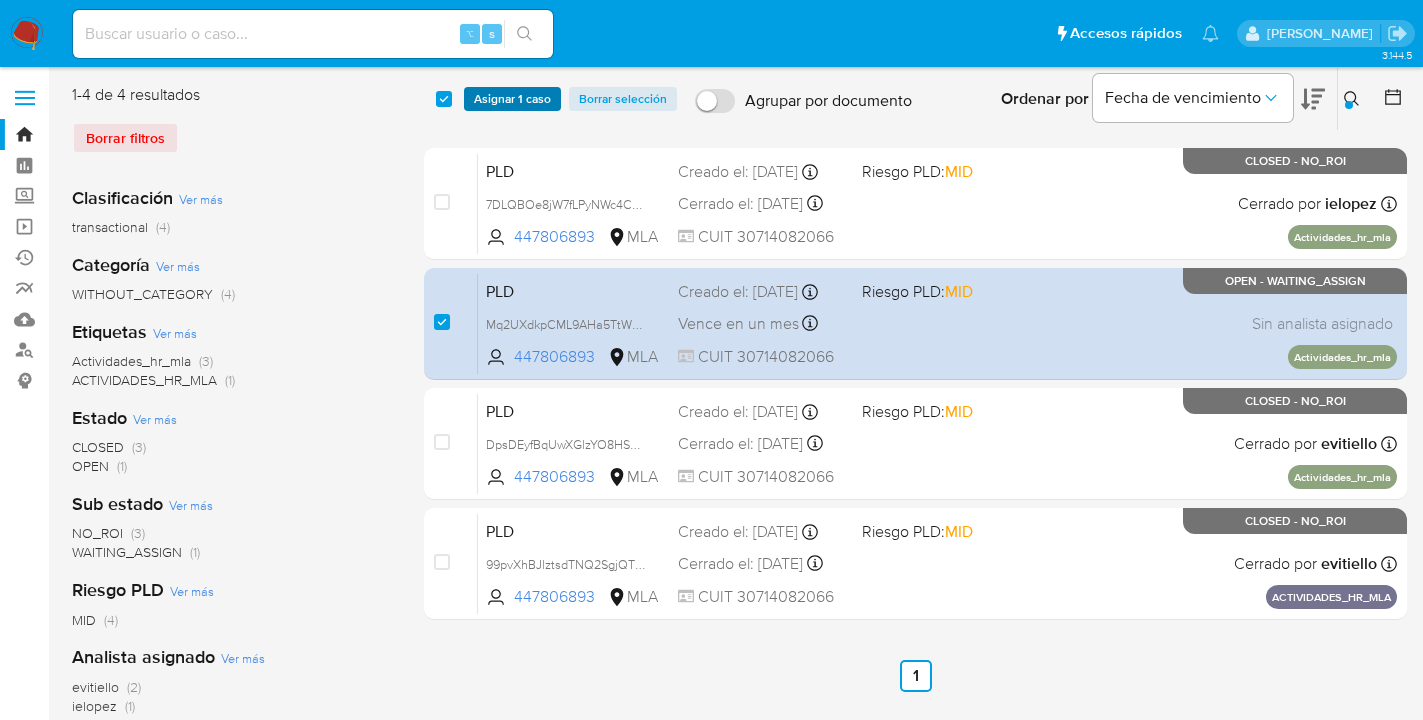 click on "Asignar 1 caso" at bounding box center [512, 99] 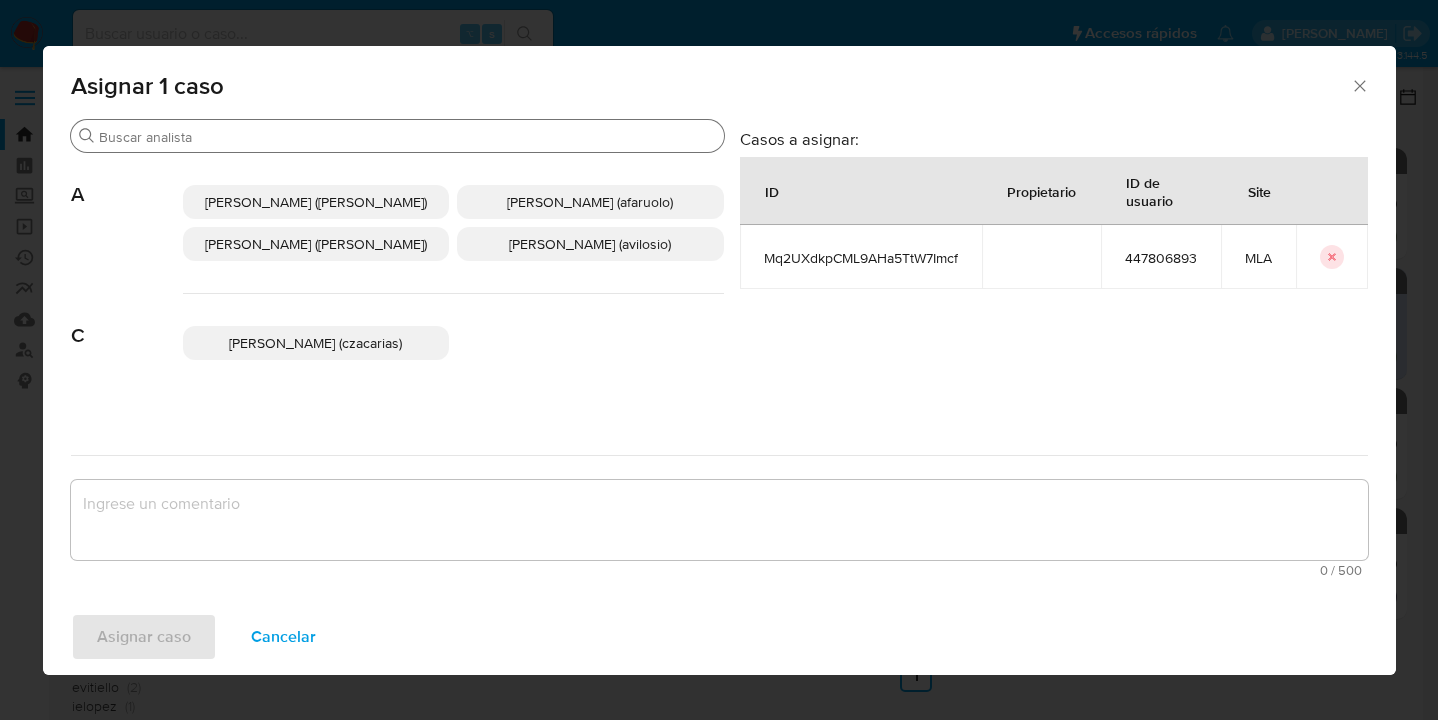 click on "Buscar" at bounding box center (407, 137) 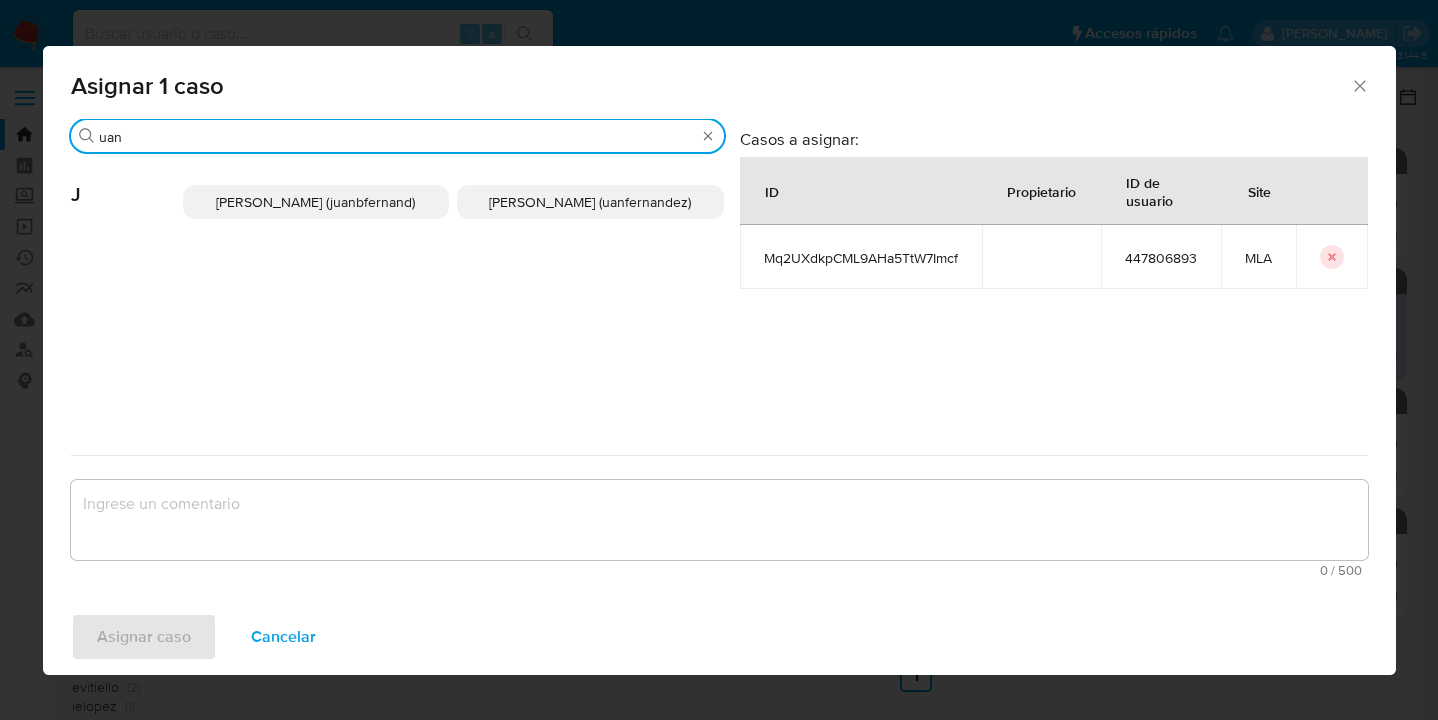 type on "uan" 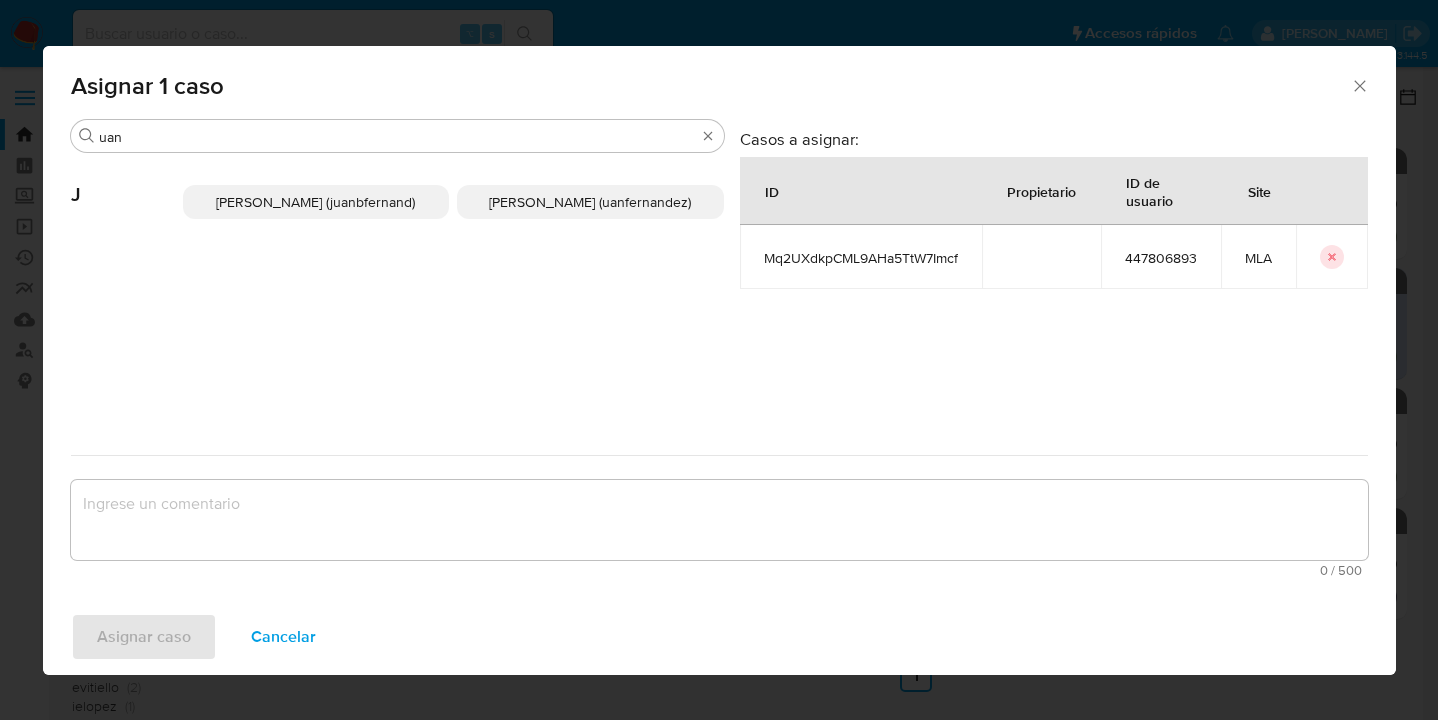 click on "Juan Pablo Fernandez (uanfernandez)" at bounding box center (590, 202) 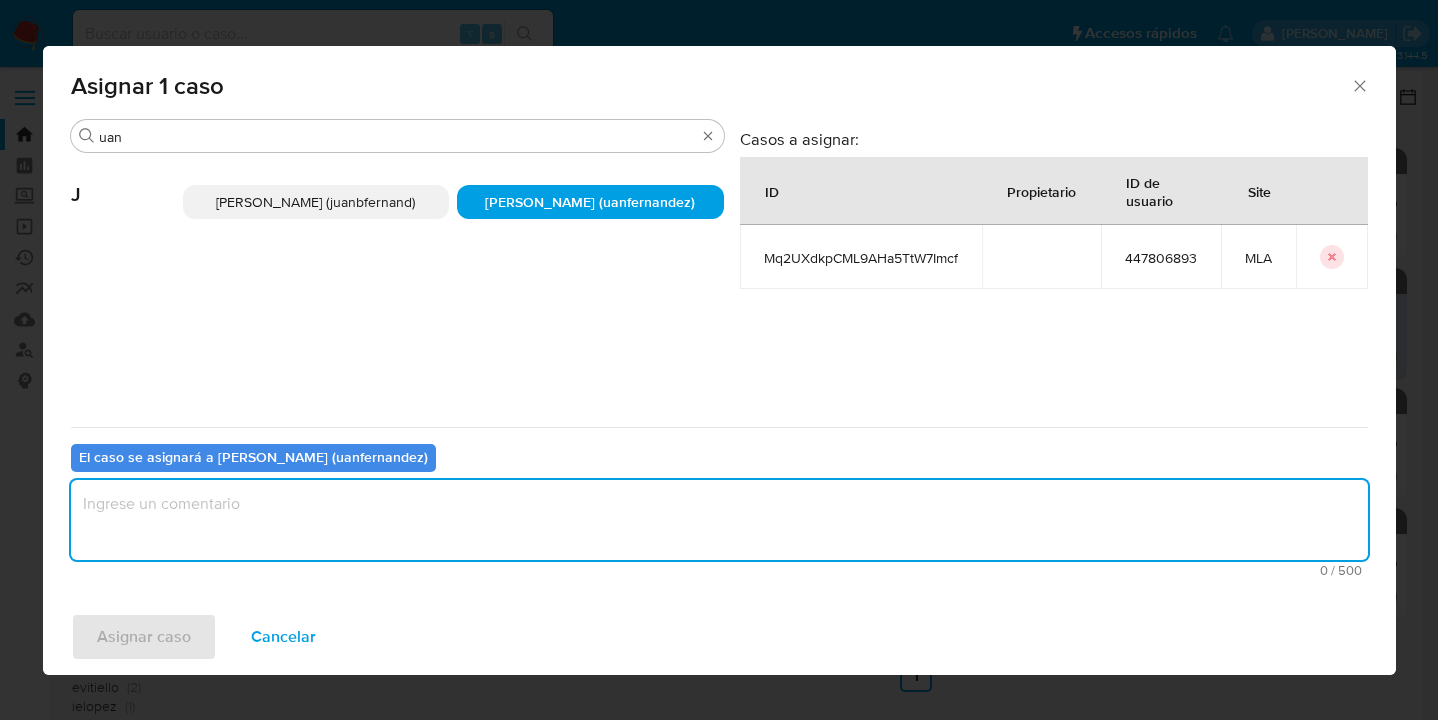 click at bounding box center (719, 520) 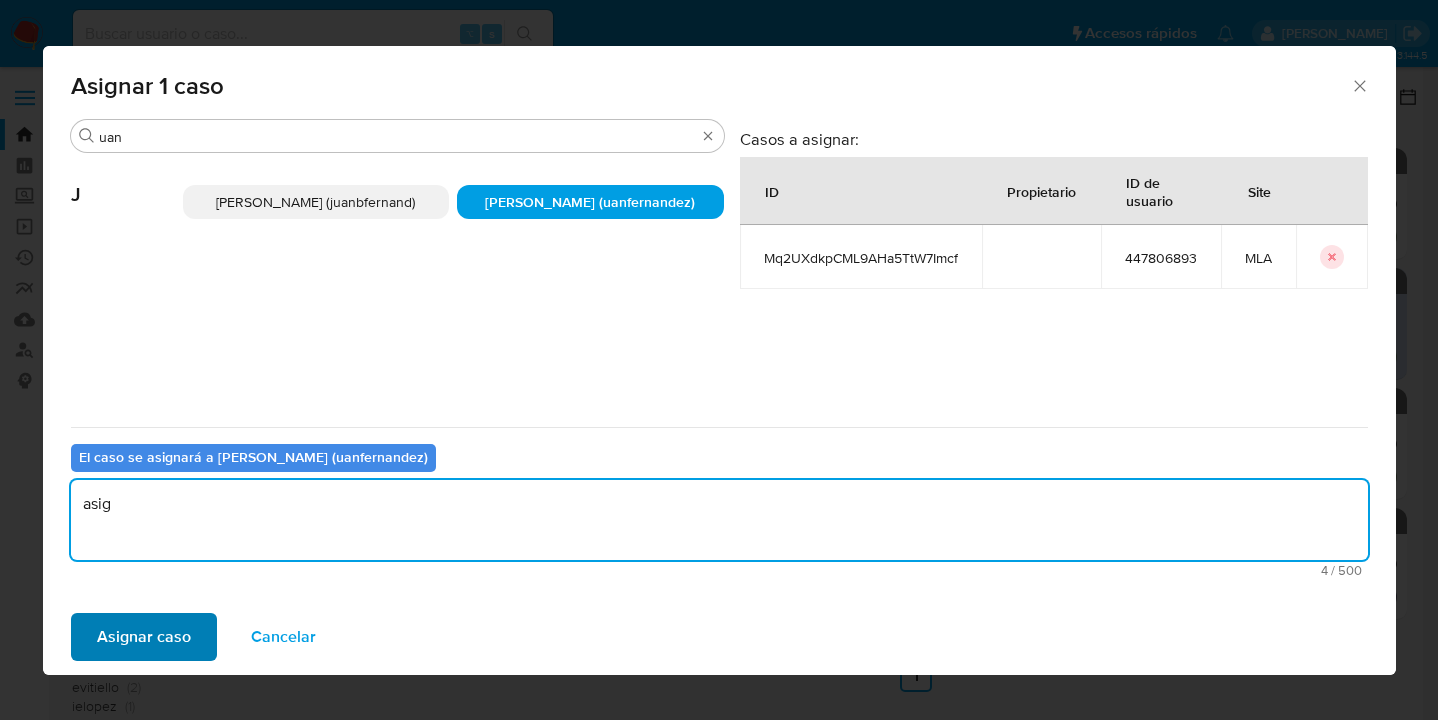 type on "asig" 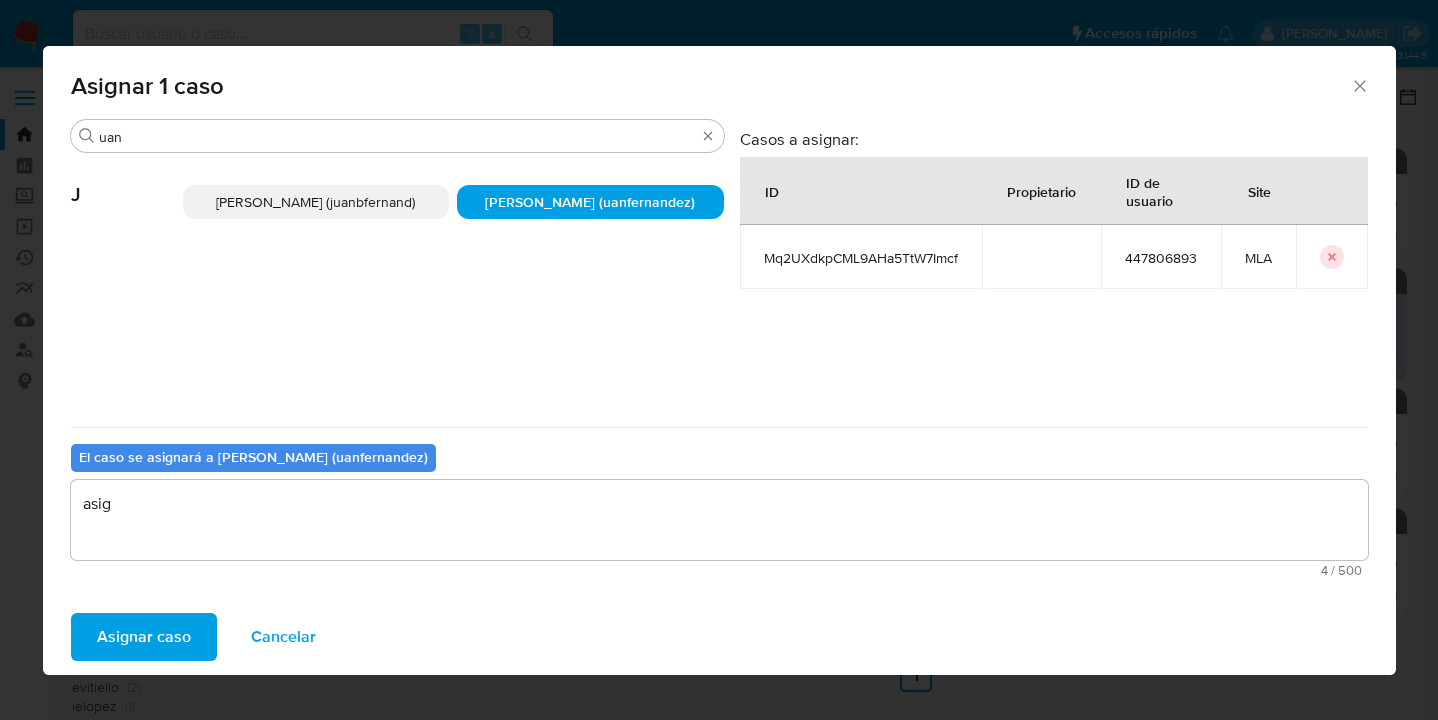 click on "Asignar caso" at bounding box center [144, 637] 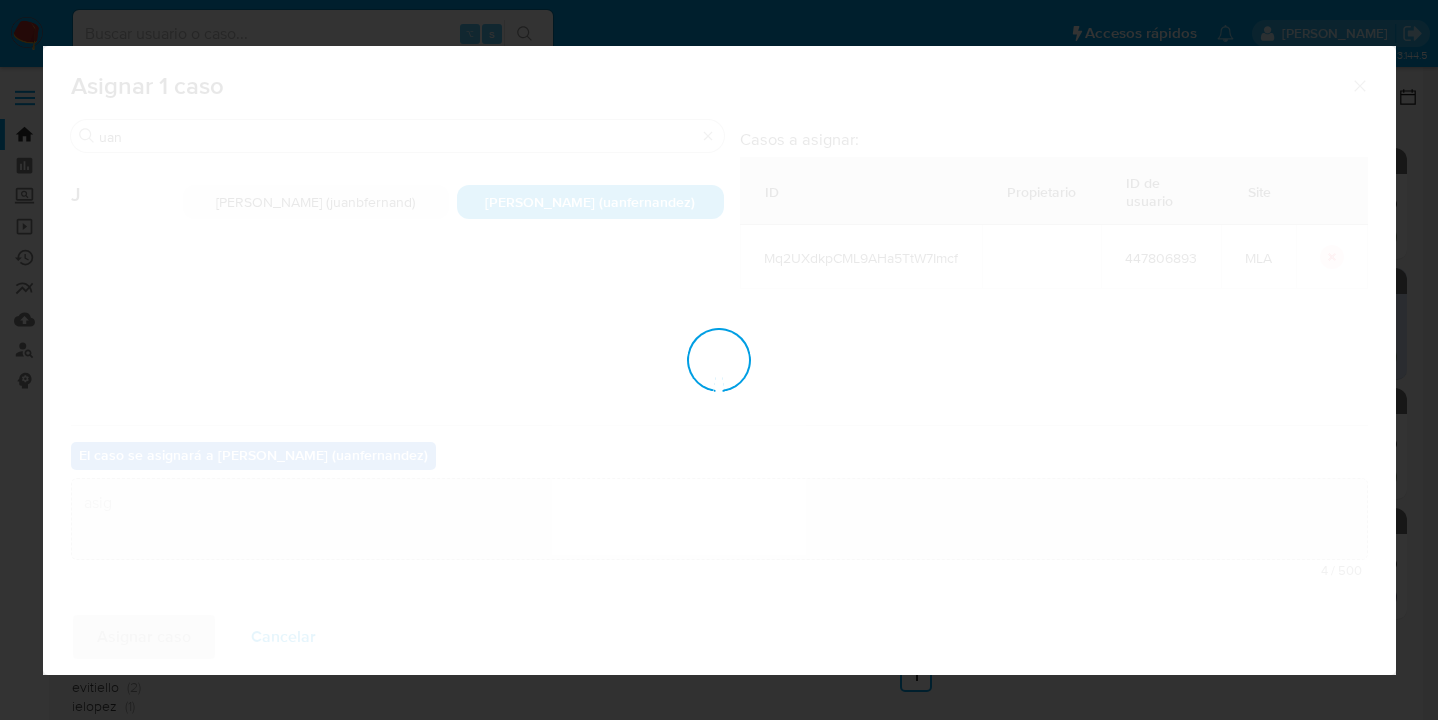 type 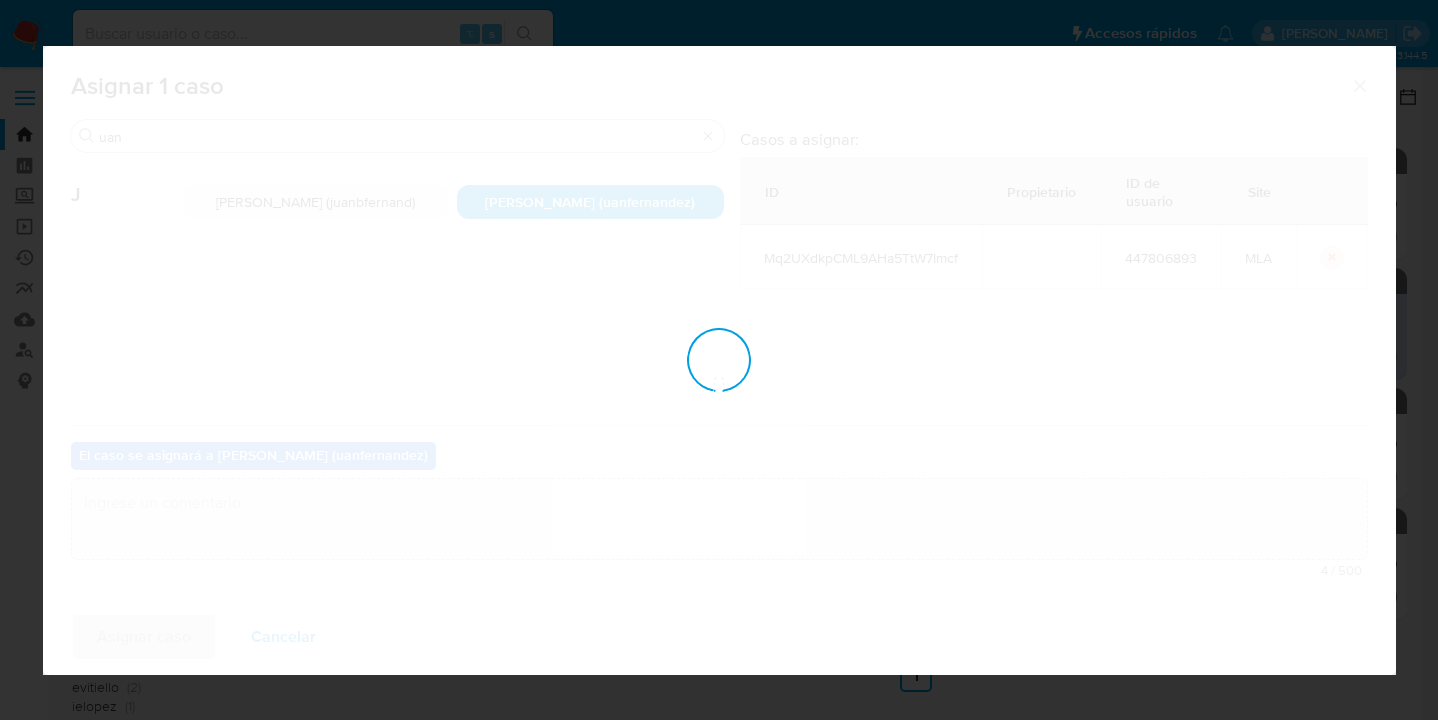 checkbox on "false" 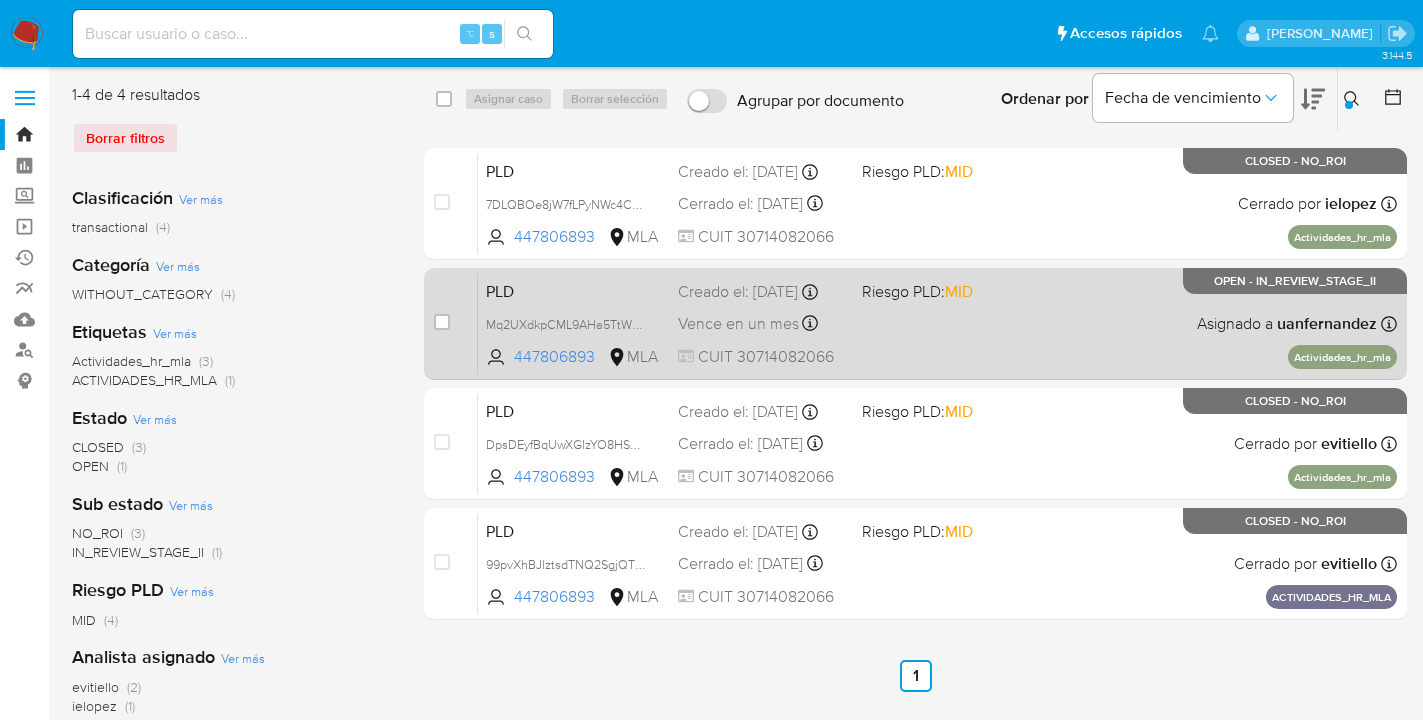 click on "PLD Mq2UXdkpCML9AHa5TtW7Imcf 447806893 MLA Riesgo PLD:  MID Creado el: 12/07/2025   Creado el: 12/07/2025 03:05:26 Vence en un mes   Vence el 29/08/2025 03:05:26 CUIT   30714082066 Asignado a   uanfernandez   Asignado el: 15/07/2025 09:55:48 Actividades_hr_mla OPEN - IN_REVIEW_STAGE_II" at bounding box center (937, 323) 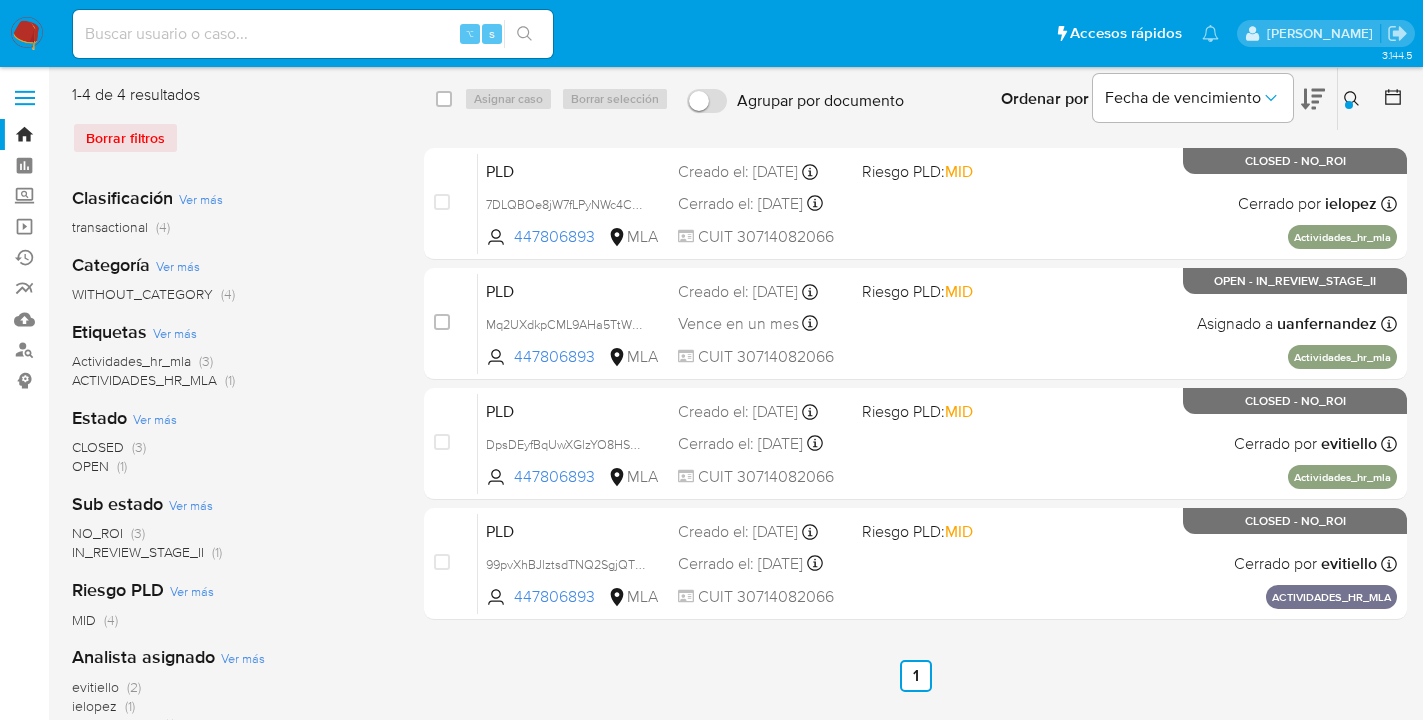 click 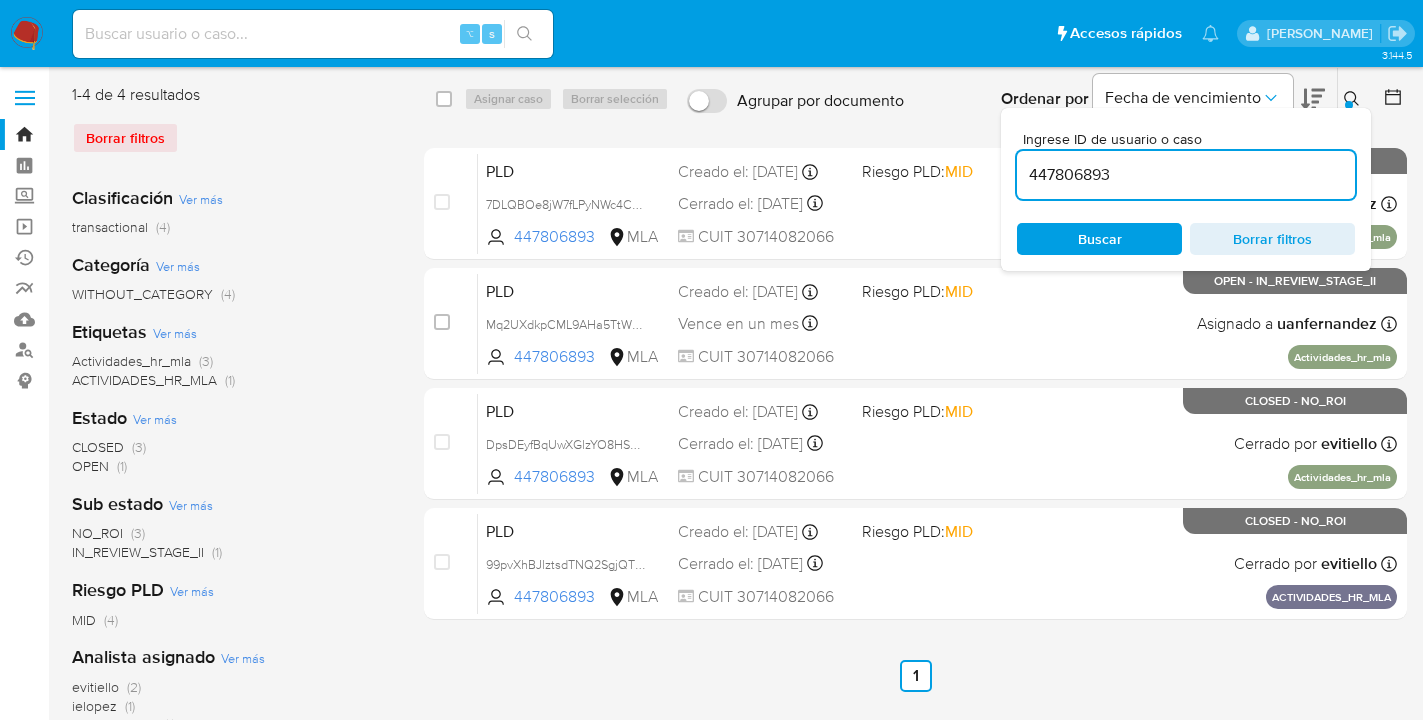 drag, startPoint x: 1152, startPoint y: 247, endPoint x: 1312, endPoint y: 177, distance: 174.64249 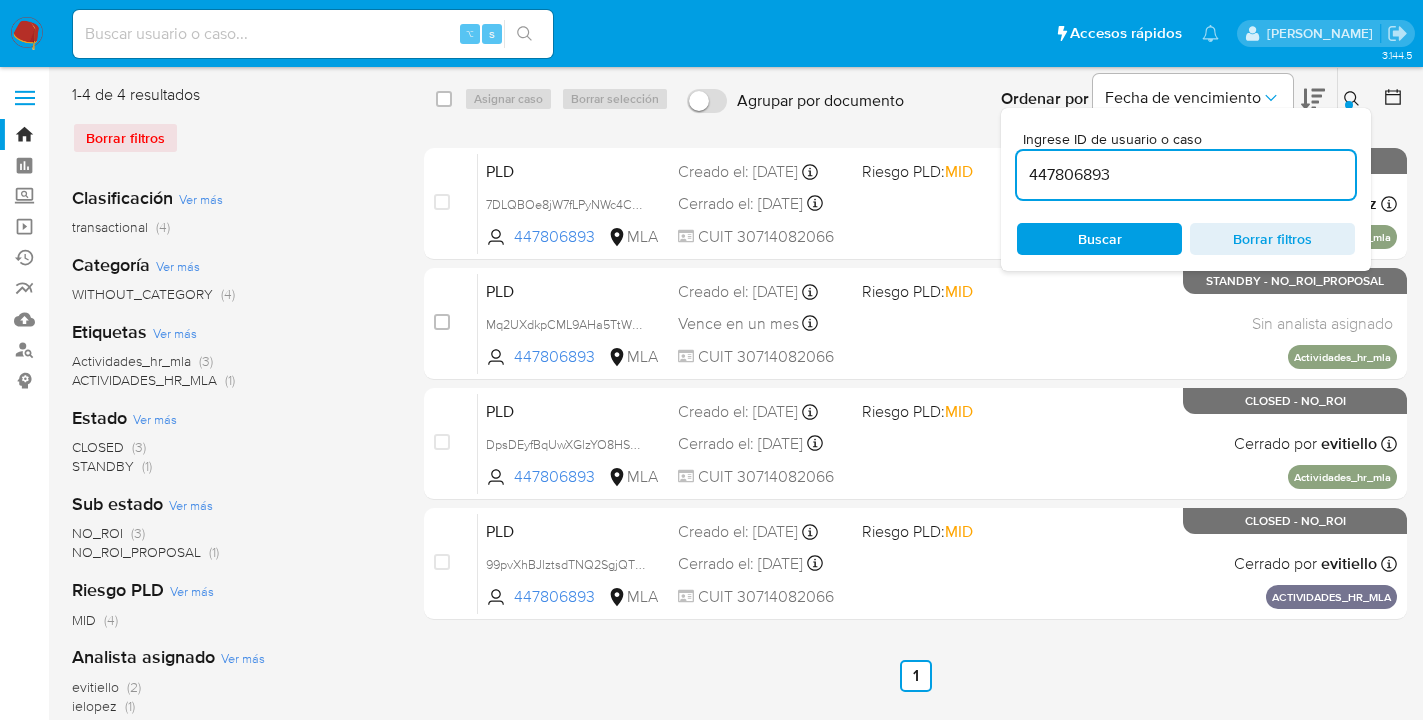 click 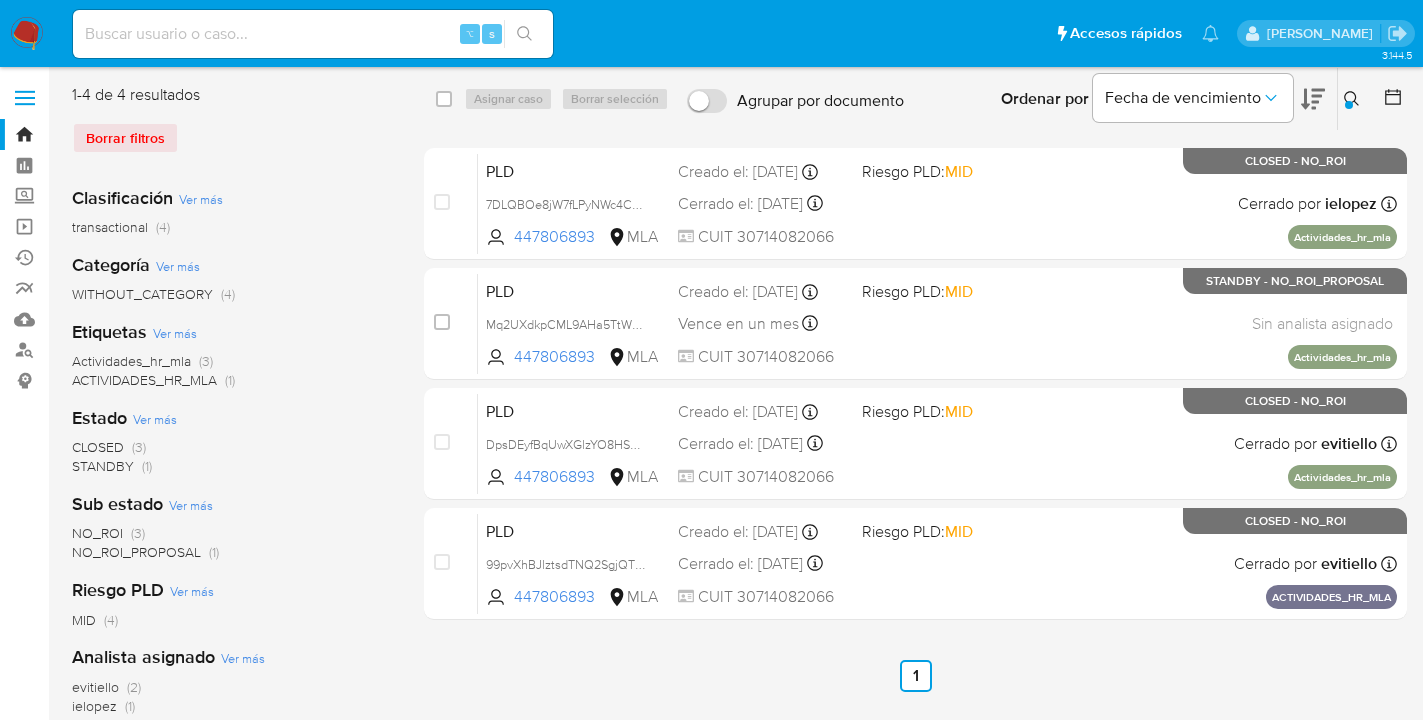 click 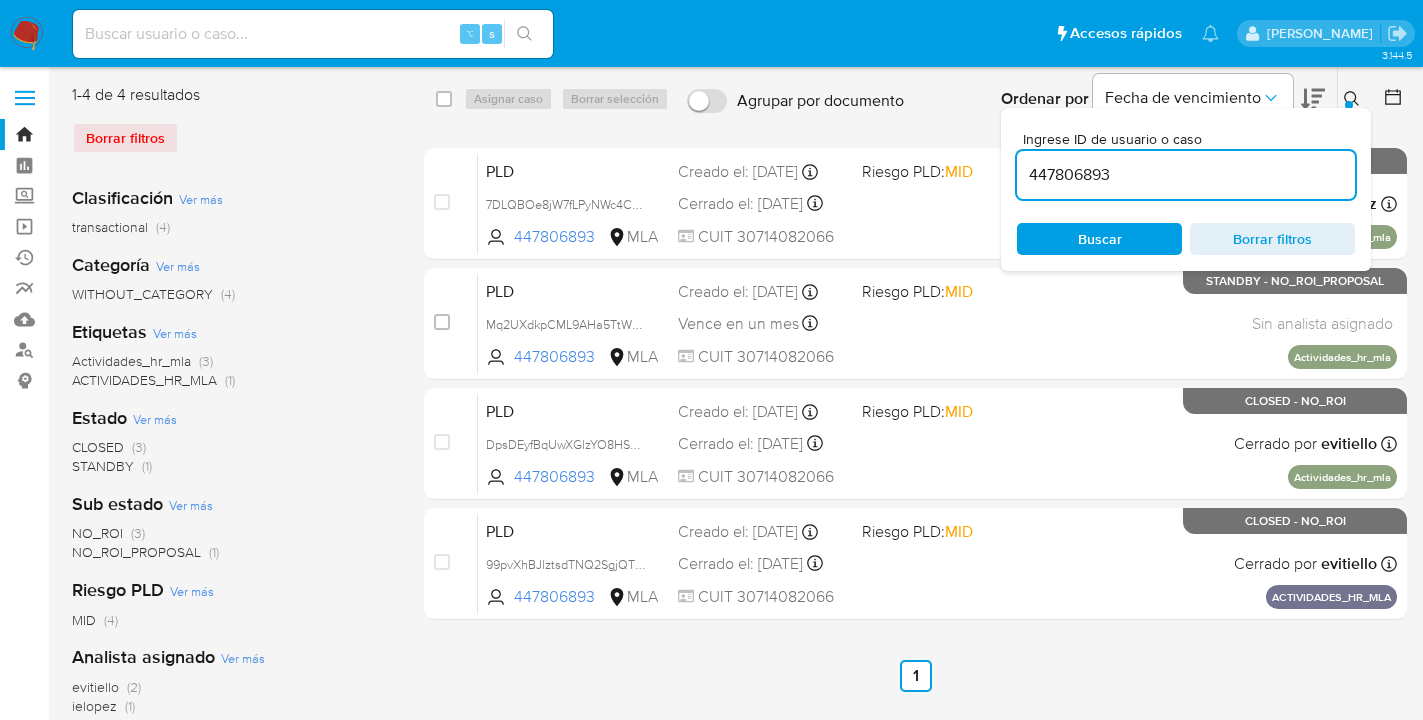 drag, startPoint x: 1120, startPoint y: 173, endPoint x: 1028, endPoint y: 170, distance: 92.0489 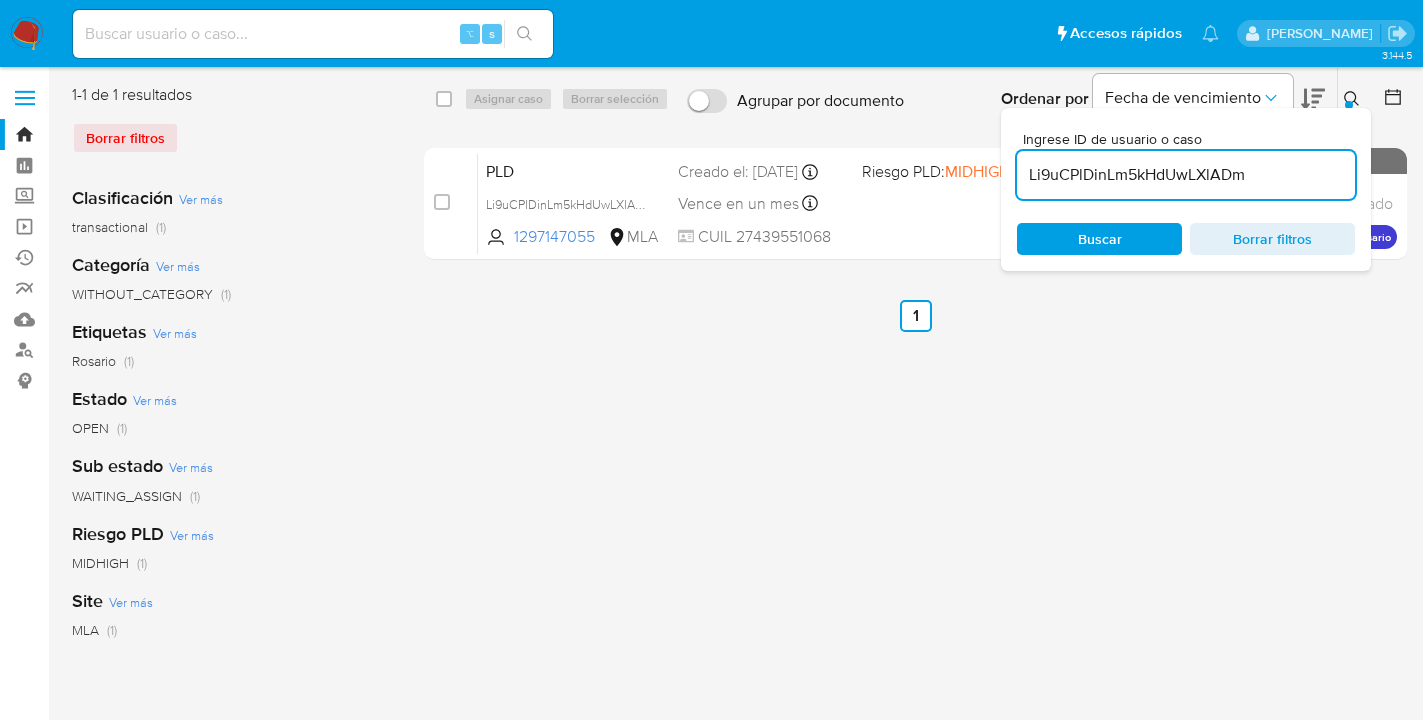 click 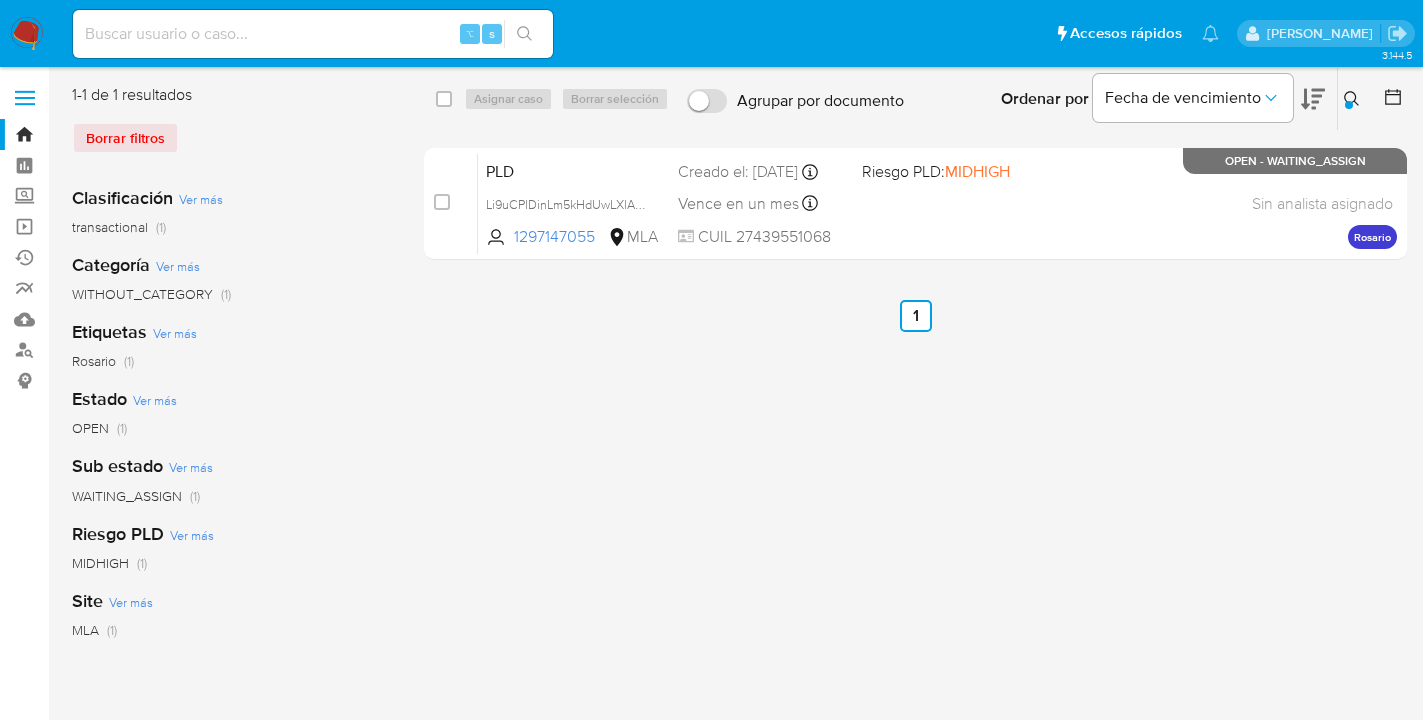 click 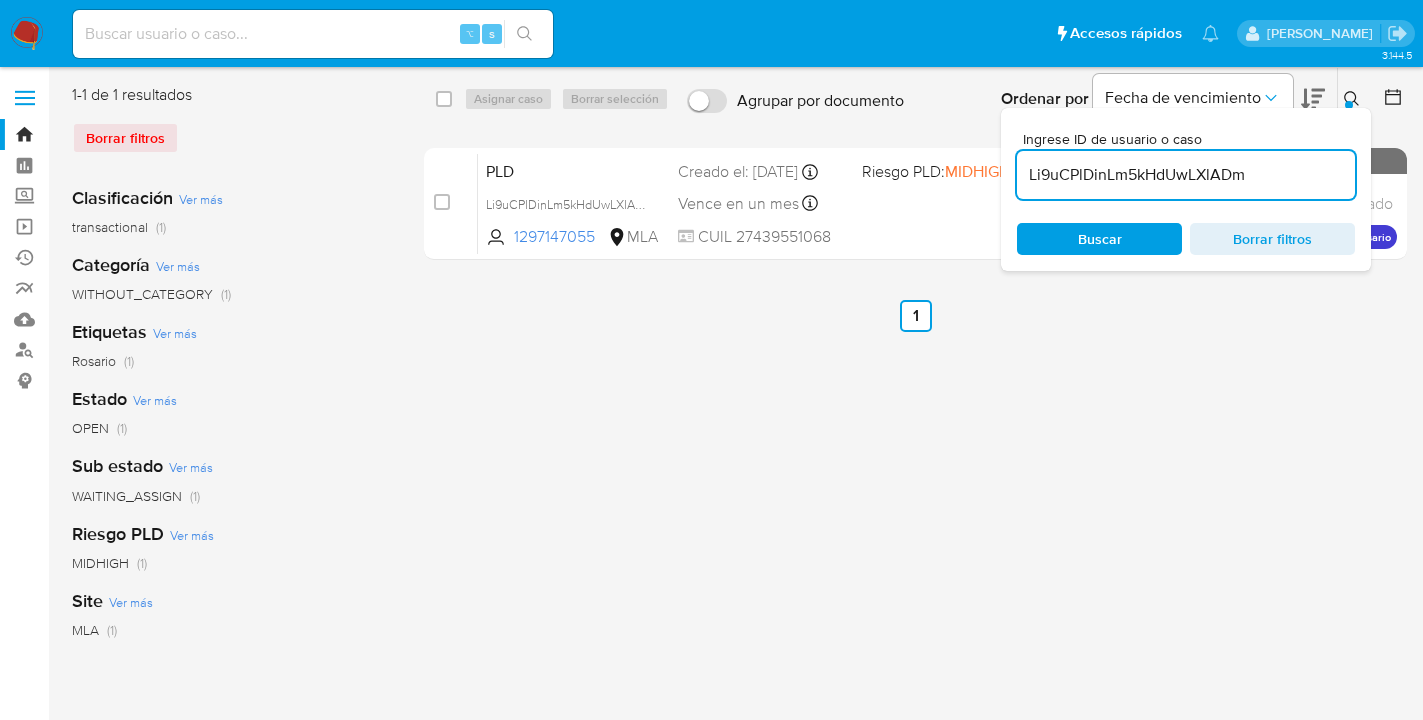 scroll, scrollTop: 0, scrollLeft: 0, axis: both 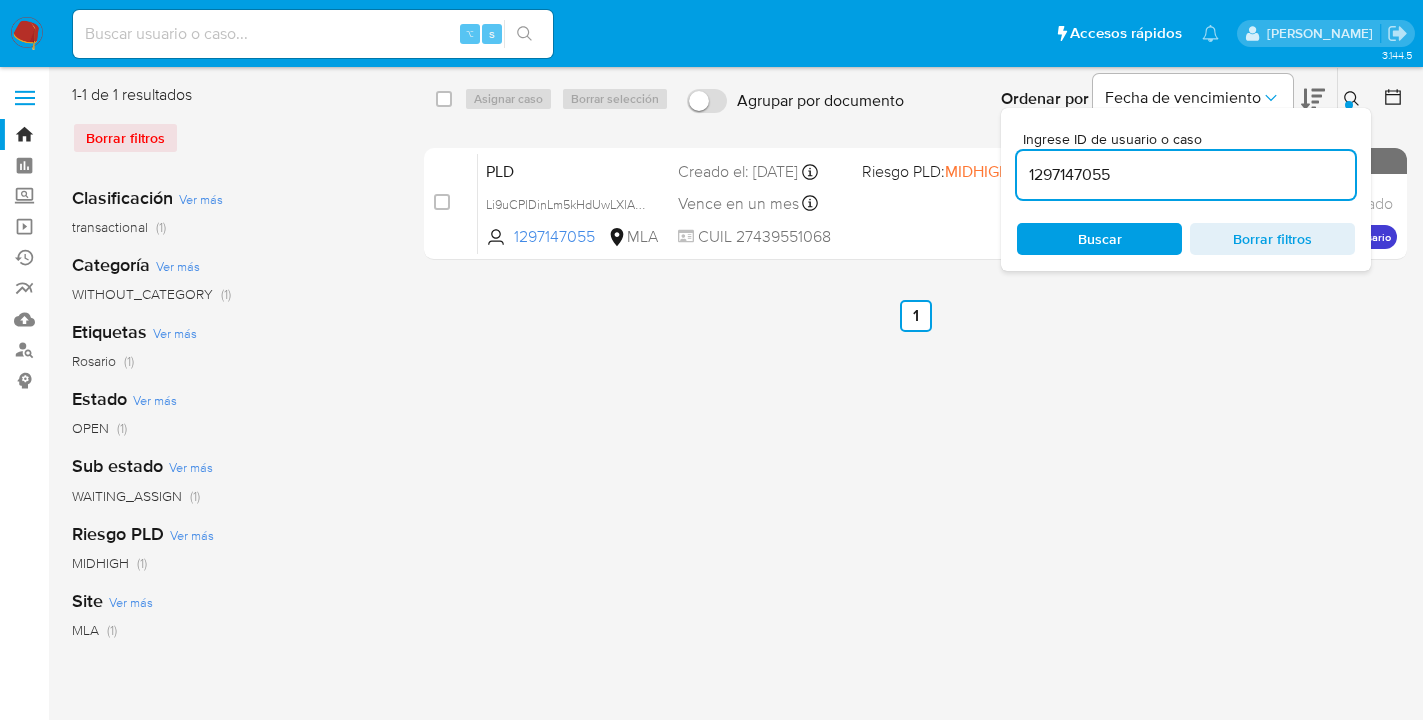 type on "1297147055" 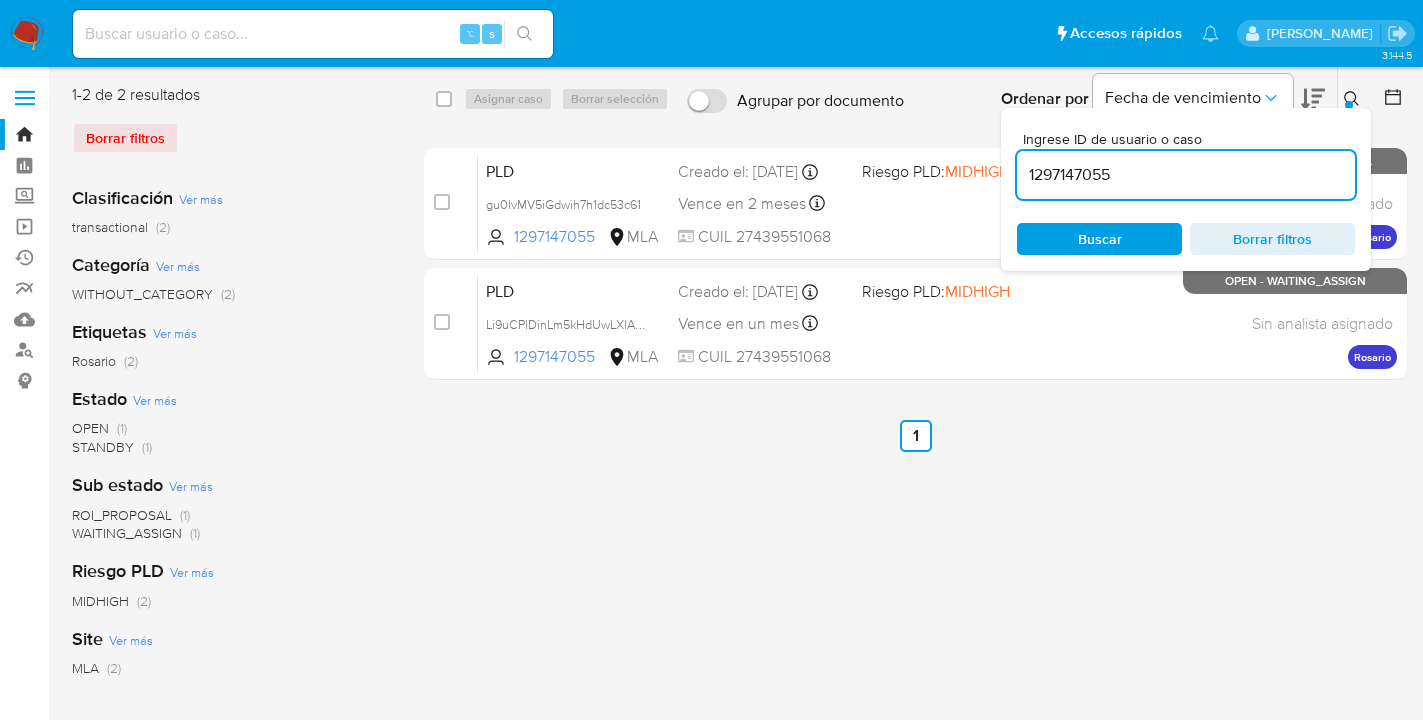 click 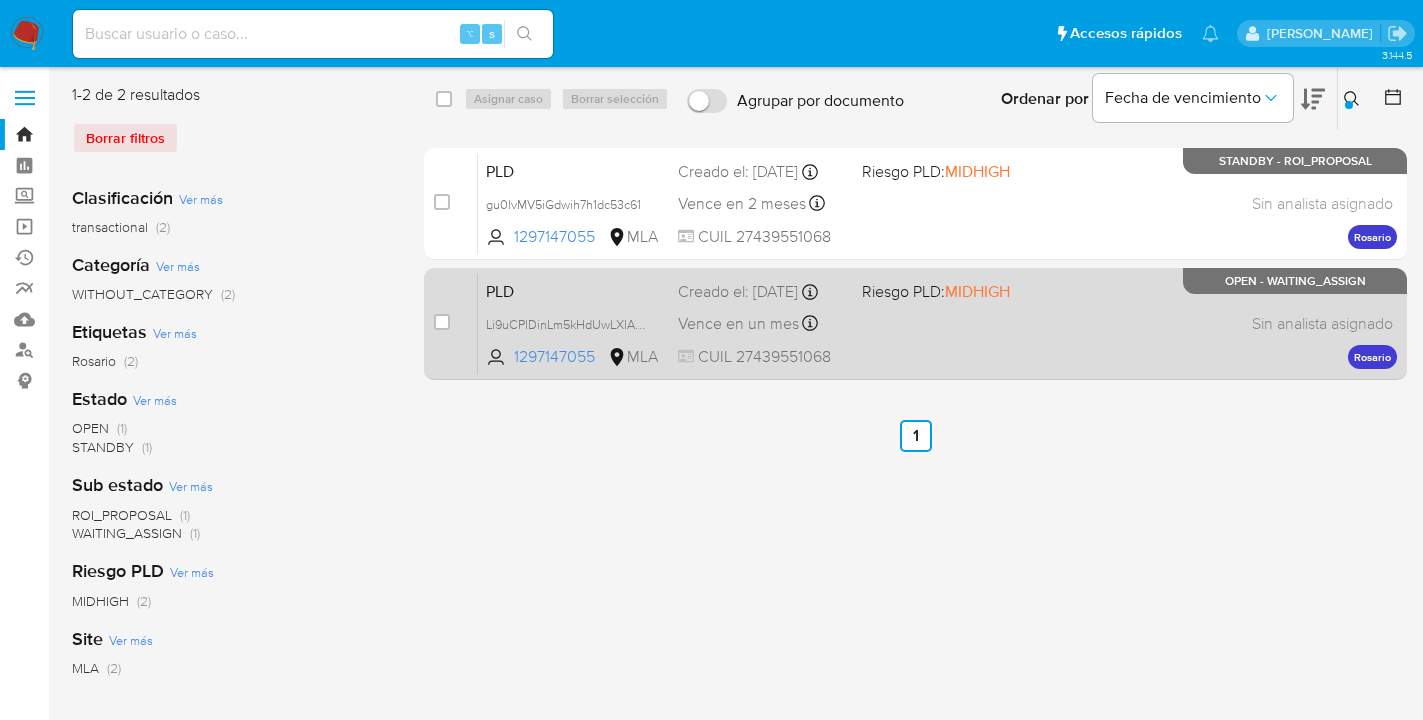 click on "PLD Li9uCPlDinLm5kHdUwLXlADm 1297147055 MLA Riesgo PLD:  MIDHIGH Creado el: 12/07/2025   Creado el: 12/07/2025 03:17:06 Vence en un mes   Vence el 29/08/2025 03:17:07 CUIL   27439551068 Sin analista asignado   Asignado el: - Rosario OPEN - WAITING_ASSIGN" at bounding box center [937, 323] 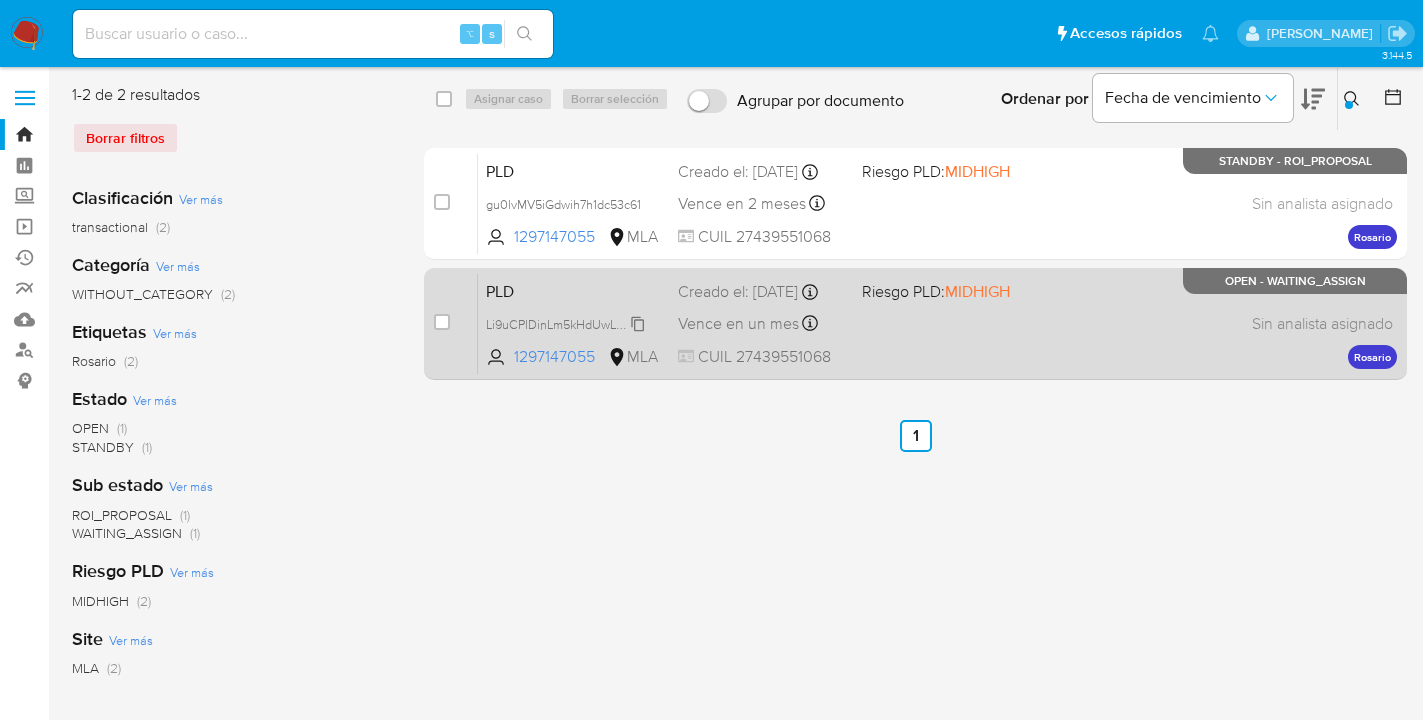 click on "Li9uCPlDinLm5kHdUwLXlADm" at bounding box center (570, 323) 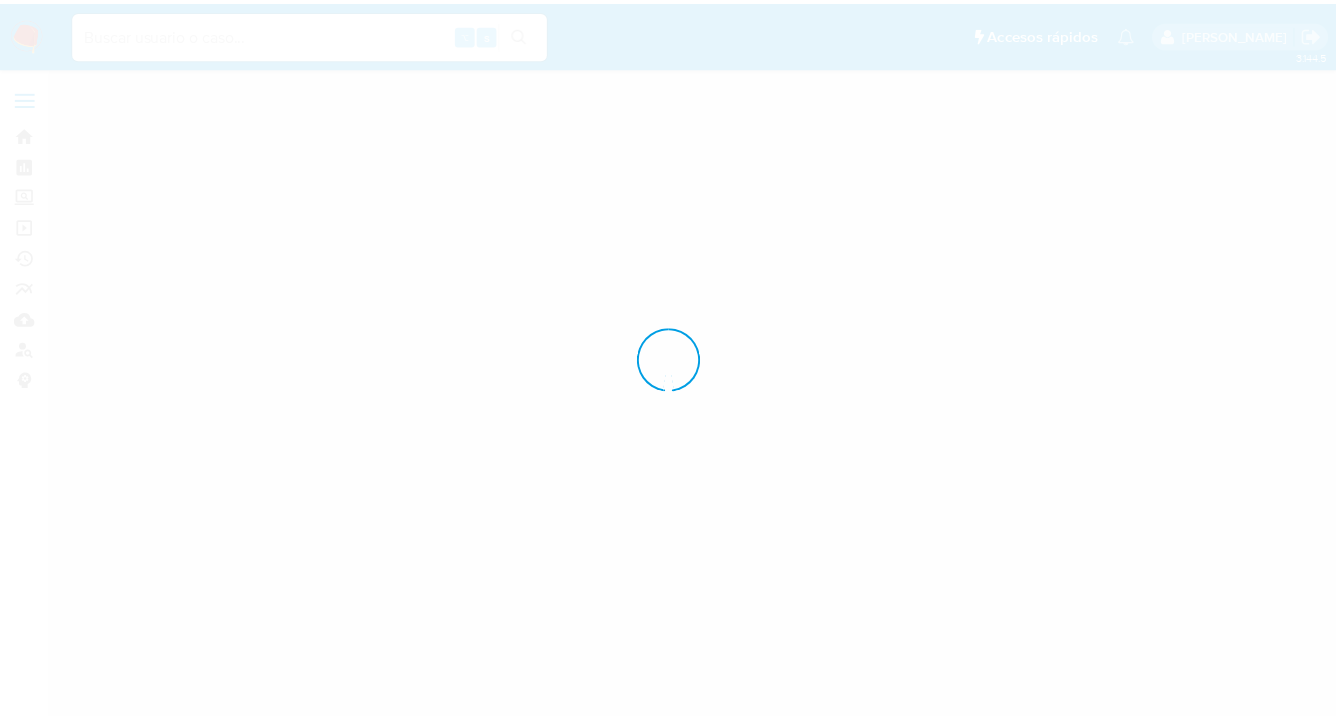scroll, scrollTop: 0, scrollLeft: 0, axis: both 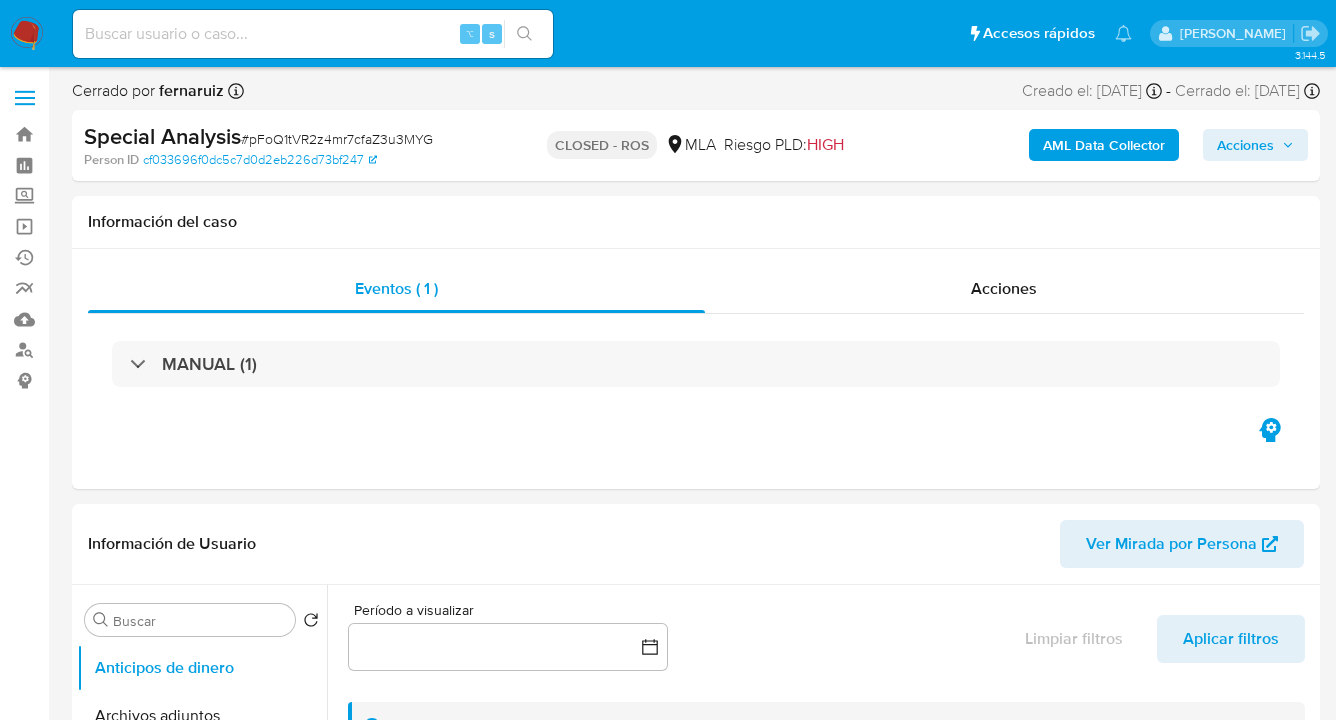 select on "10" 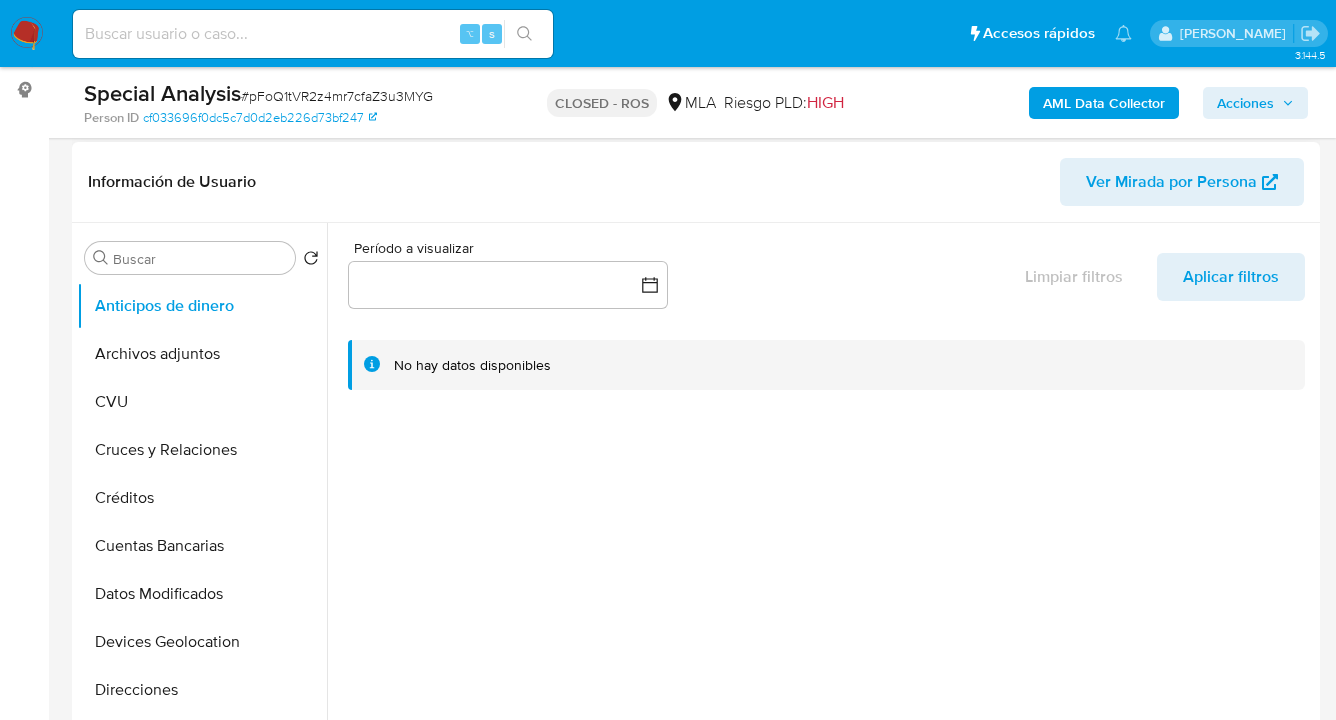 scroll, scrollTop: 349, scrollLeft: 0, axis: vertical 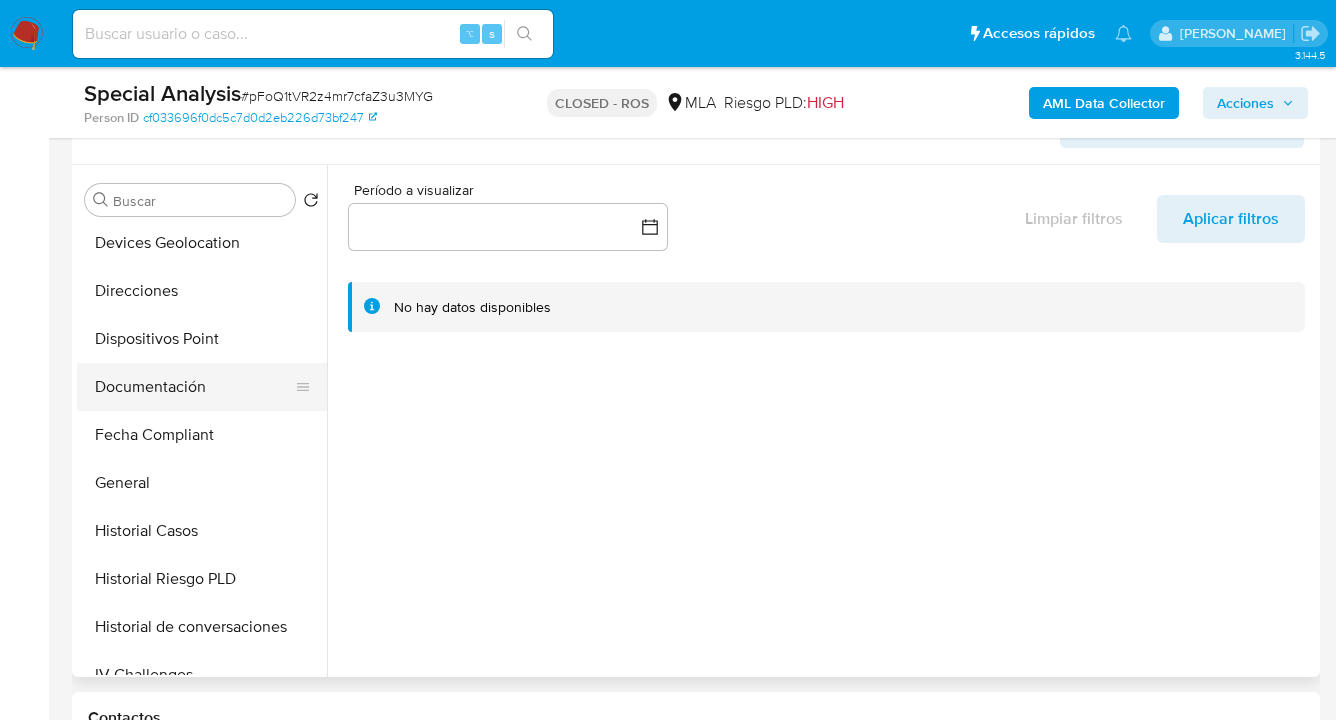 click on "Documentación" at bounding box center [194, 387] 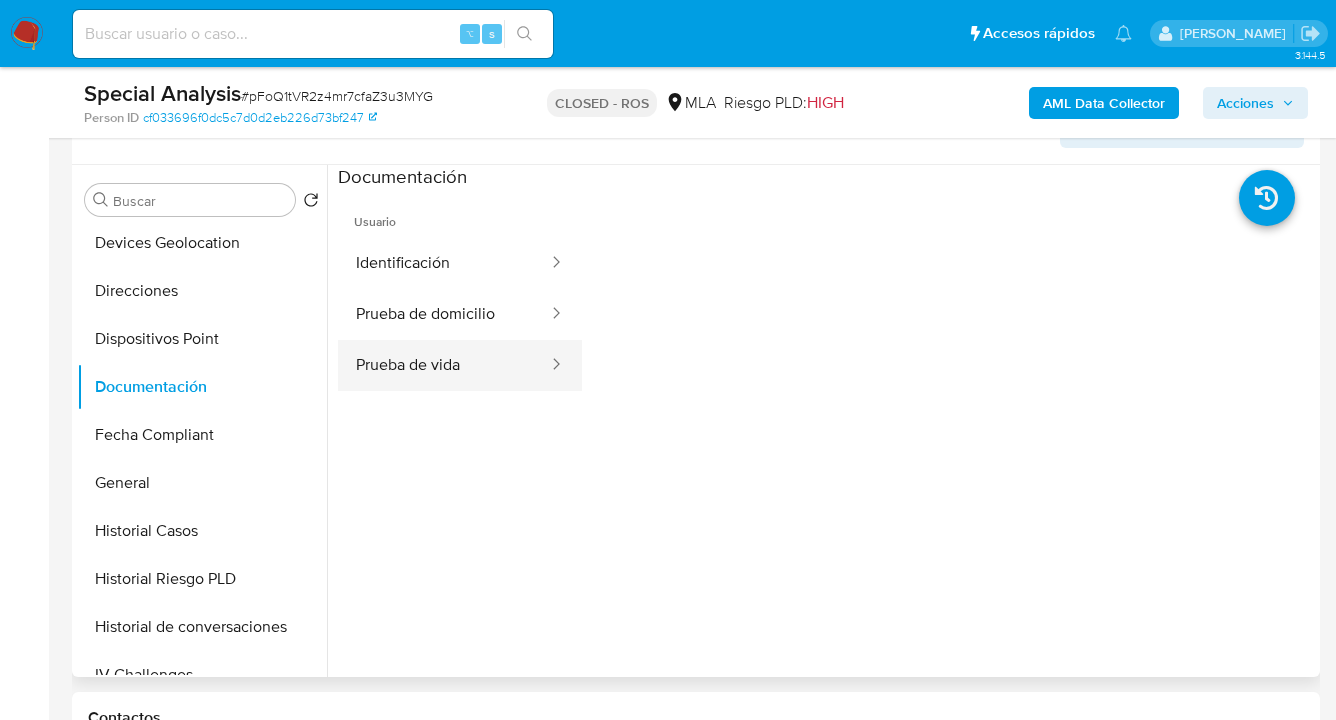 drag, startPoint x: 489, startPoint y: 348, endPoint x: 545, endPoint y: 352, distance: 56.142673 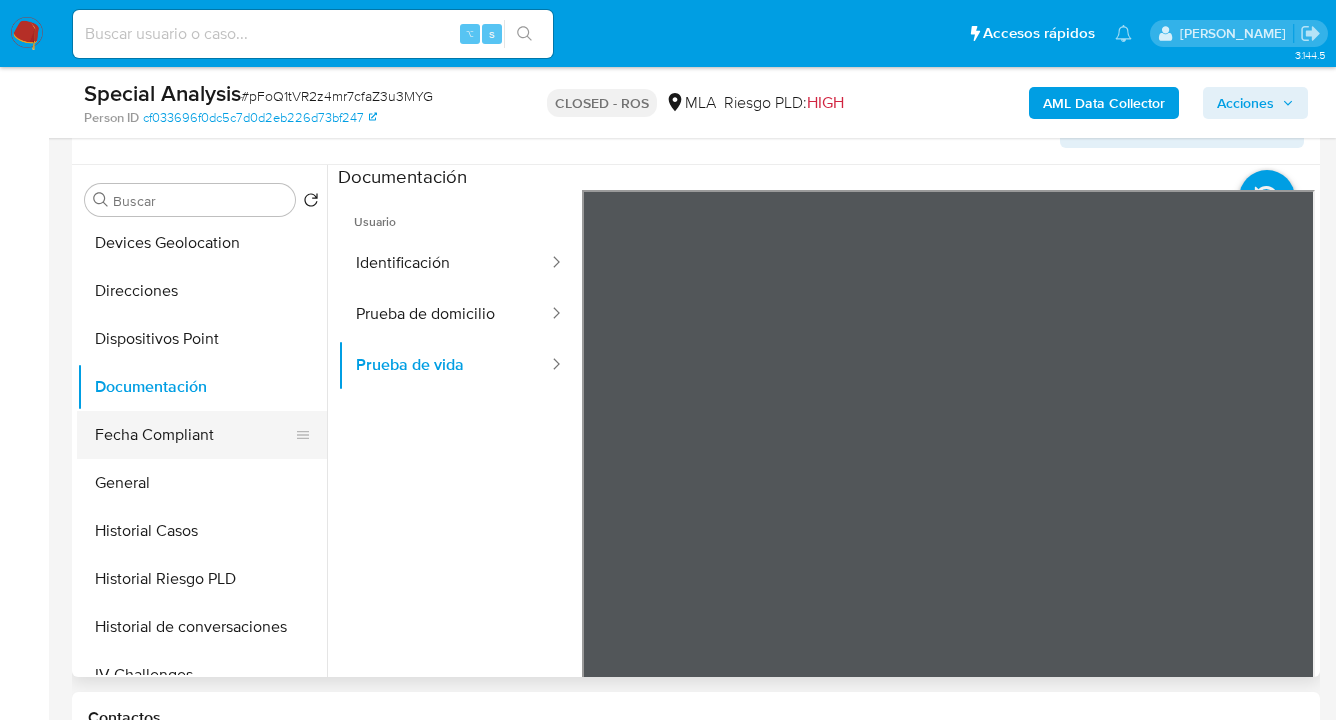 drag, startPoint x: 318, startPoint y: 389, endPoint x: 316, endPoint y: 431, distance: 42.047592 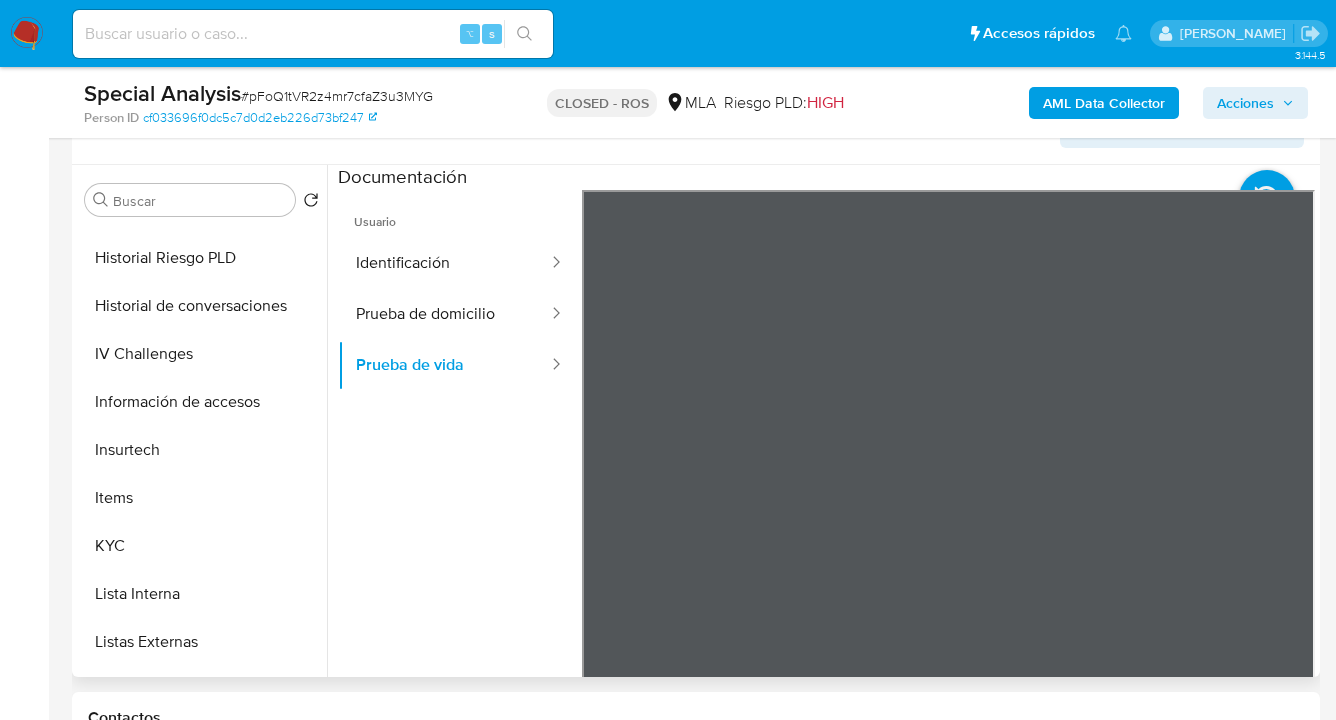 scroll, scrollTop: 666, scrollLeft: 0, axis: vertical 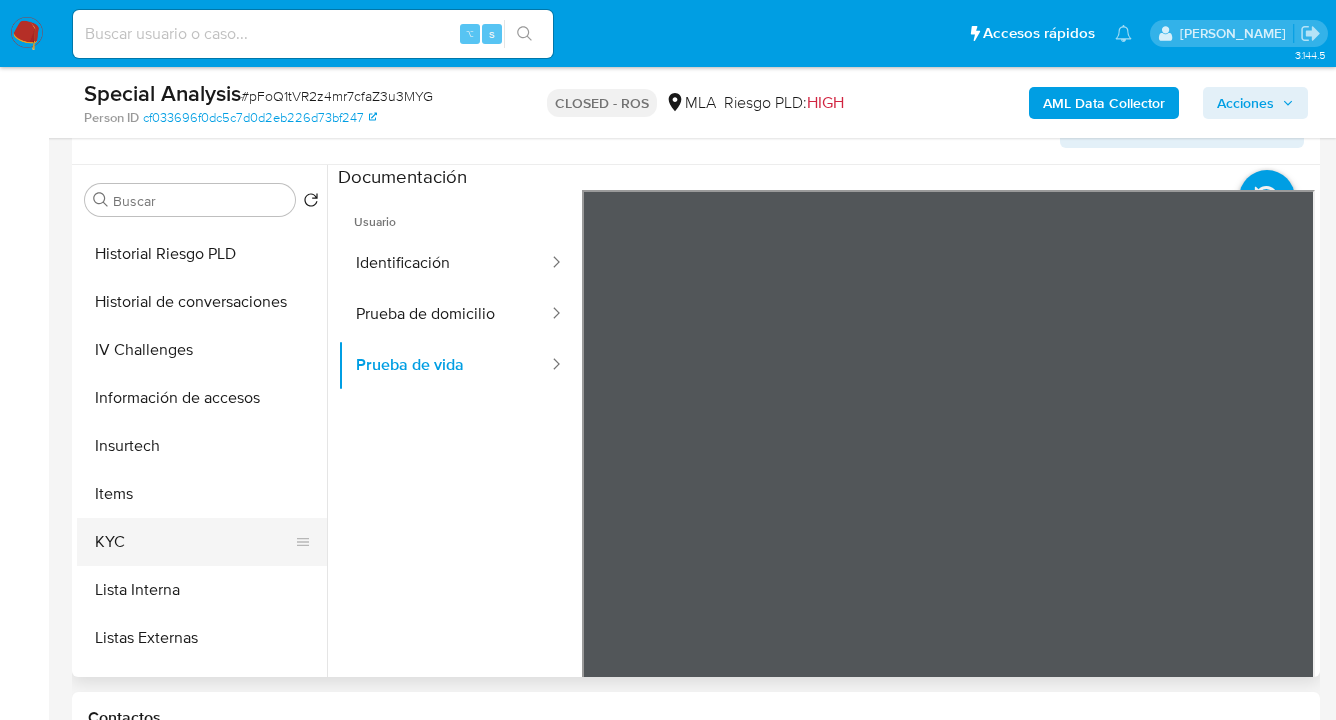 click on "KYC" at bounding box center [194, 542] 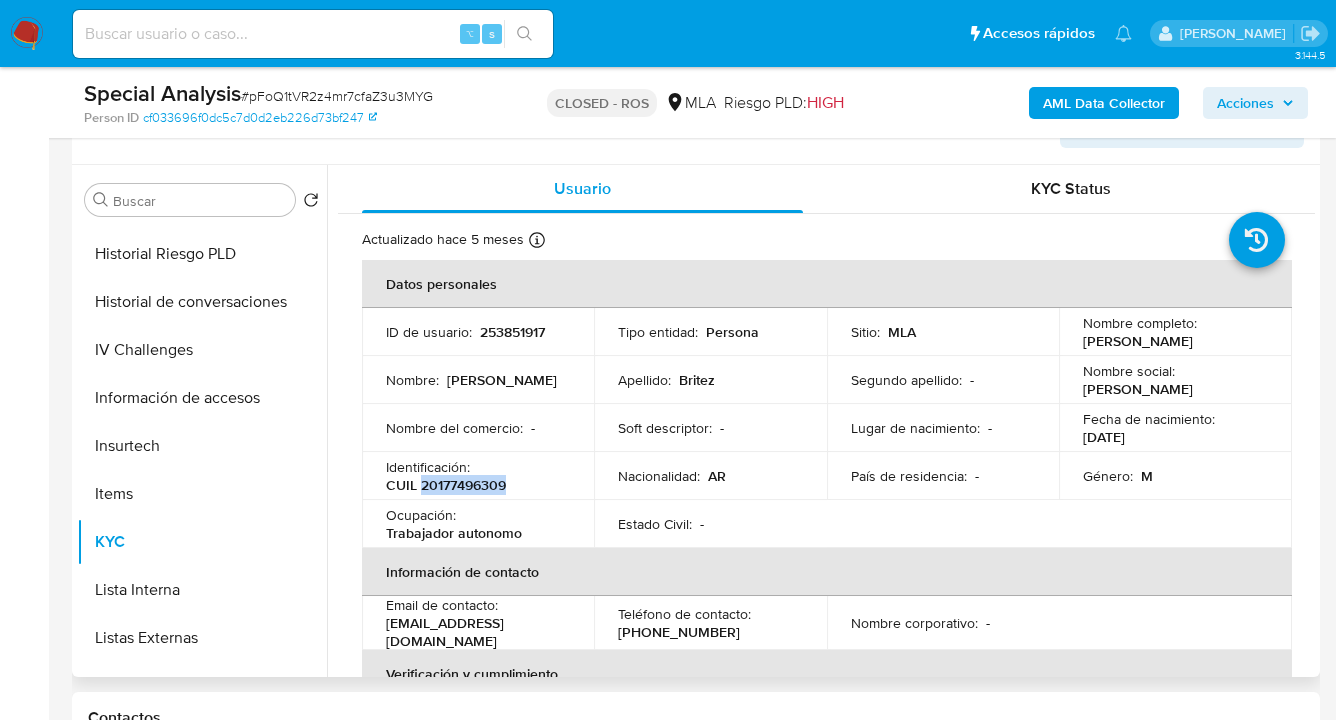 drag, startPoint x: 422, startPoint y: 483, endPoint x: 520, endPoint y: 480, distance: 98.045906 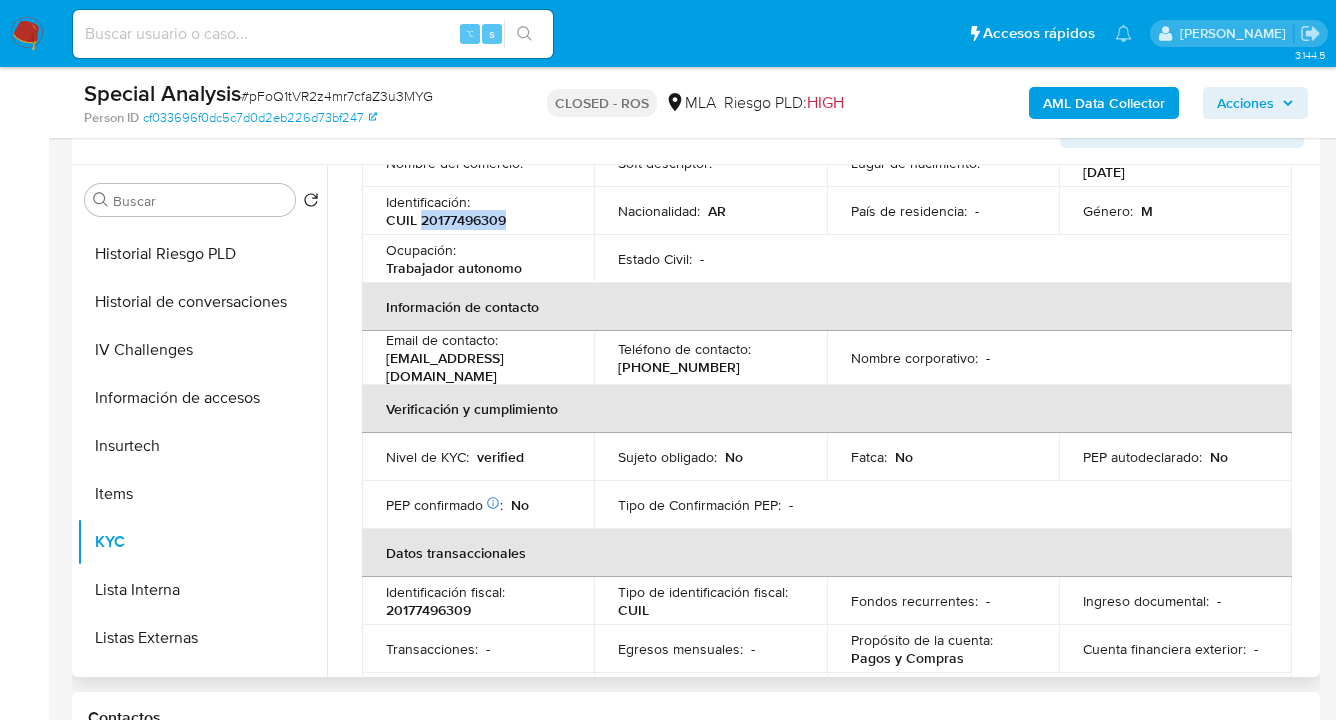 scroll, scrollTop: 433, scrollLeft: 0, axis: vertical 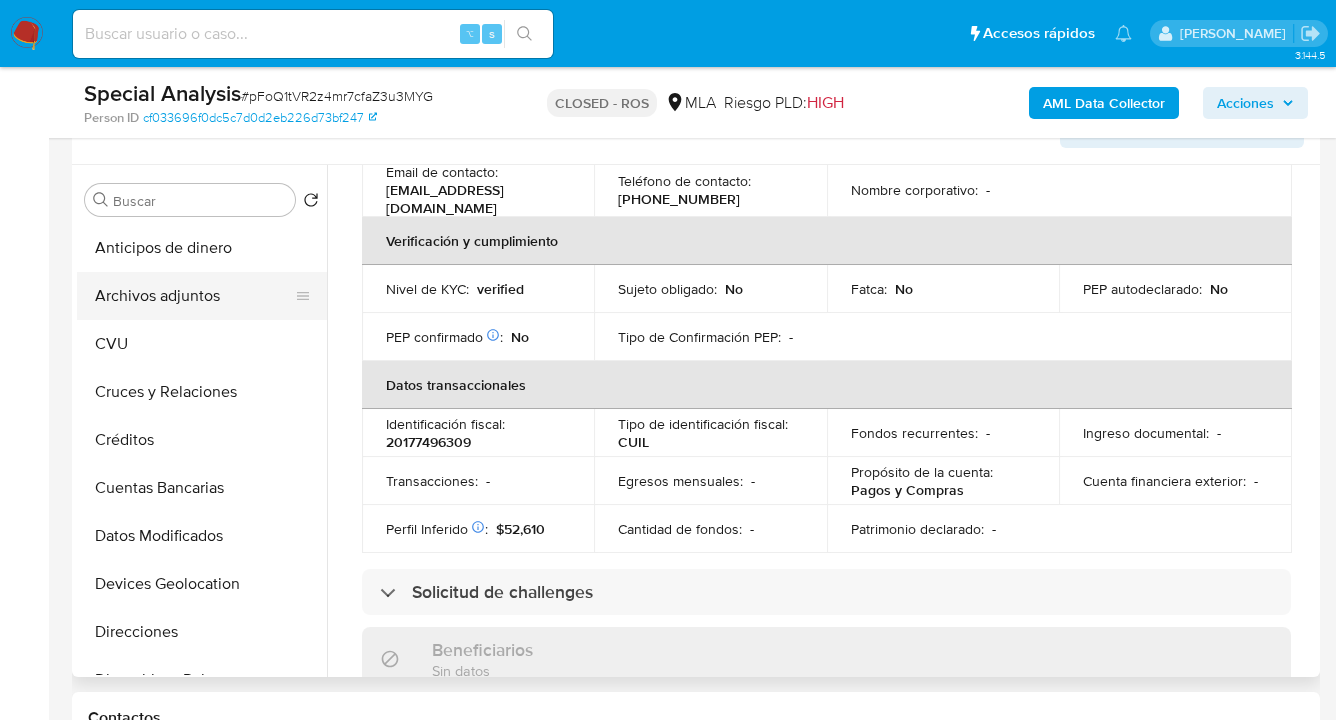 drag, startPoint x: 219, startPoint y: 295, endPoint x: 234, endPoint y: 296, distance: 15.033297 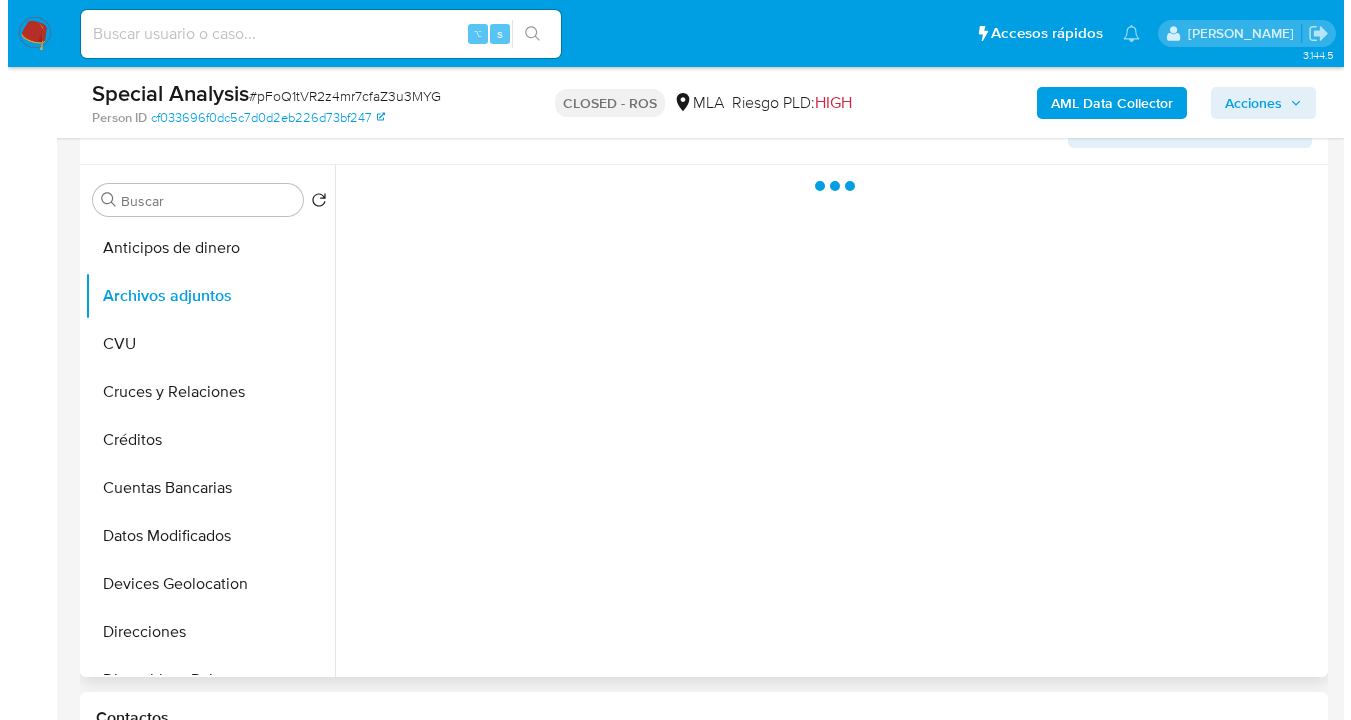 scroll, scrollTop: 0, scrollLeft: 0, axis: both 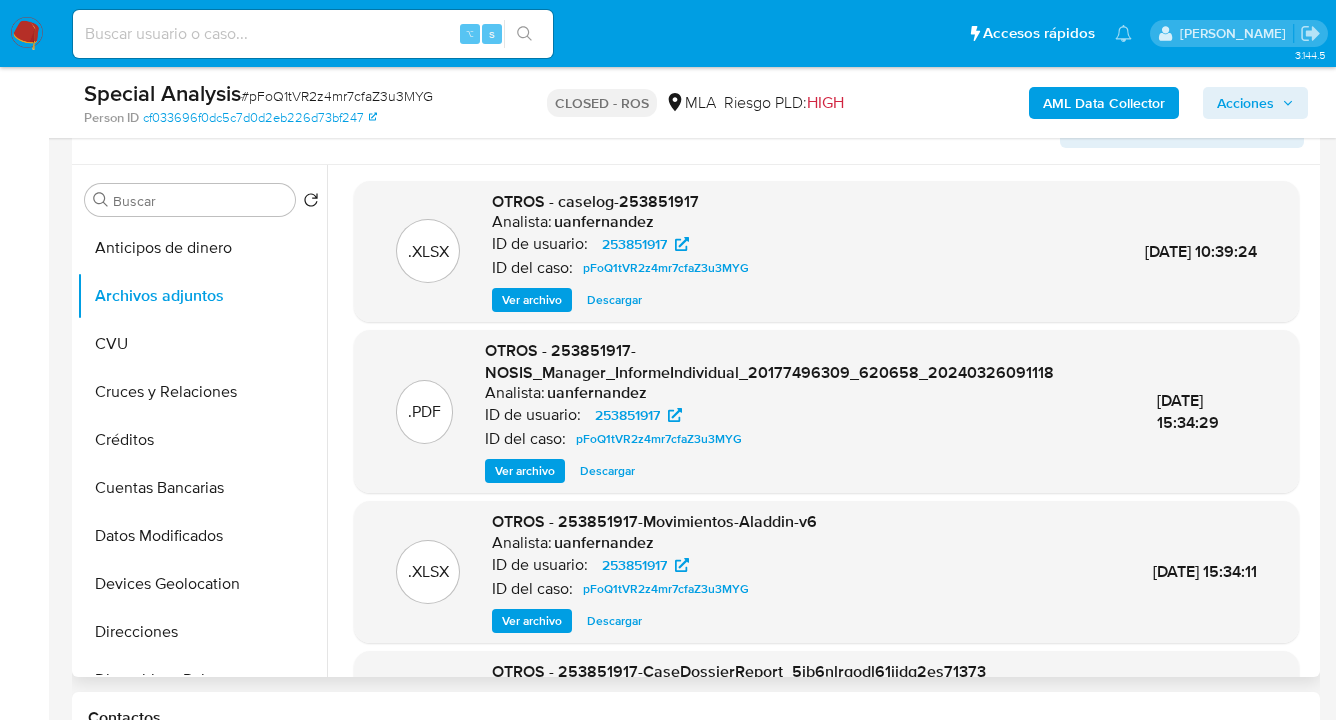 click on "Ver archivo" at bounding box center [532, 300] 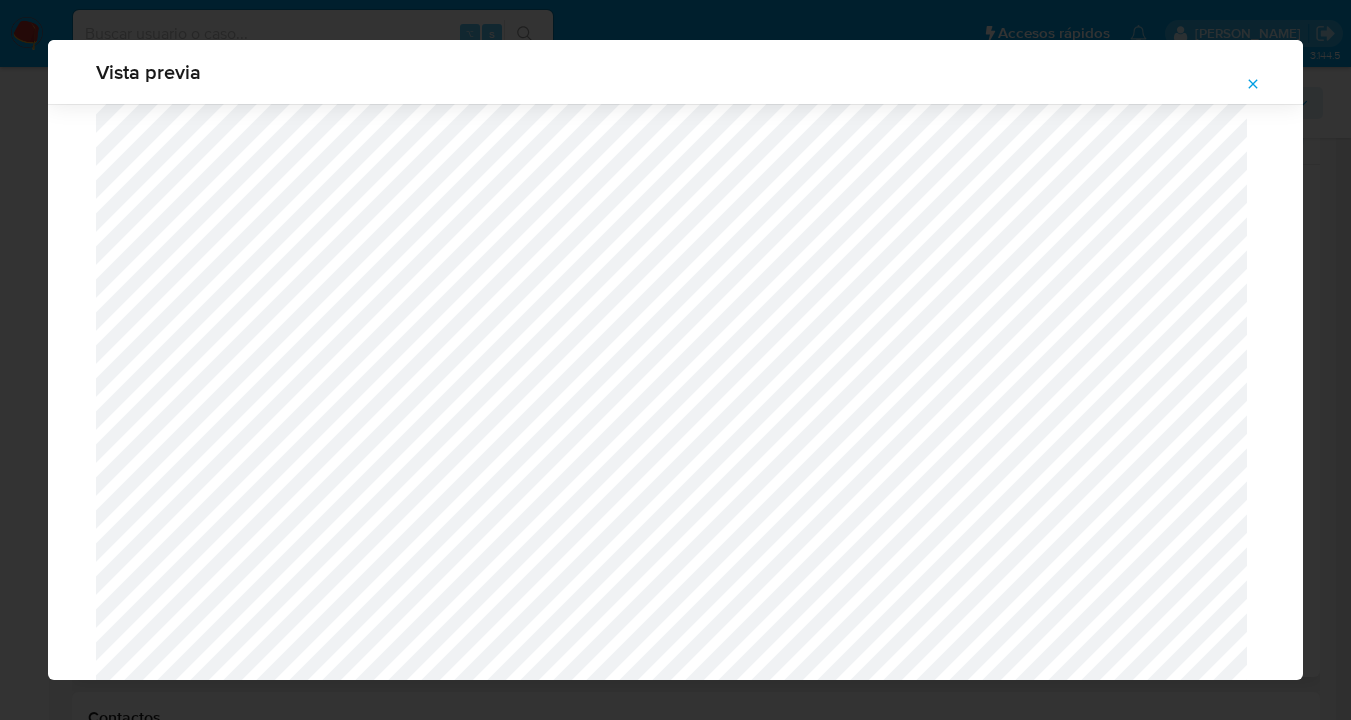 scroll, scrollTop: 1266, scrollLeft: 0, axis: vertical 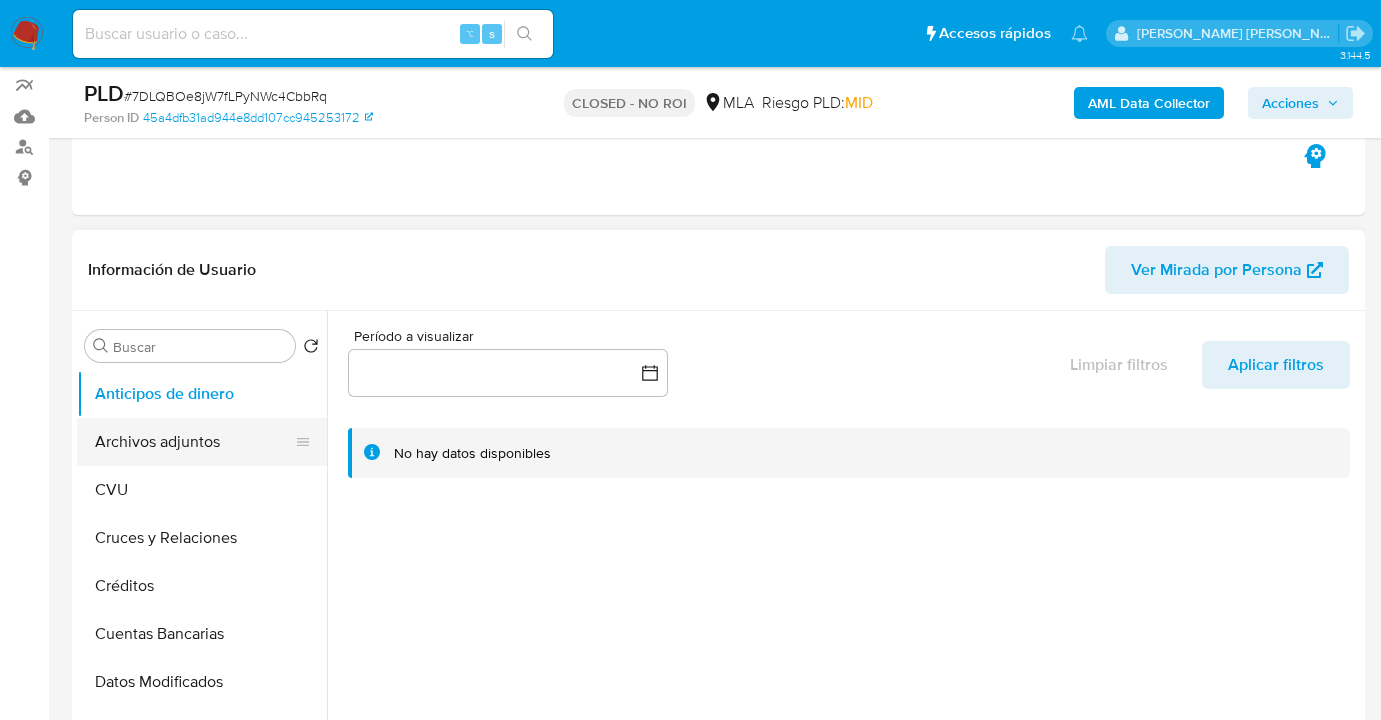 click on "Archivos adjuntos" at bounding box center [194, 442] 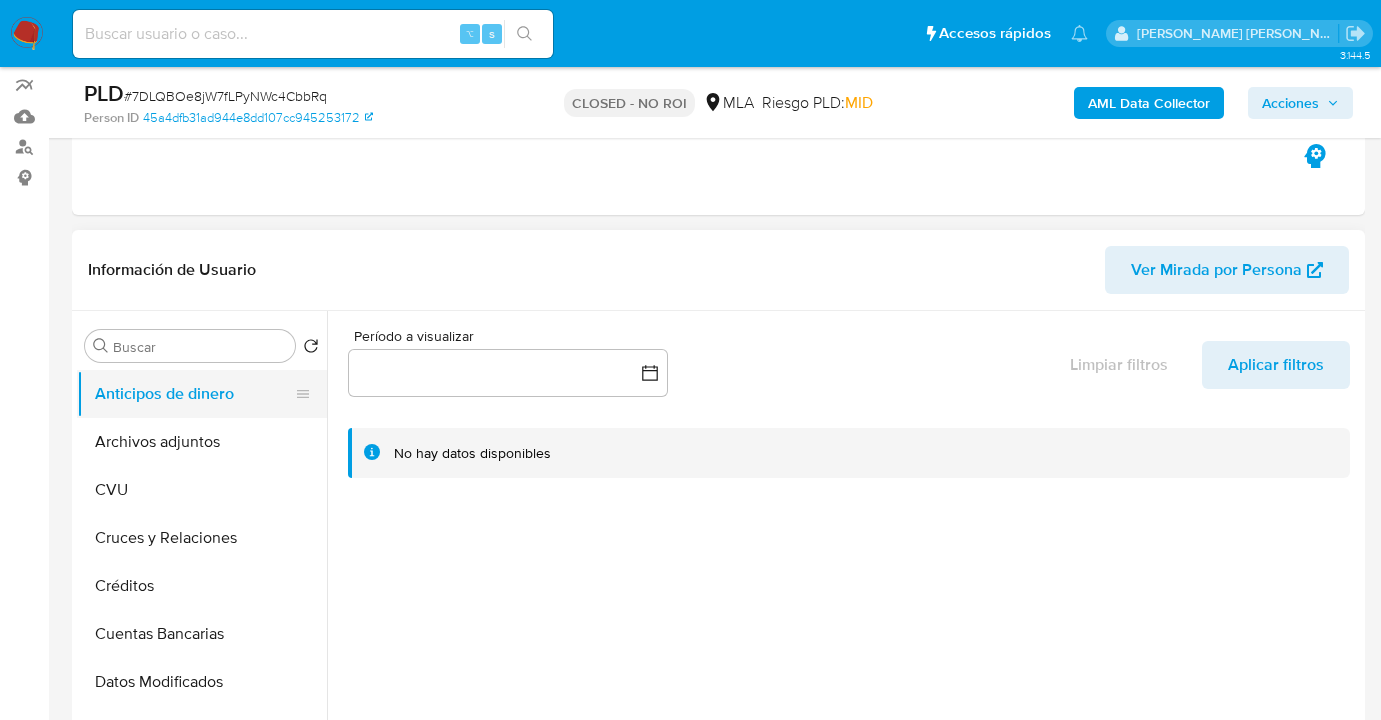 select on "10" 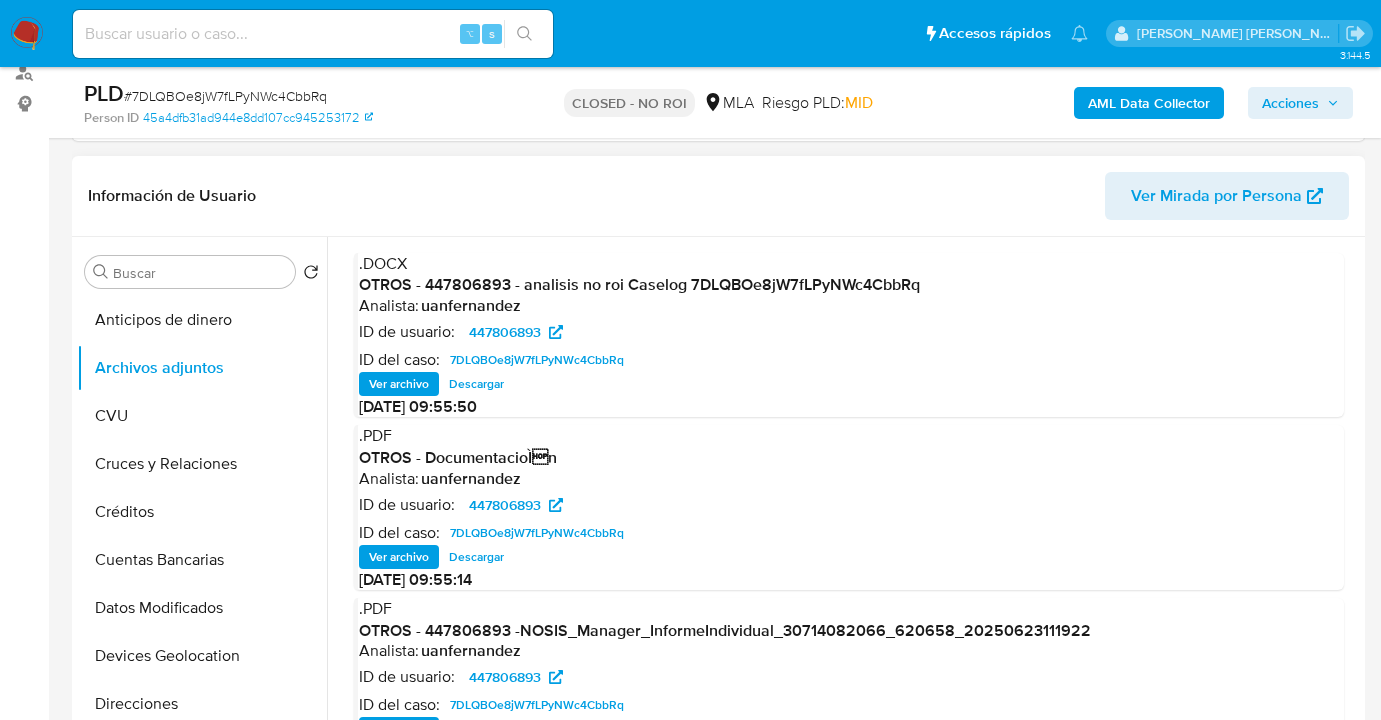 scroll, scrollTop: 394, scrollLeft: 0, axis: vertical 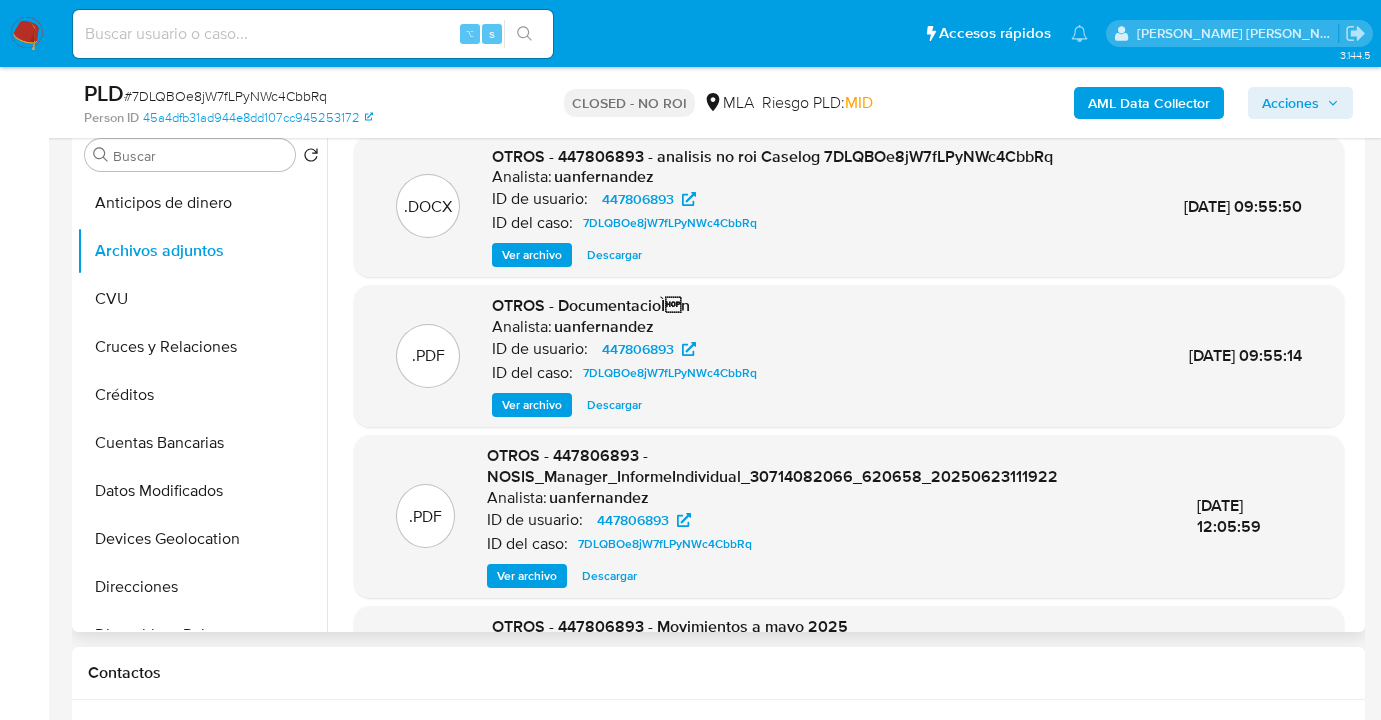 click on "Descargar" at bounding box center (614, 255) 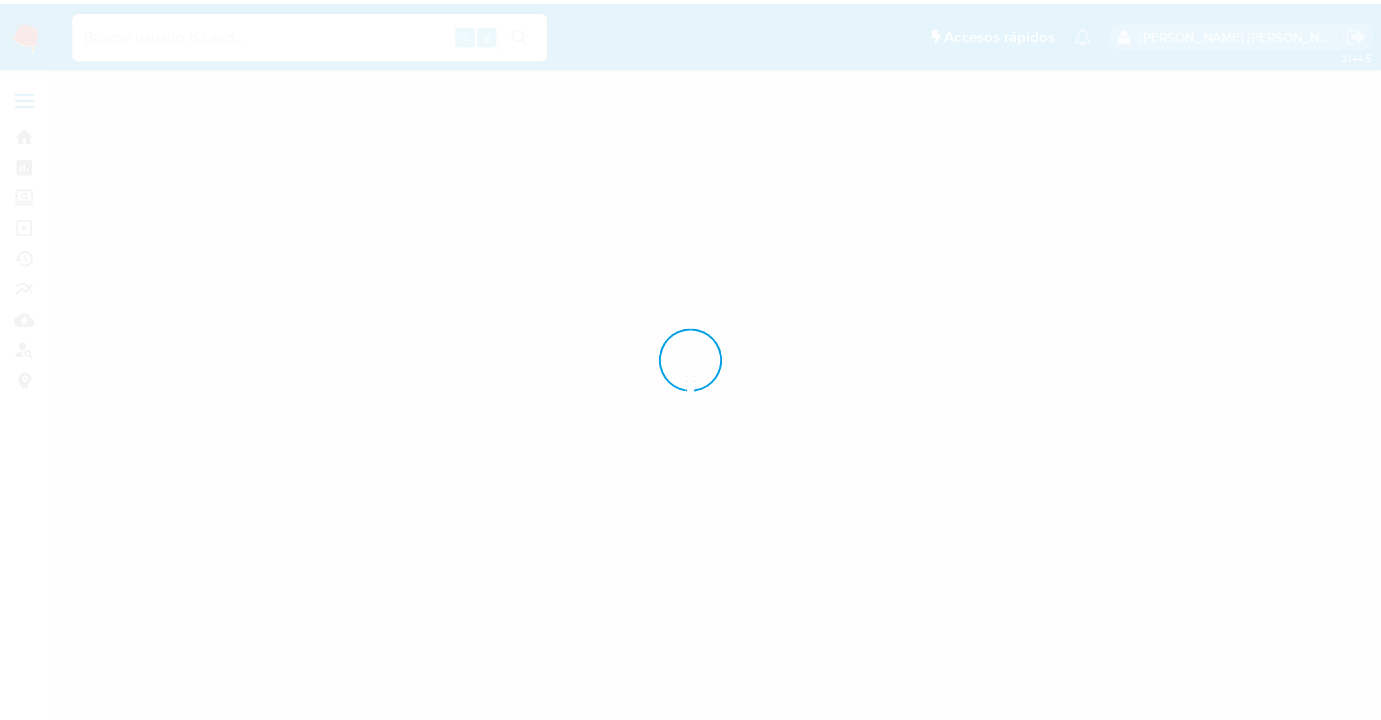 scroll, scrollTop: 0, scrollLeft: 0, axis: both 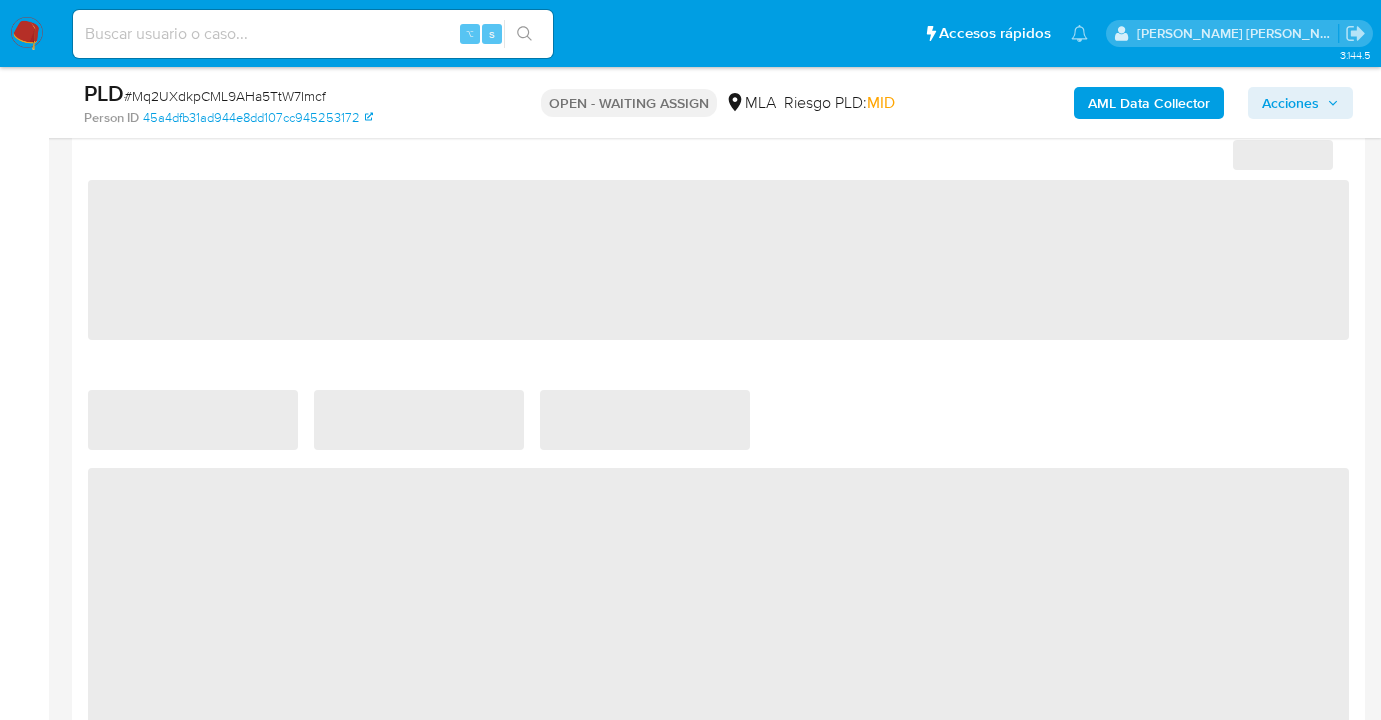 select on "10" 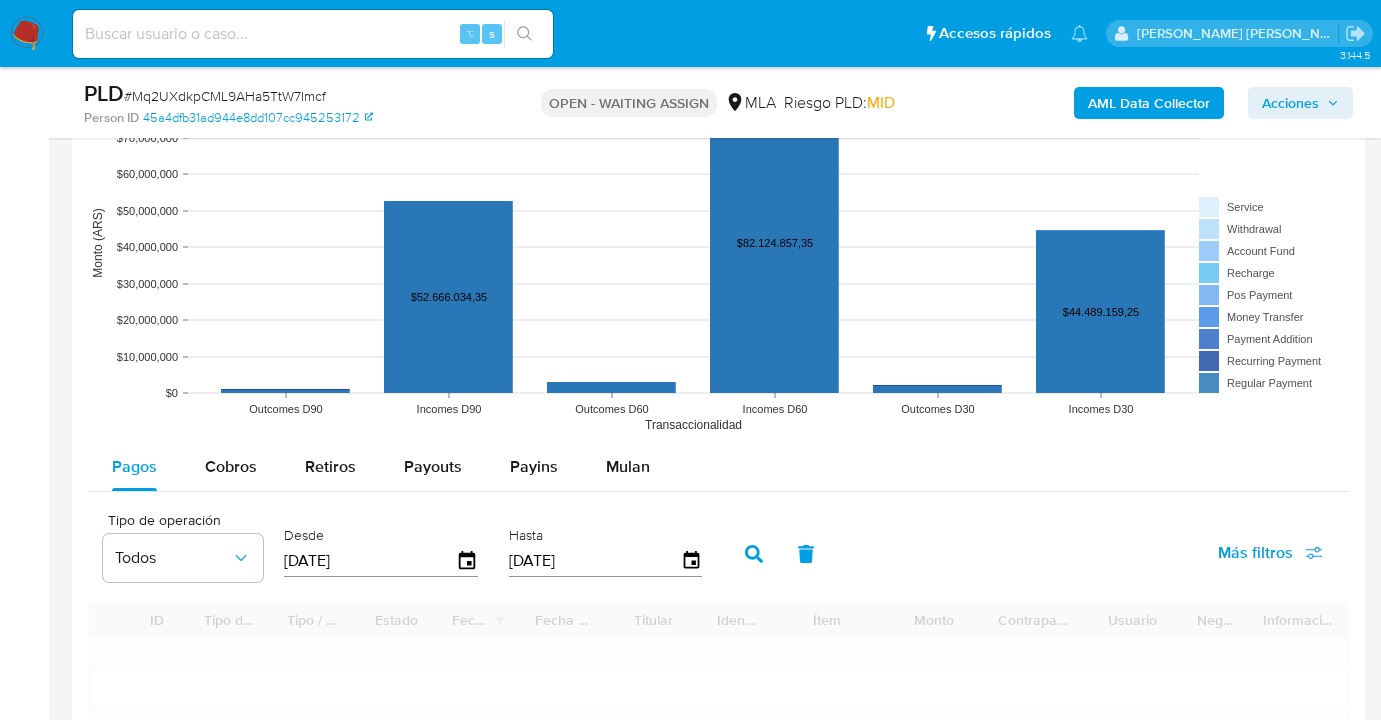 scroll, scrollTop: 1985, scrollLeft: 0, axis: vertical 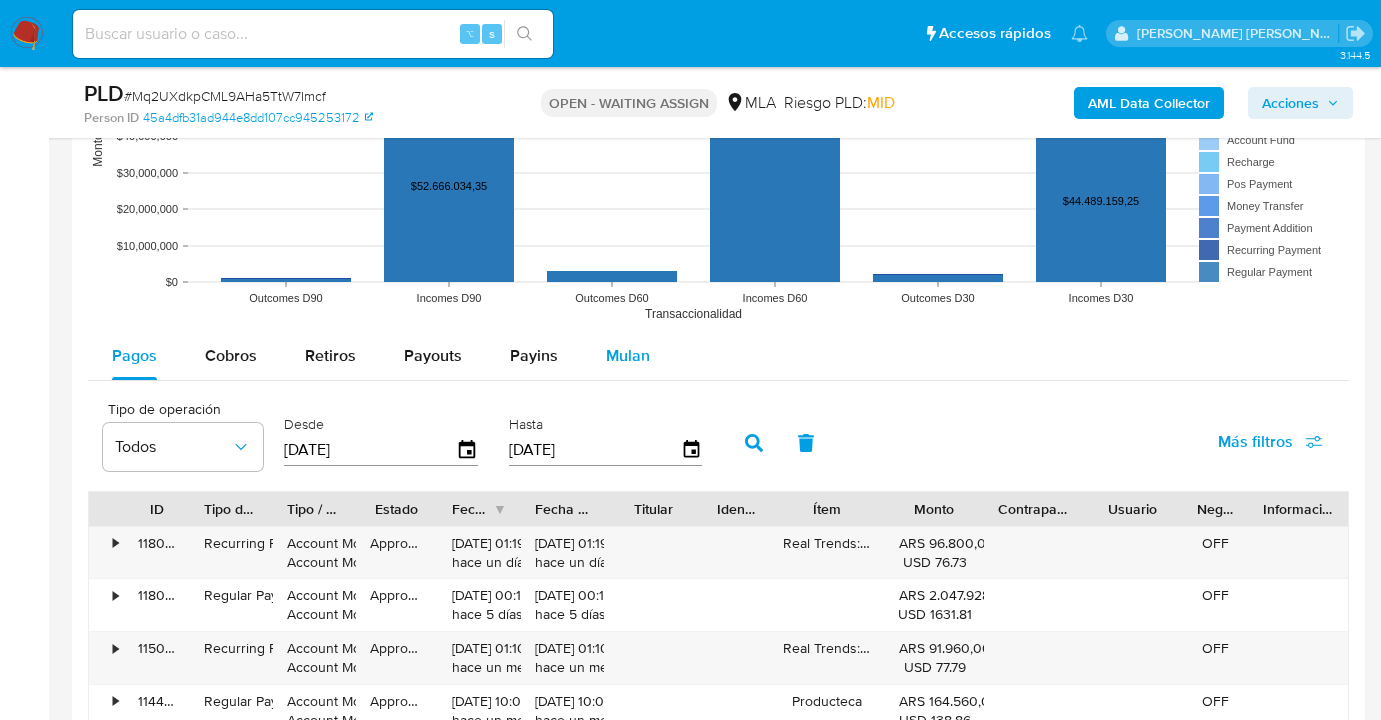 click on "Mulan" at bounding box center (628, 355) 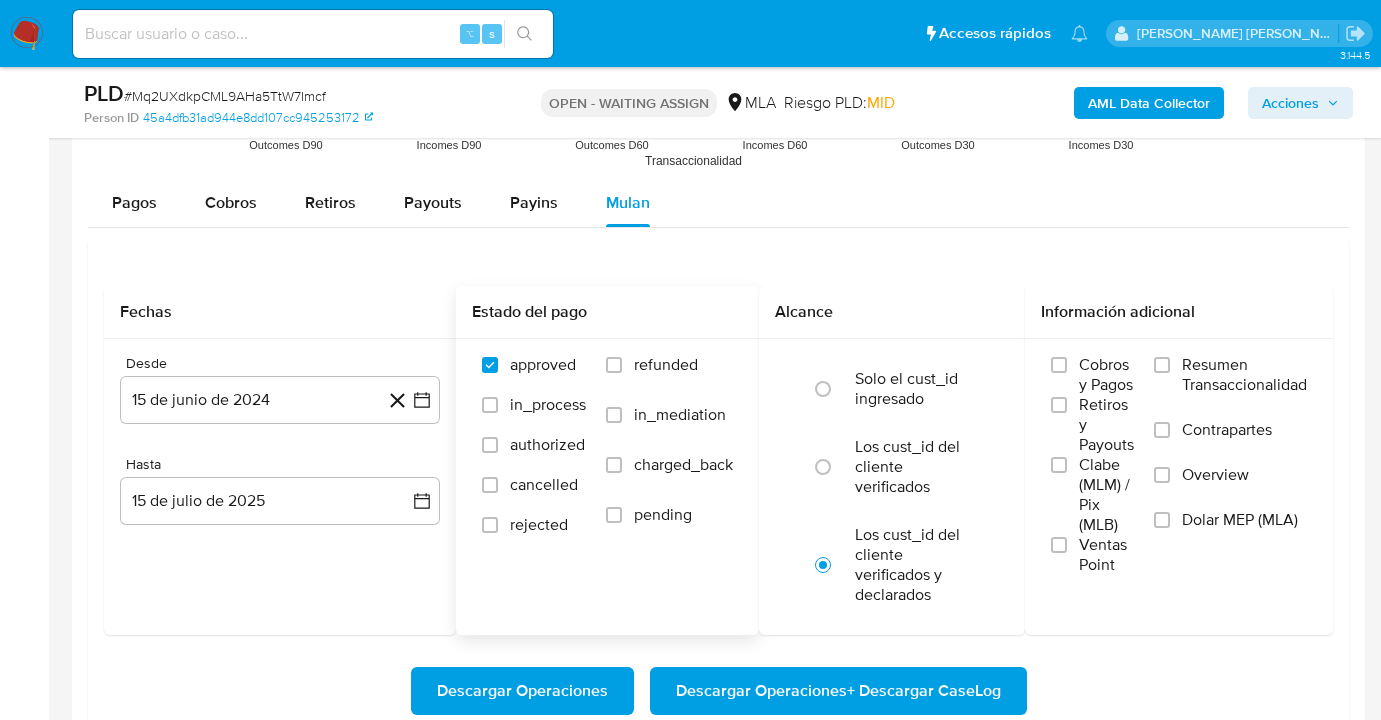 scroll, scrollTop: 2189, scrollLeft: 0, axis: vertical 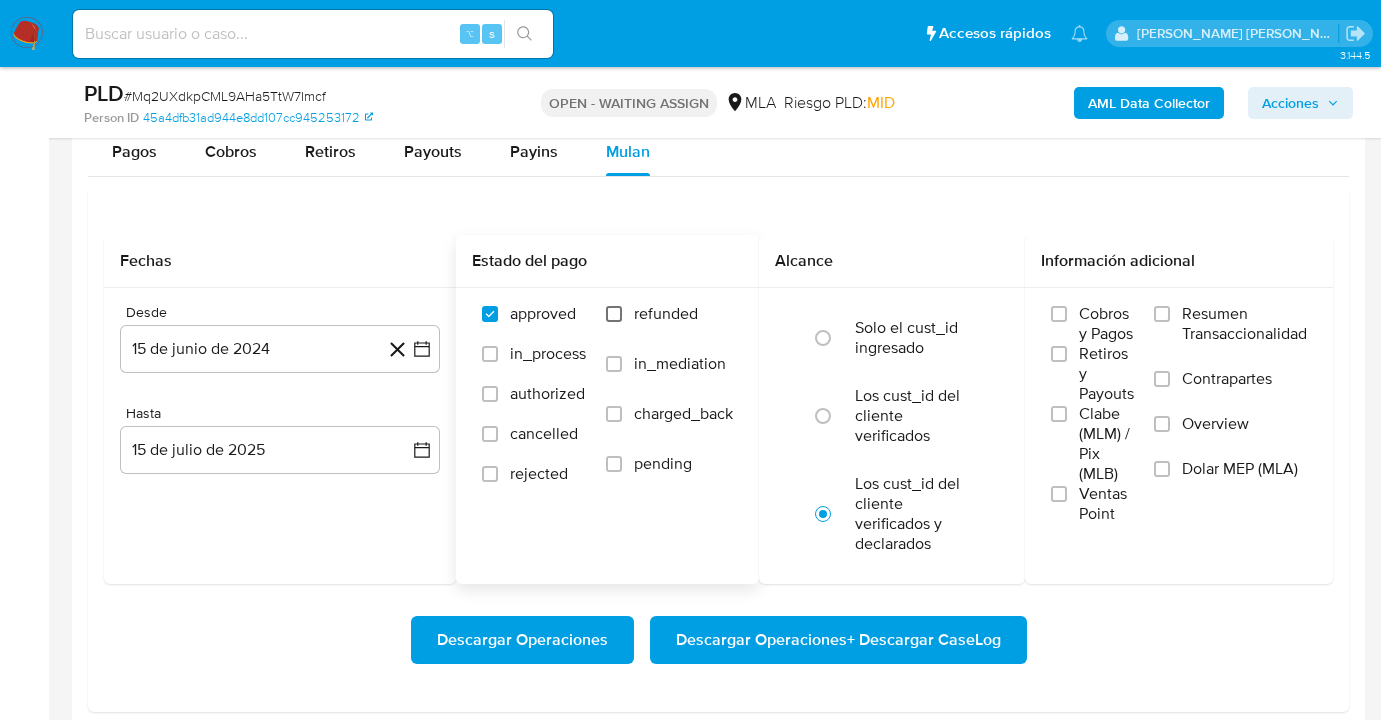 click on "refunded" at bounding box center (614, 314) 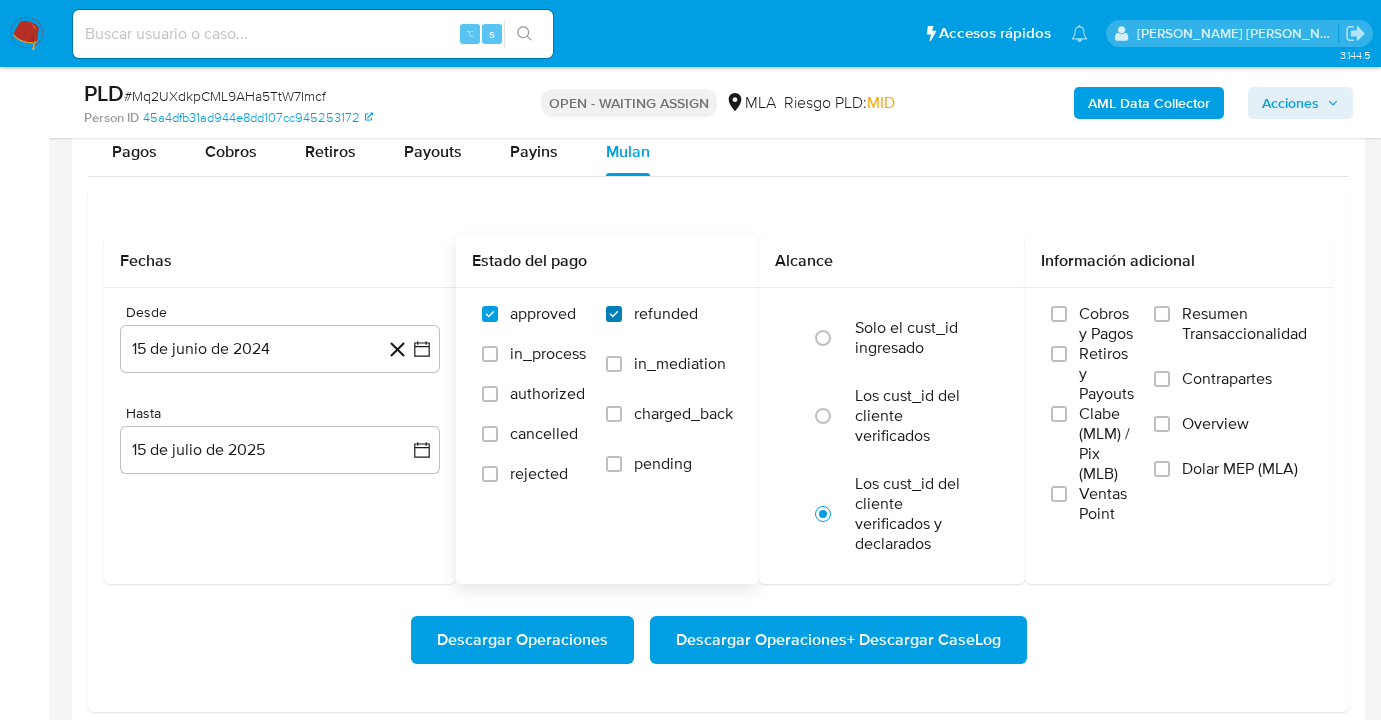 checkbox on "true" 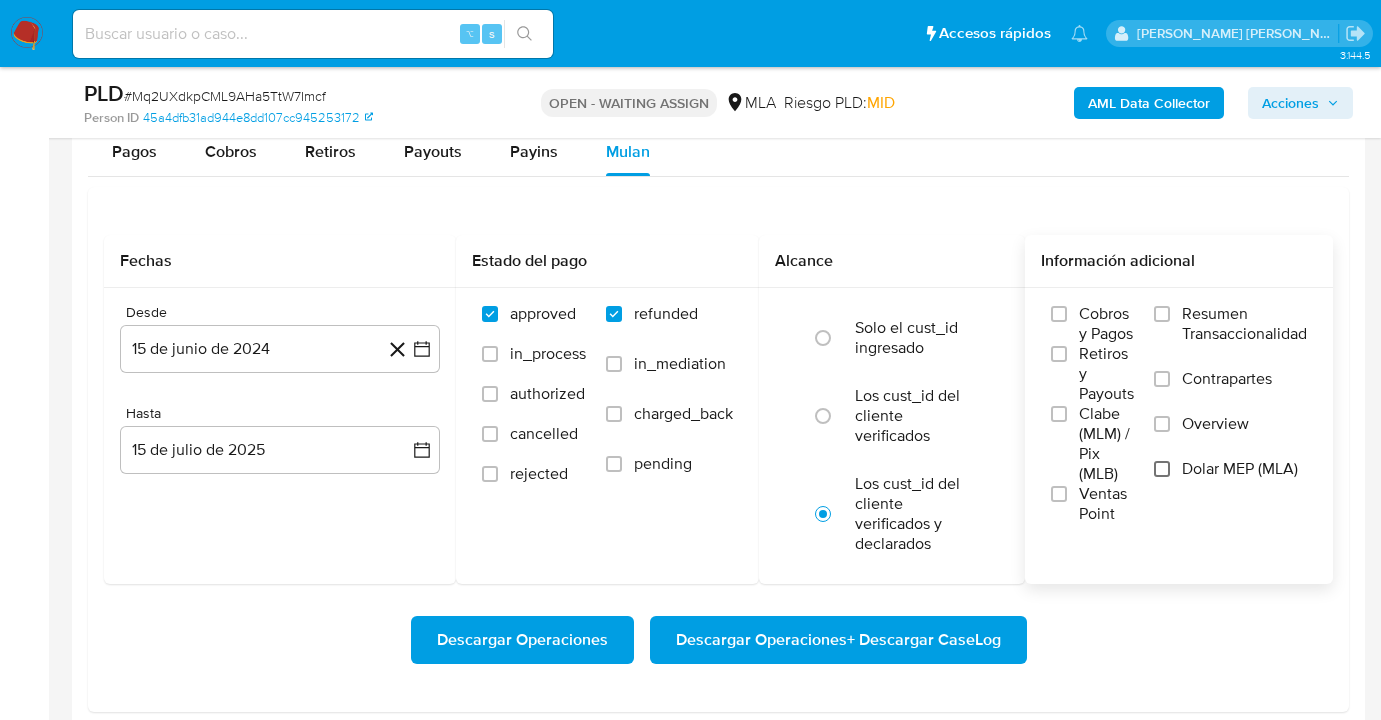 click on "Dolar MEP (MLA)" at bounding box center [1162, 469] 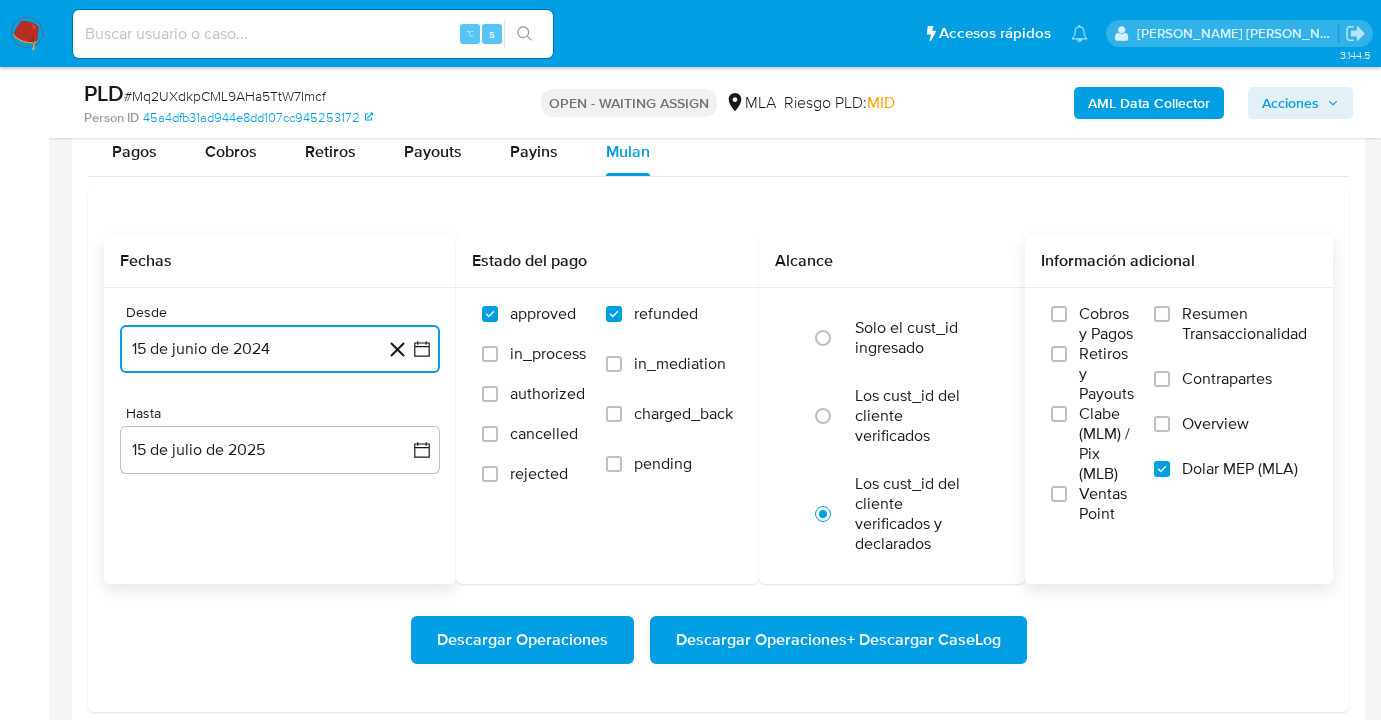 click on "15 de junio de 2024" at bounding box center [280, 349] 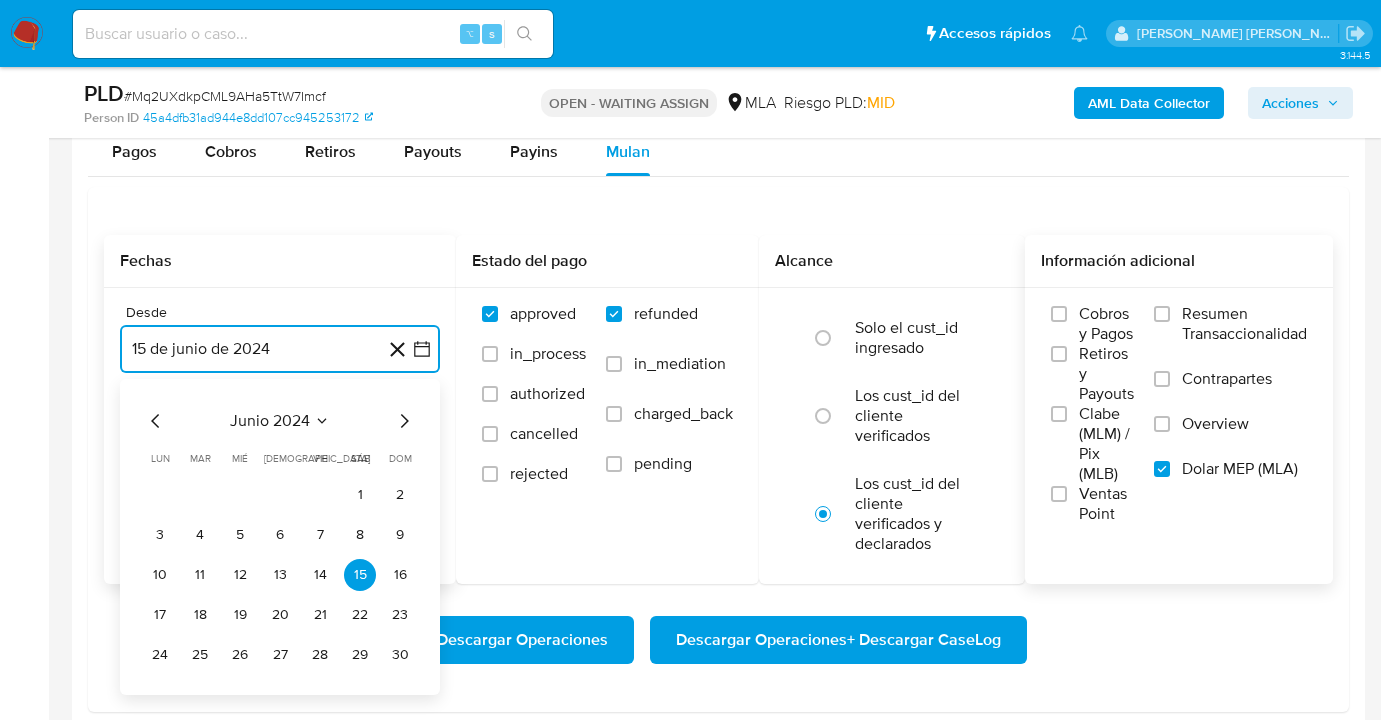click 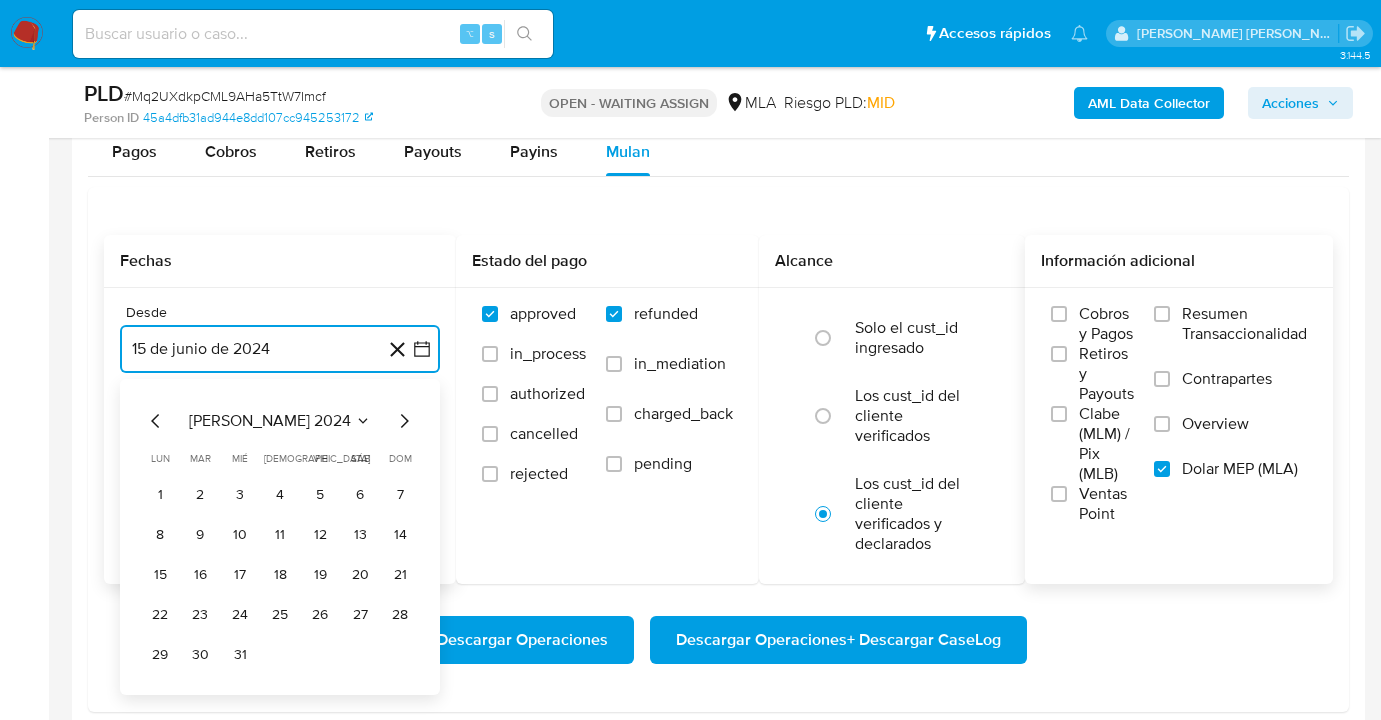 click 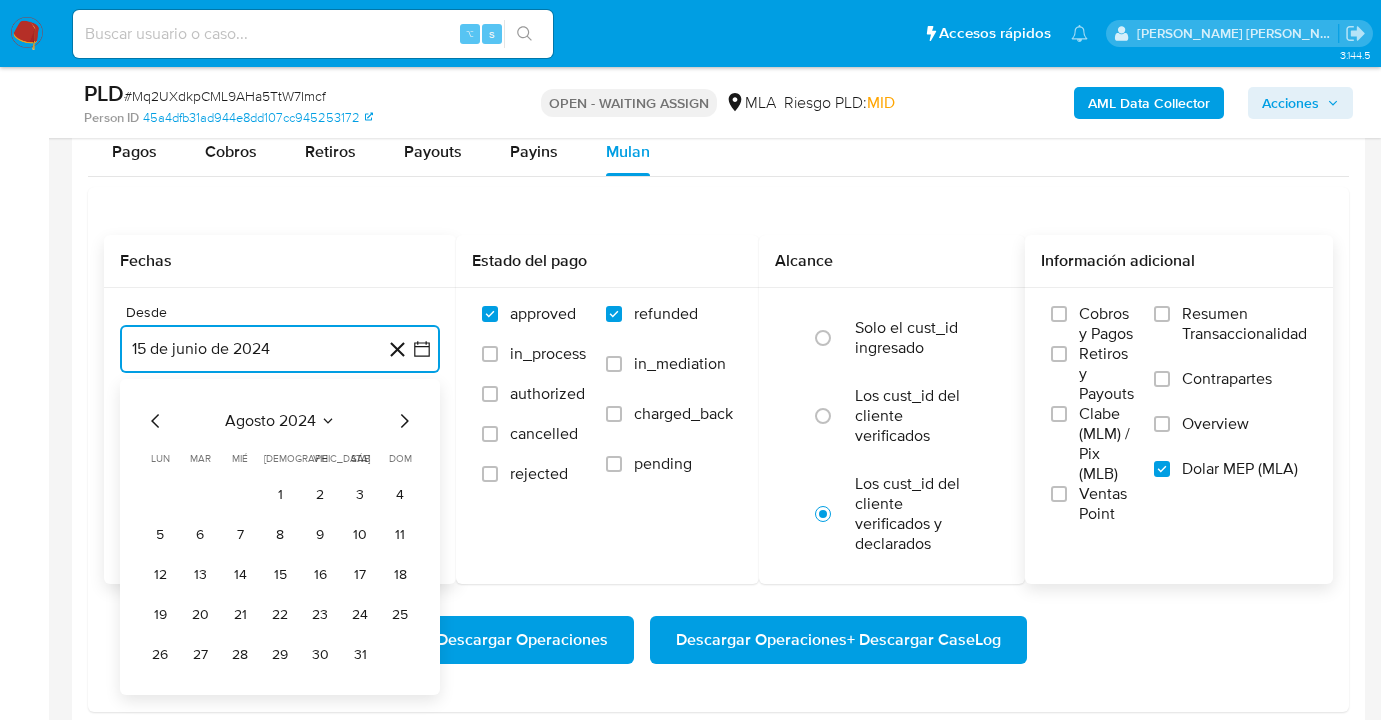 click 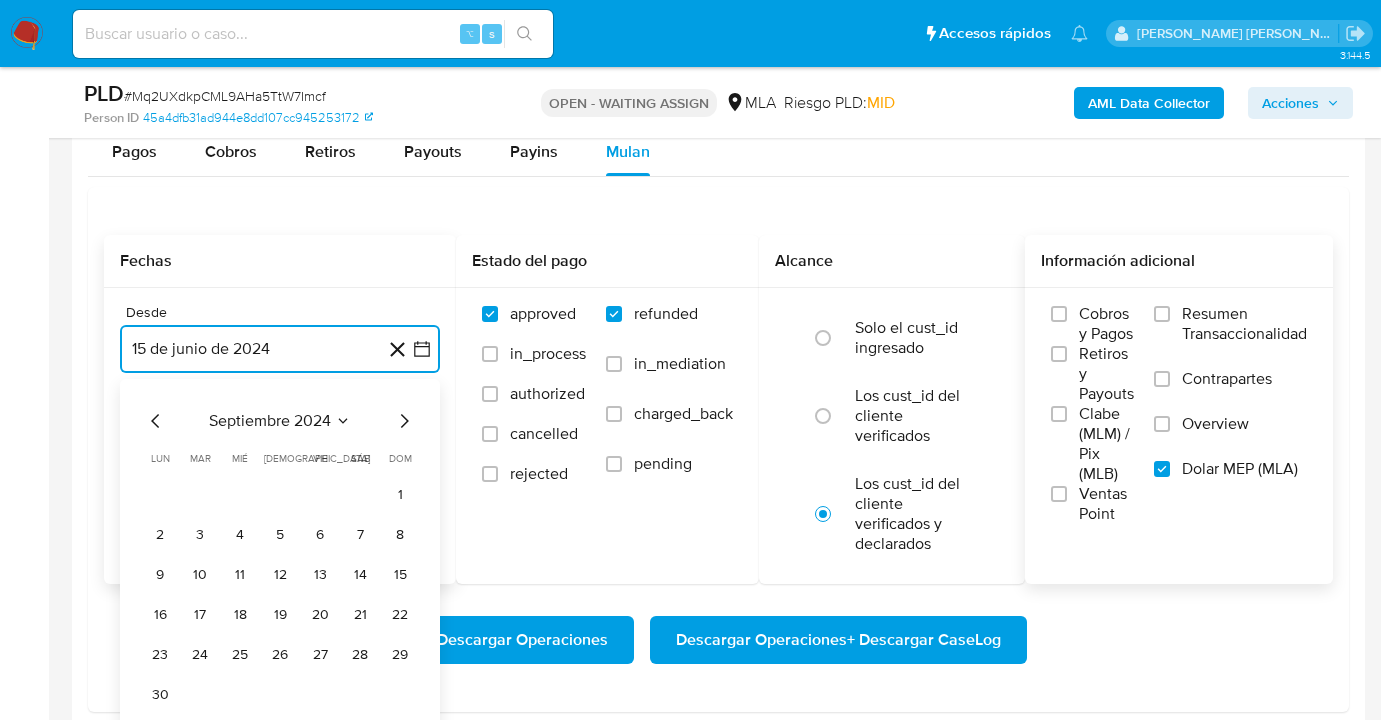 click 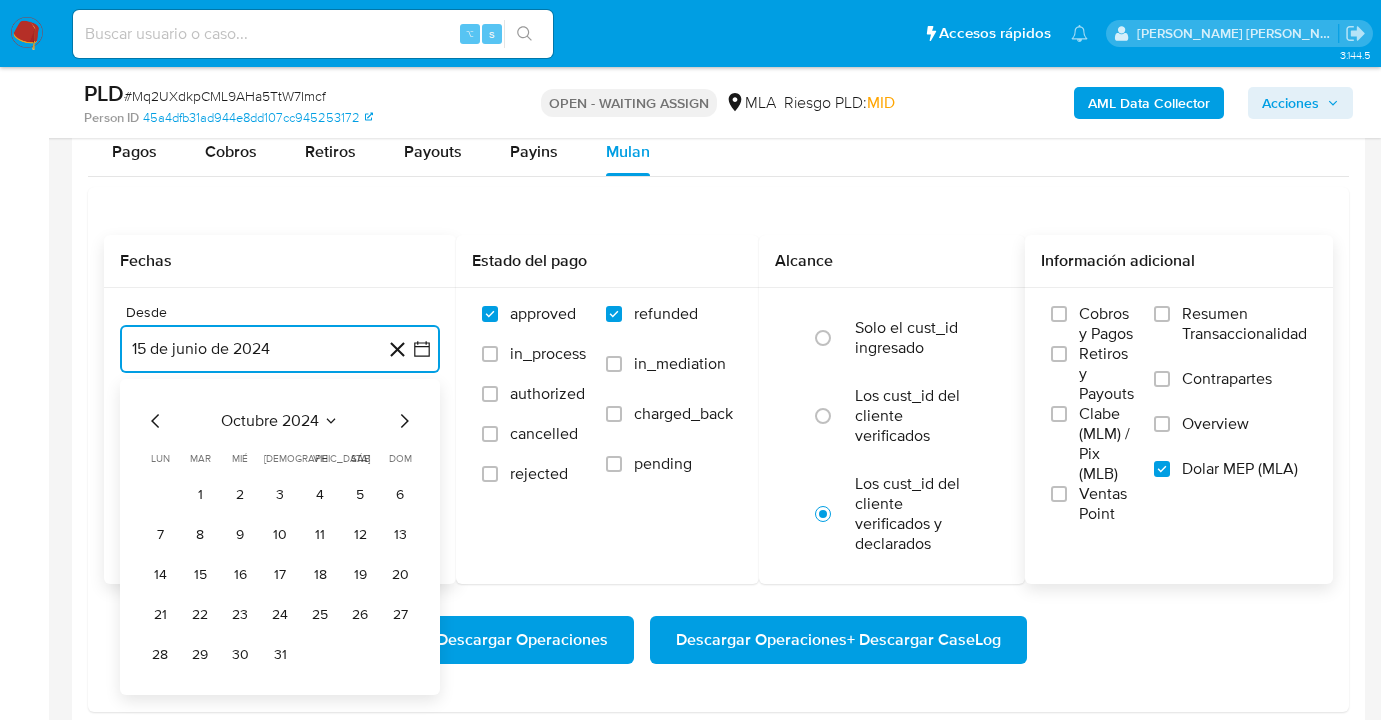 click 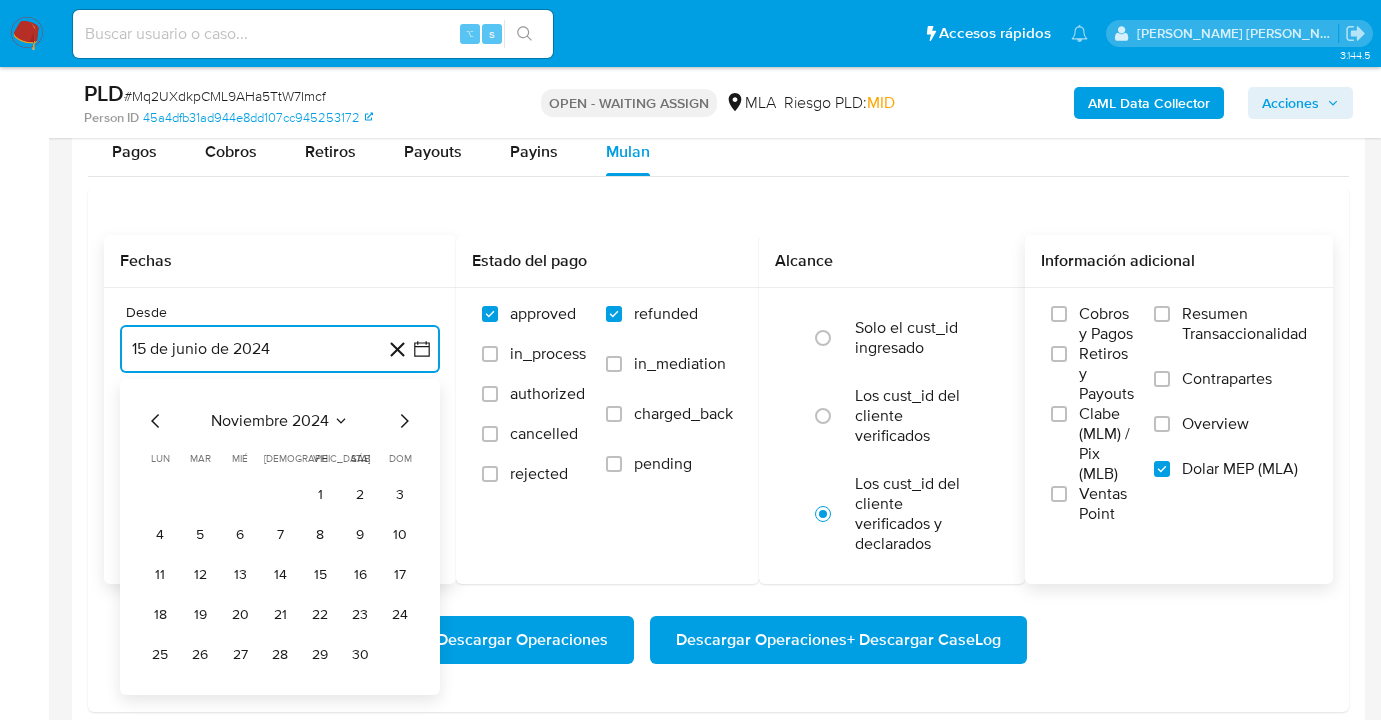 click 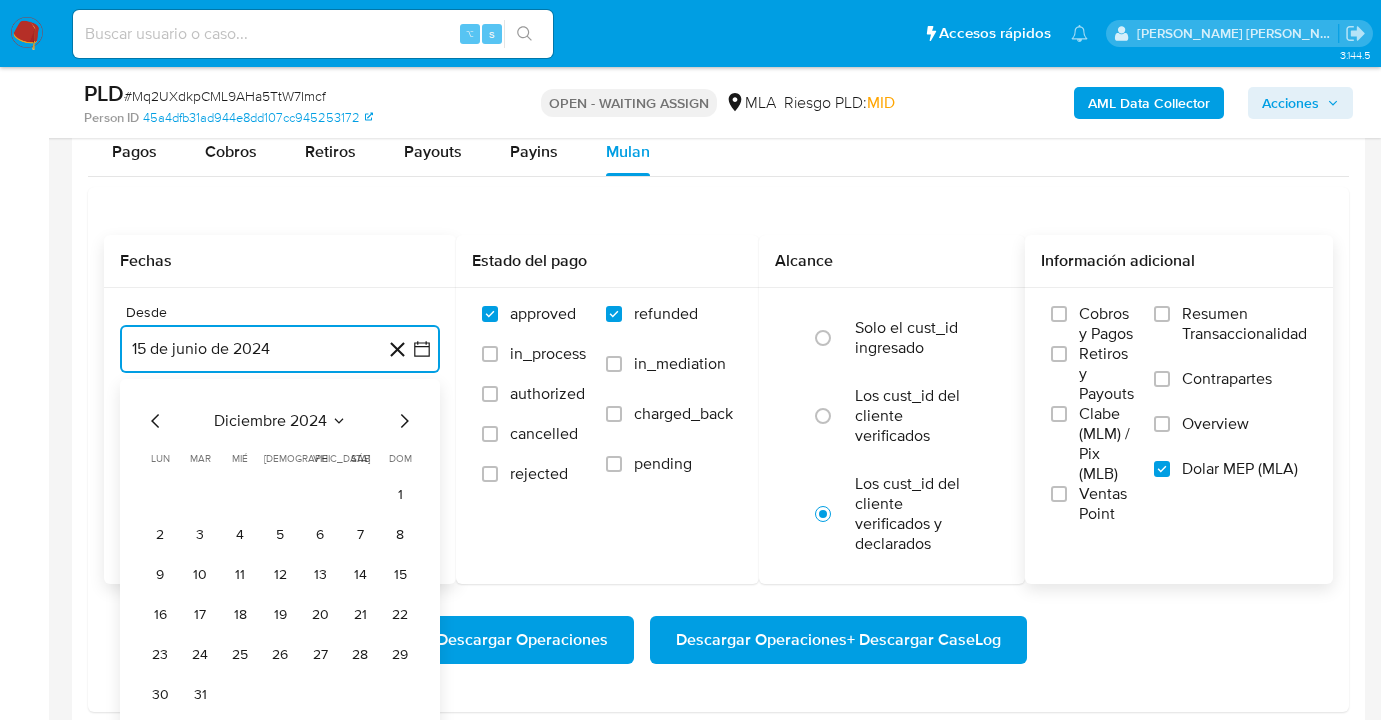 click 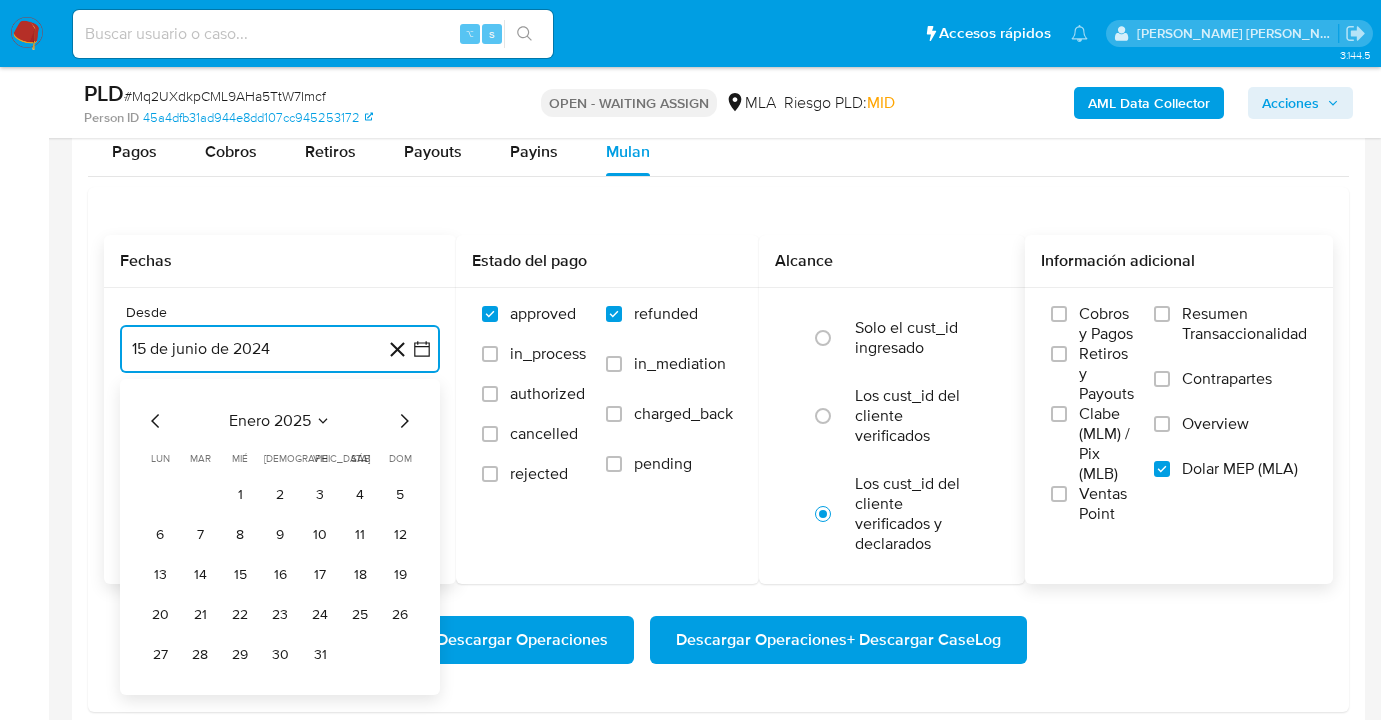 click 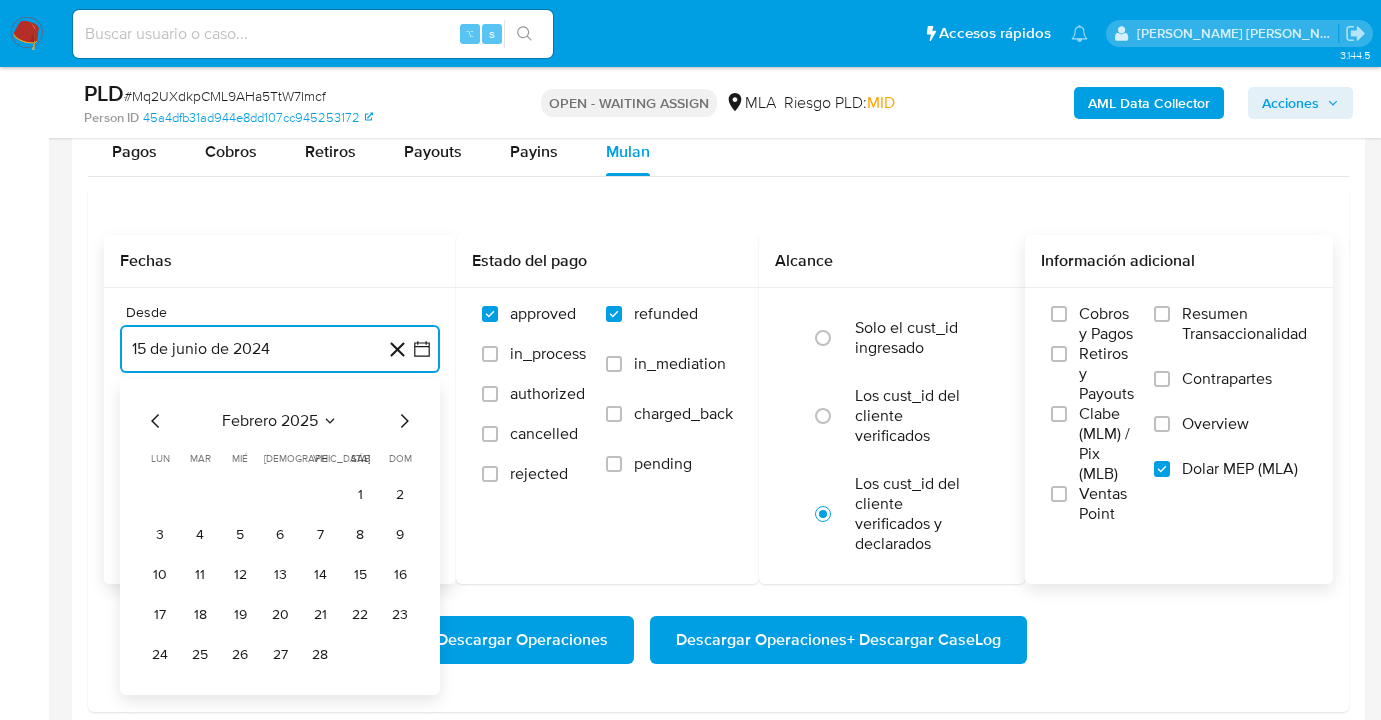 click 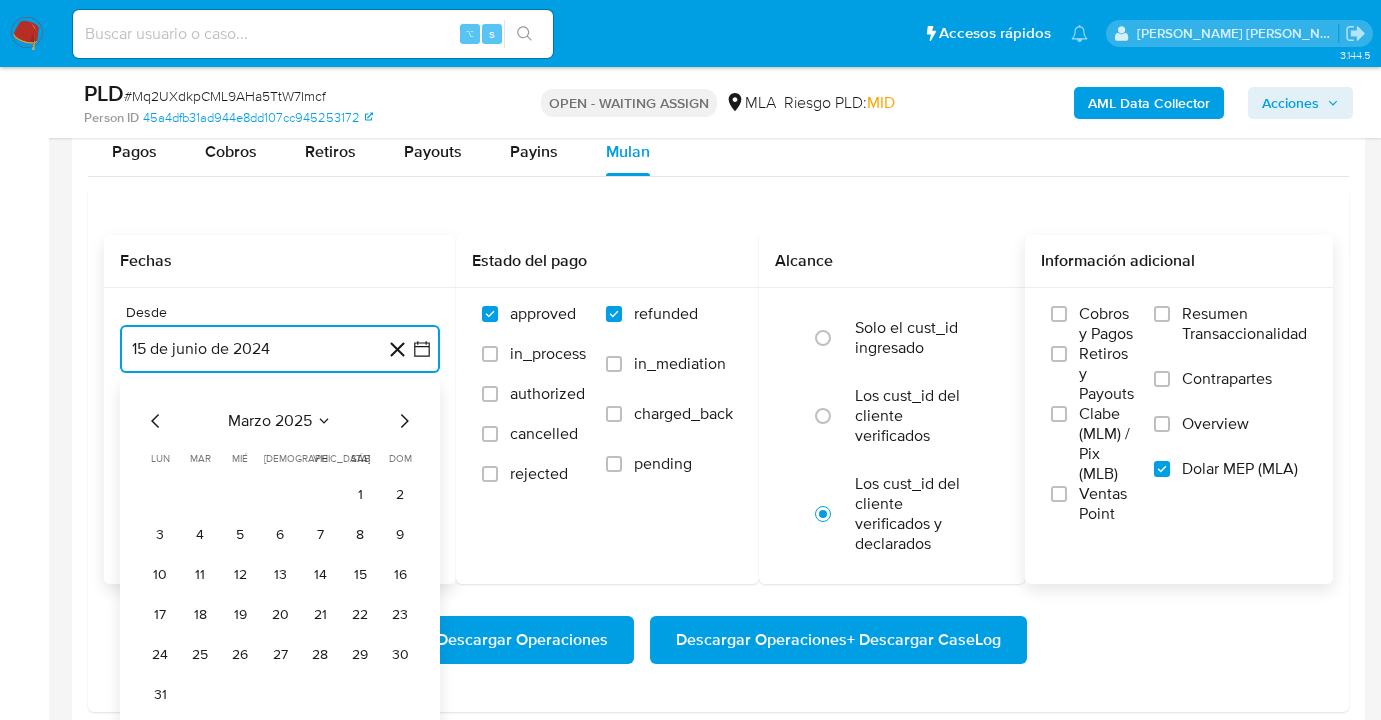 click 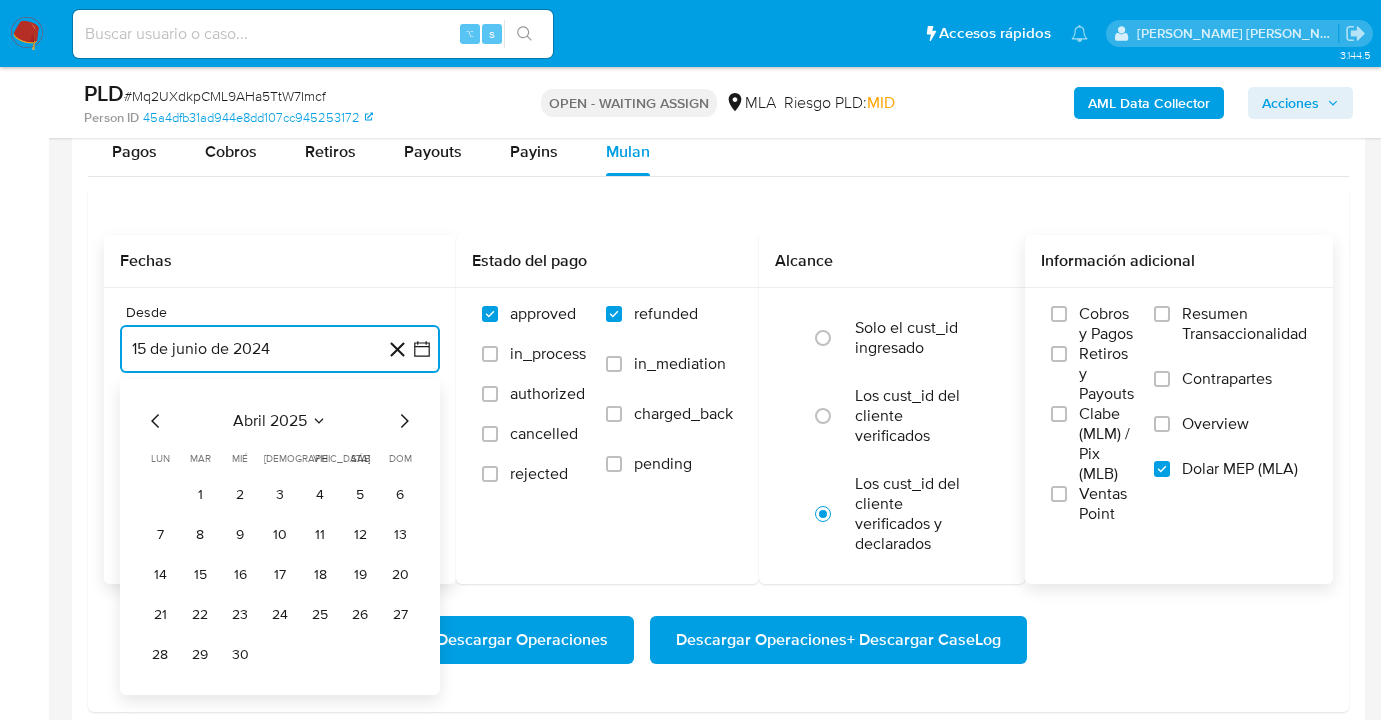 click 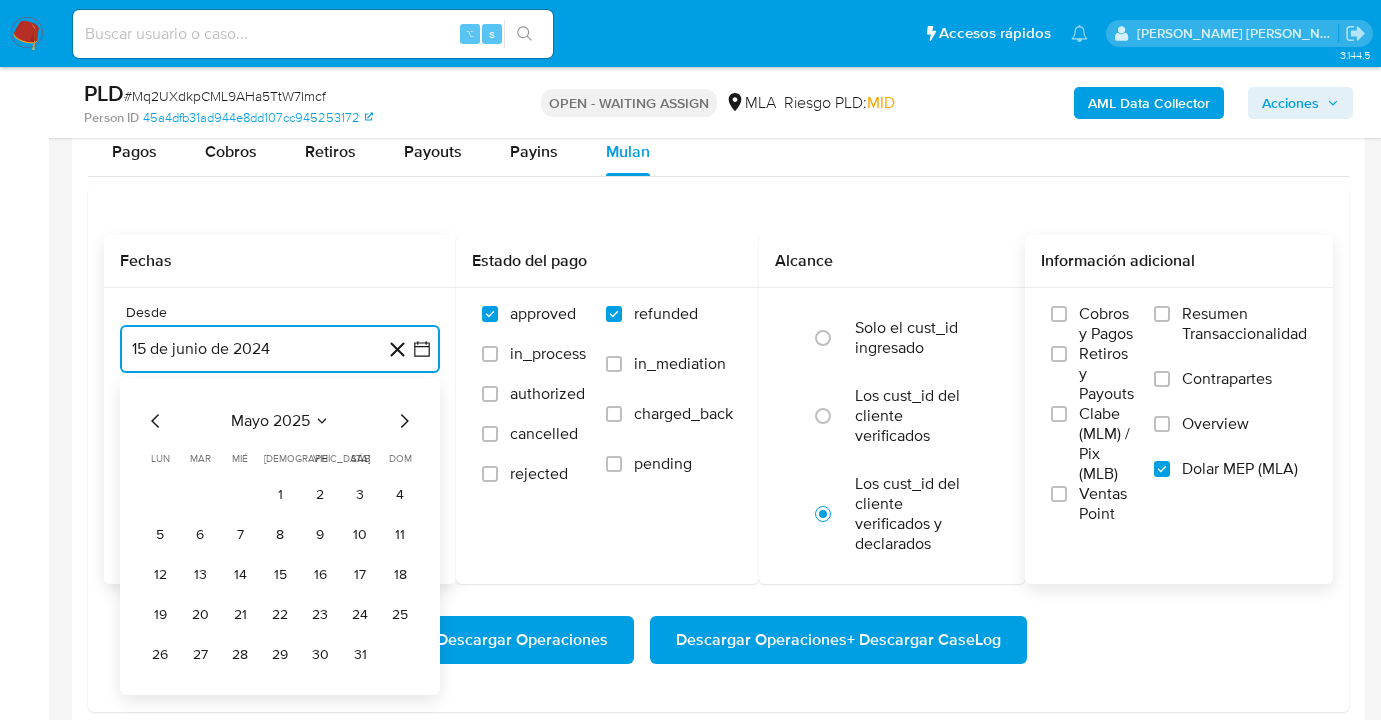 click 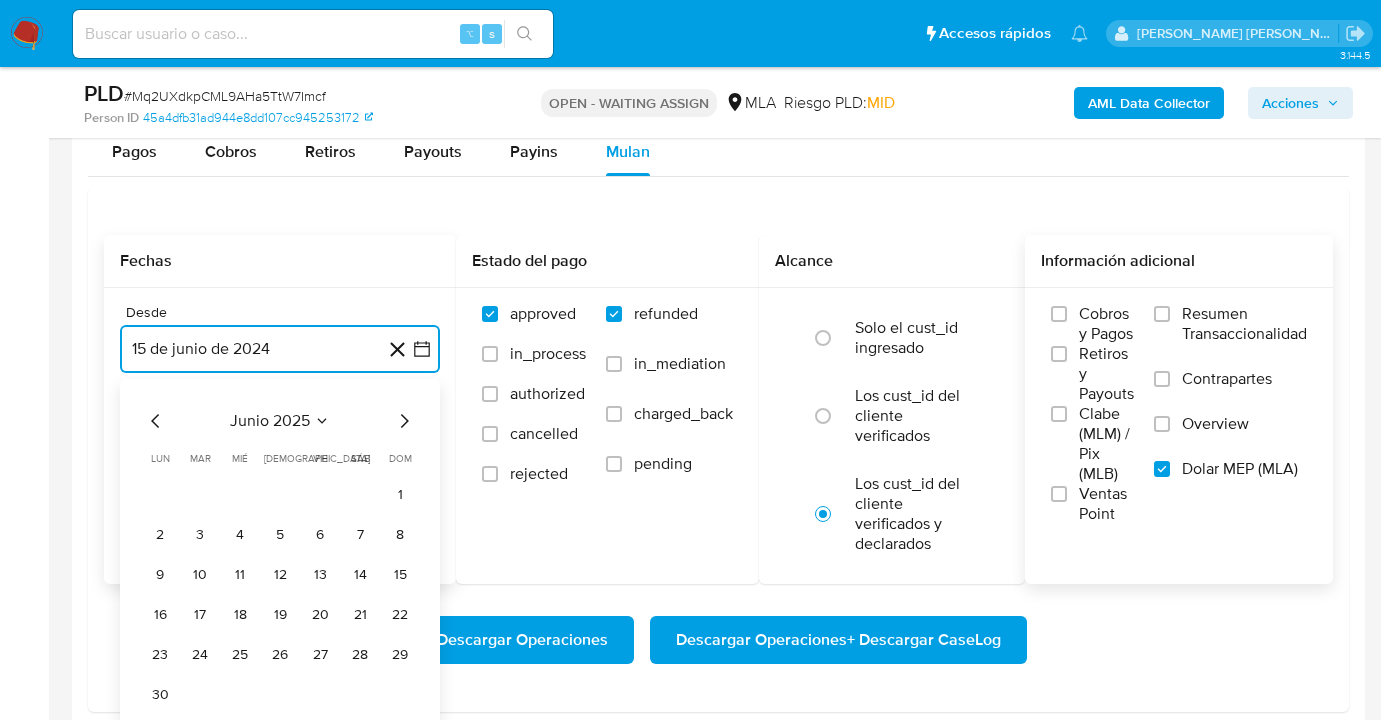 click on "1" at bounding box center (400, 495) 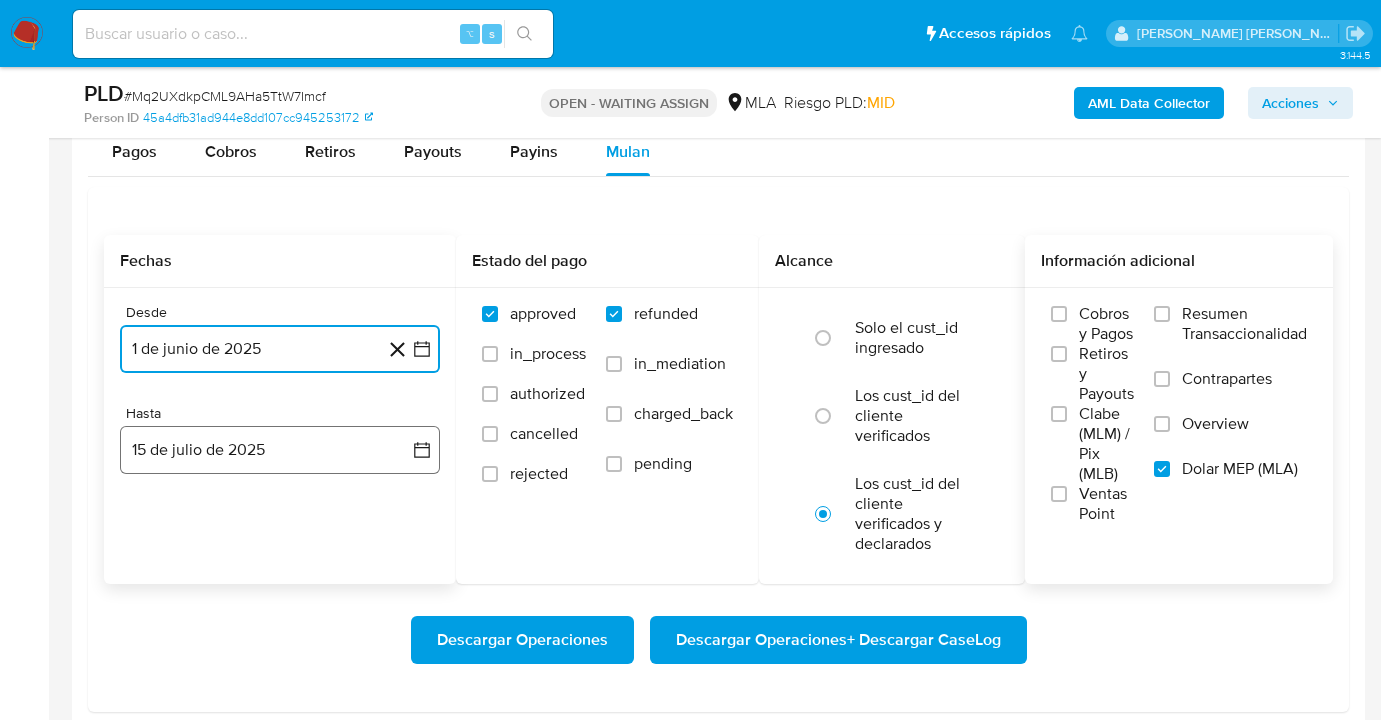 click on "15 de julio de 2025" at bounding box center [280, 450] 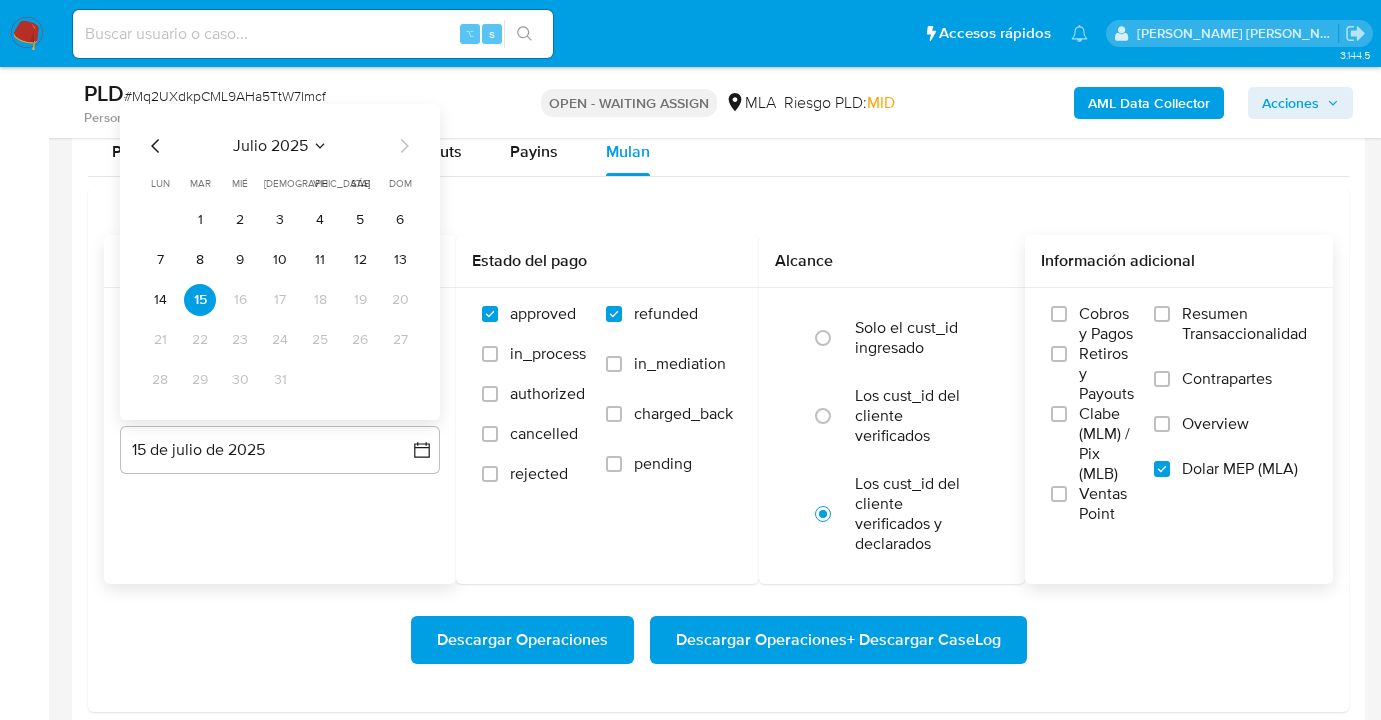 click 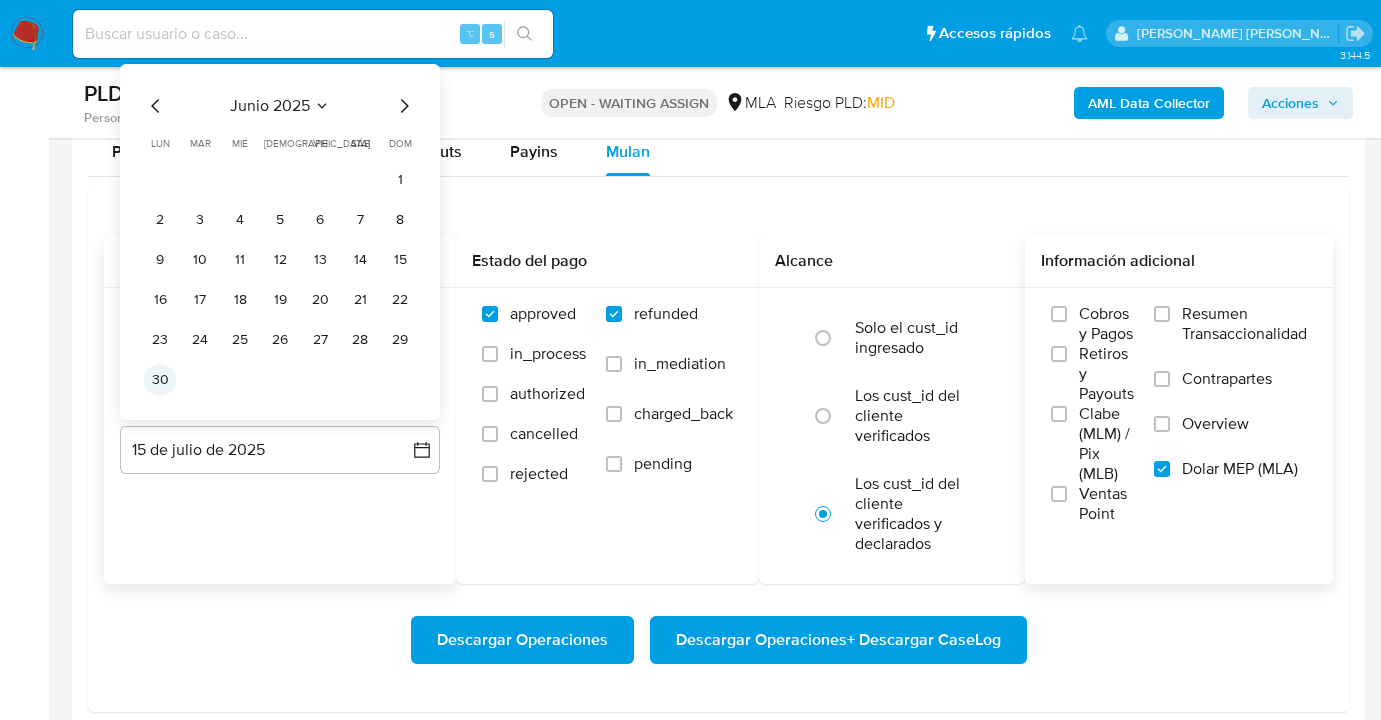 click on "30" at bounding box center [160, 380] 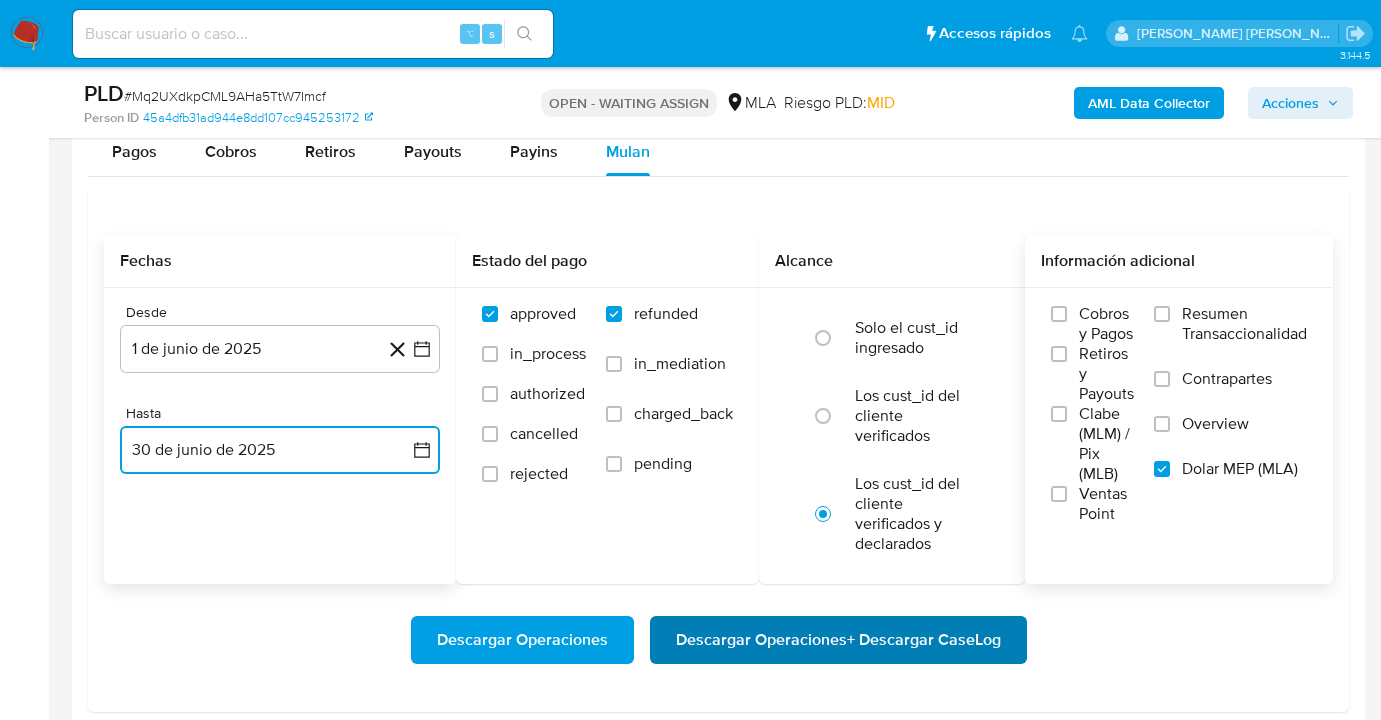 click on "Descargar Operaciones  +   Descargar CaseLog" at bounding box center (838, 640) 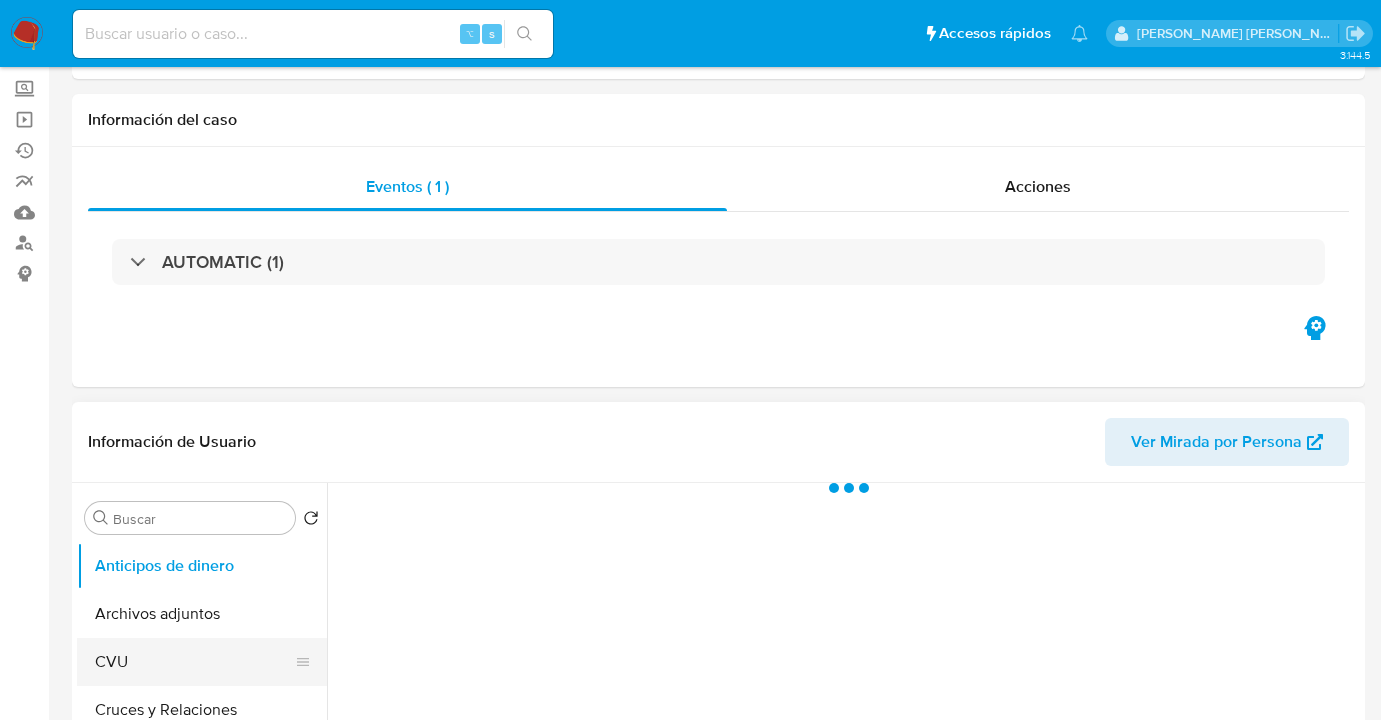 scroll, scrollTop: 186, scrollLeft: 0, axis: vertical 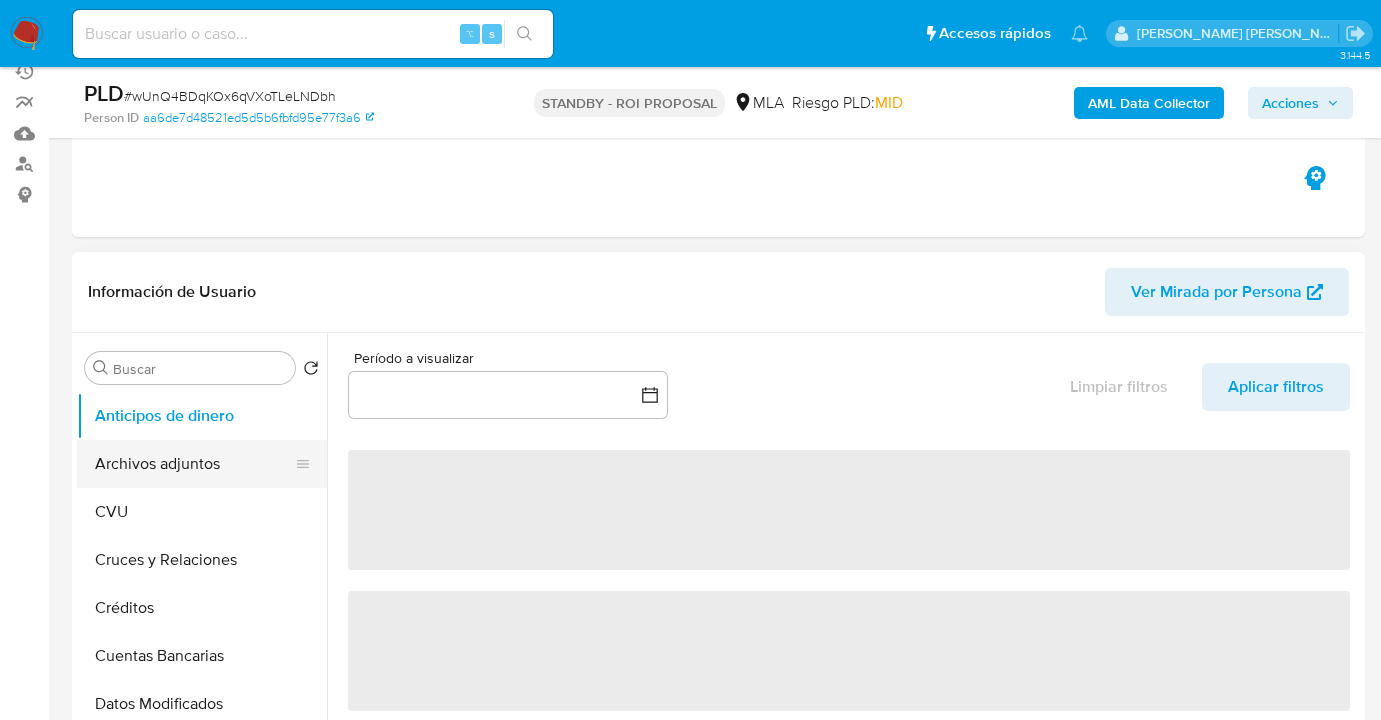 select on "10" 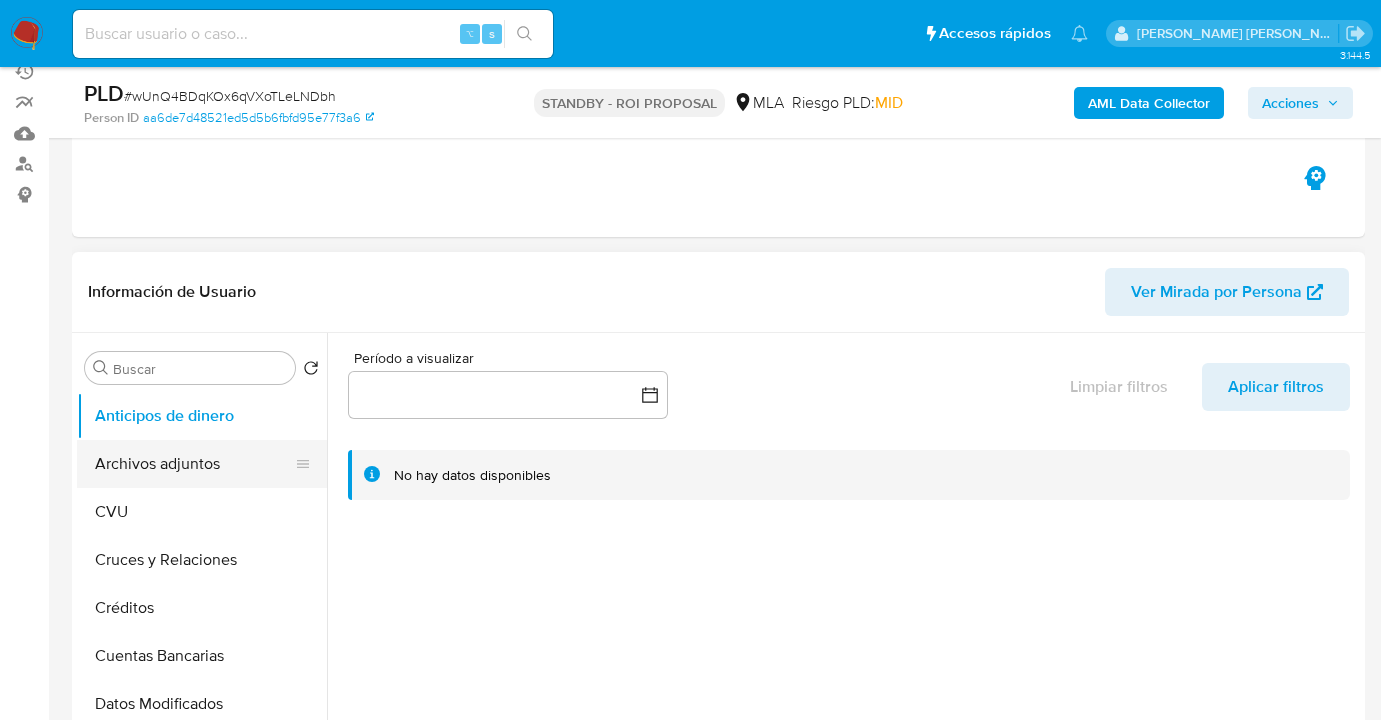 click on "Archivos adjuntos" at bounding box center (194, 464) 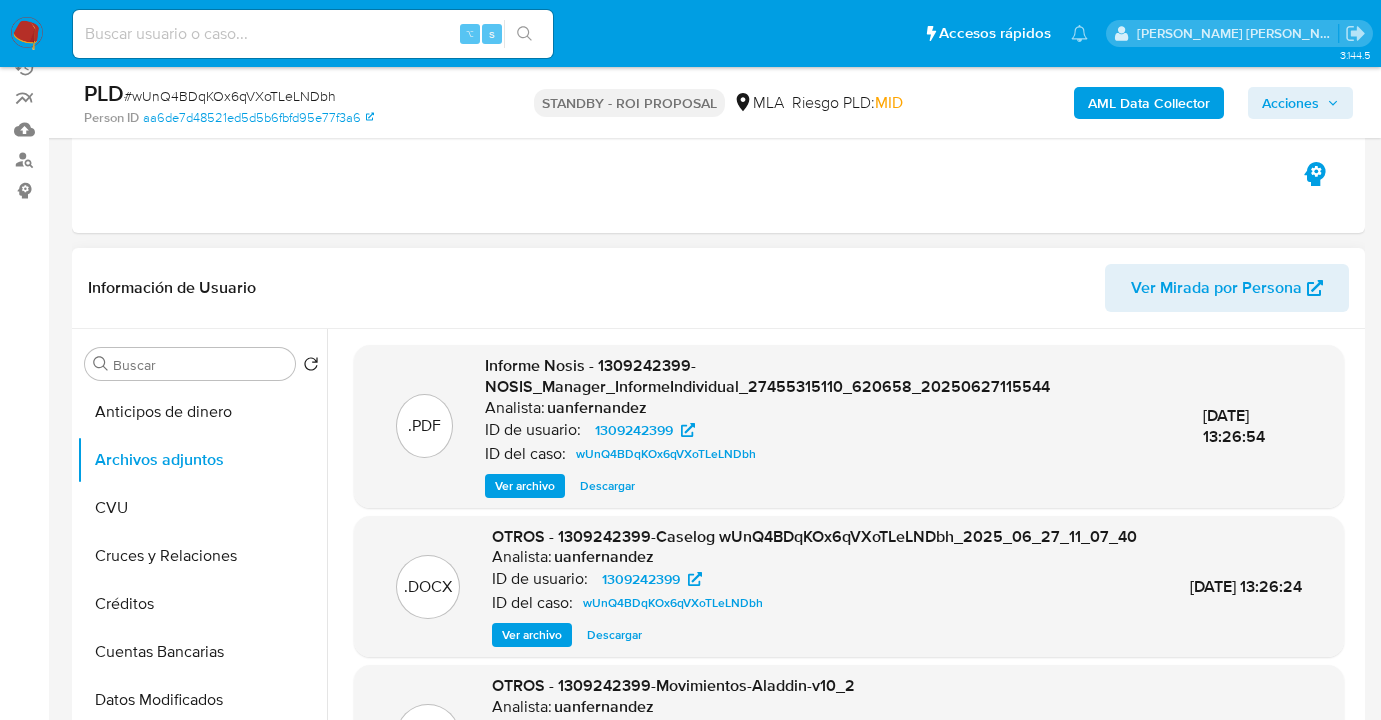 scroll, scrollTop: 337, scrollLeft: 0, axis: vertical 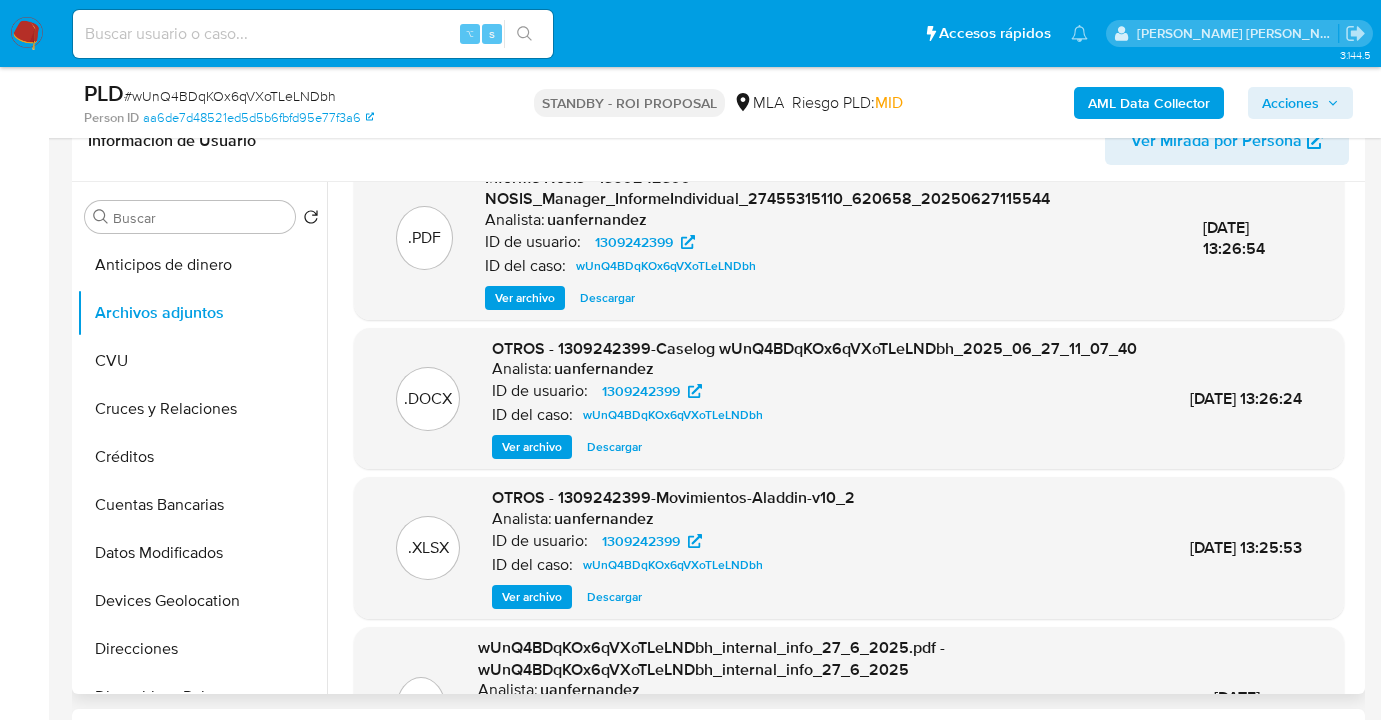 click on "Descargar" at bounding box center [614, 447] 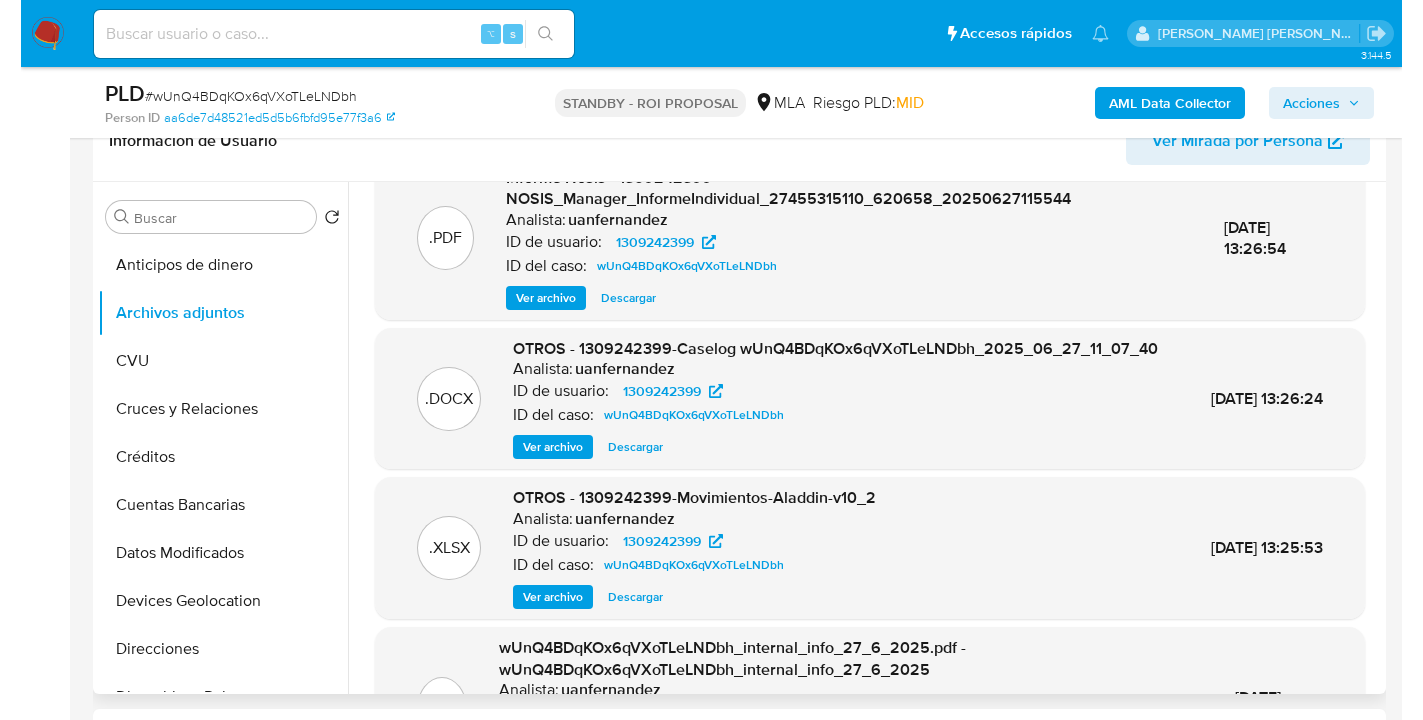 scroll, scrollTop: 0, scrollLeft: 0, axis: both 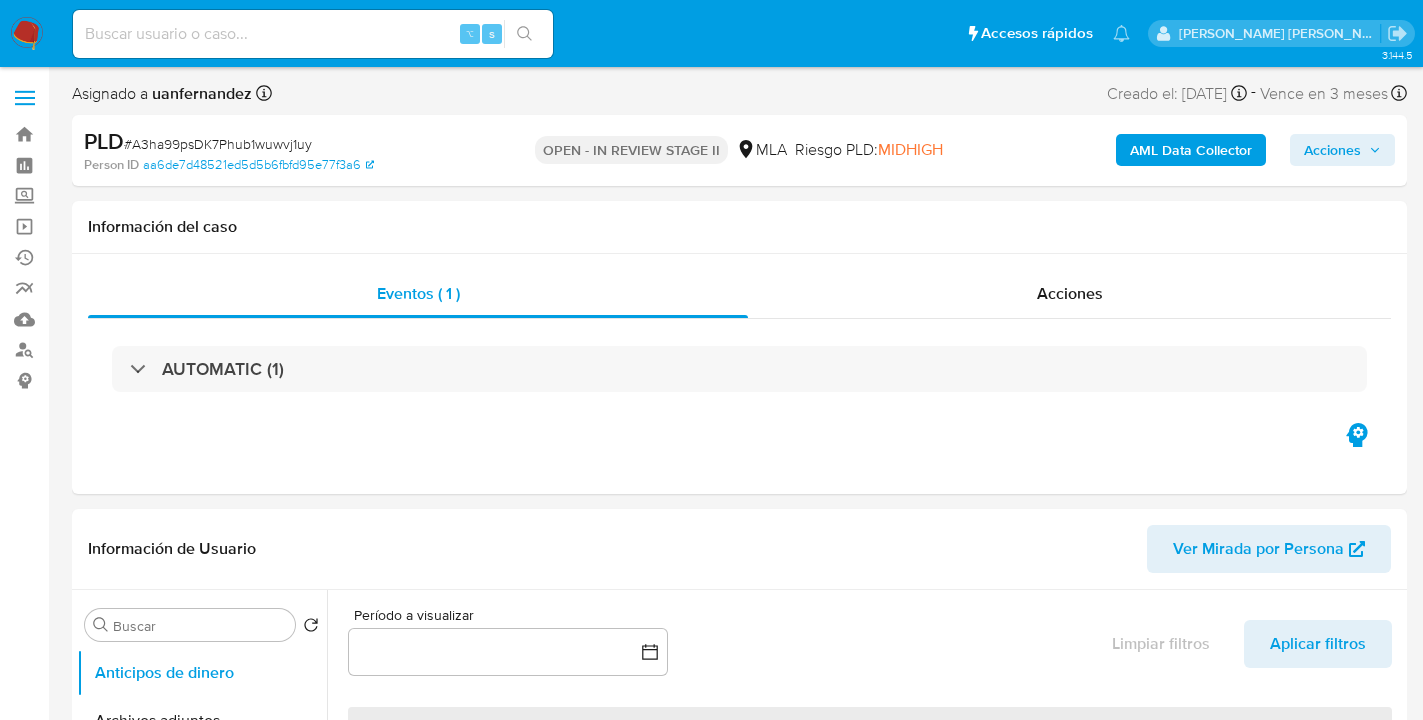 select on "10" 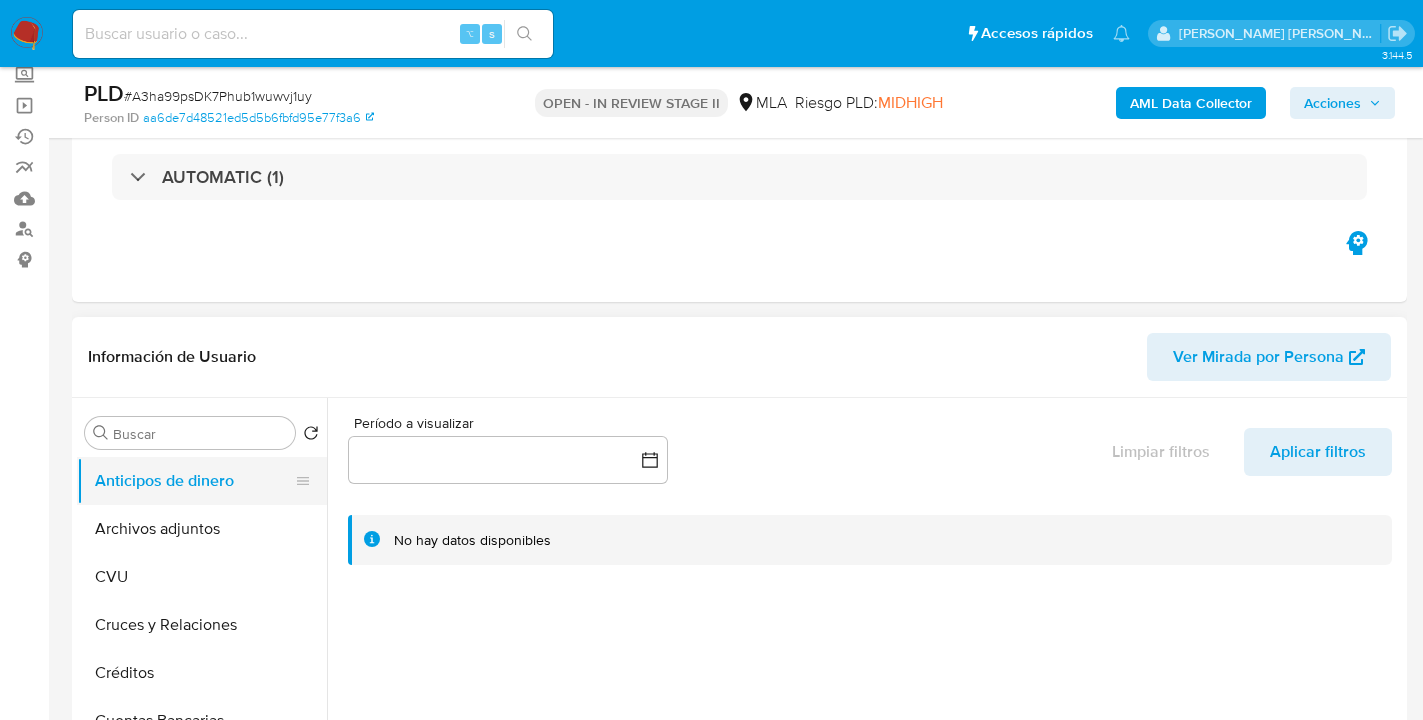 scroll, scrollTop: 199, scrollLeft: 0, axis: vertical 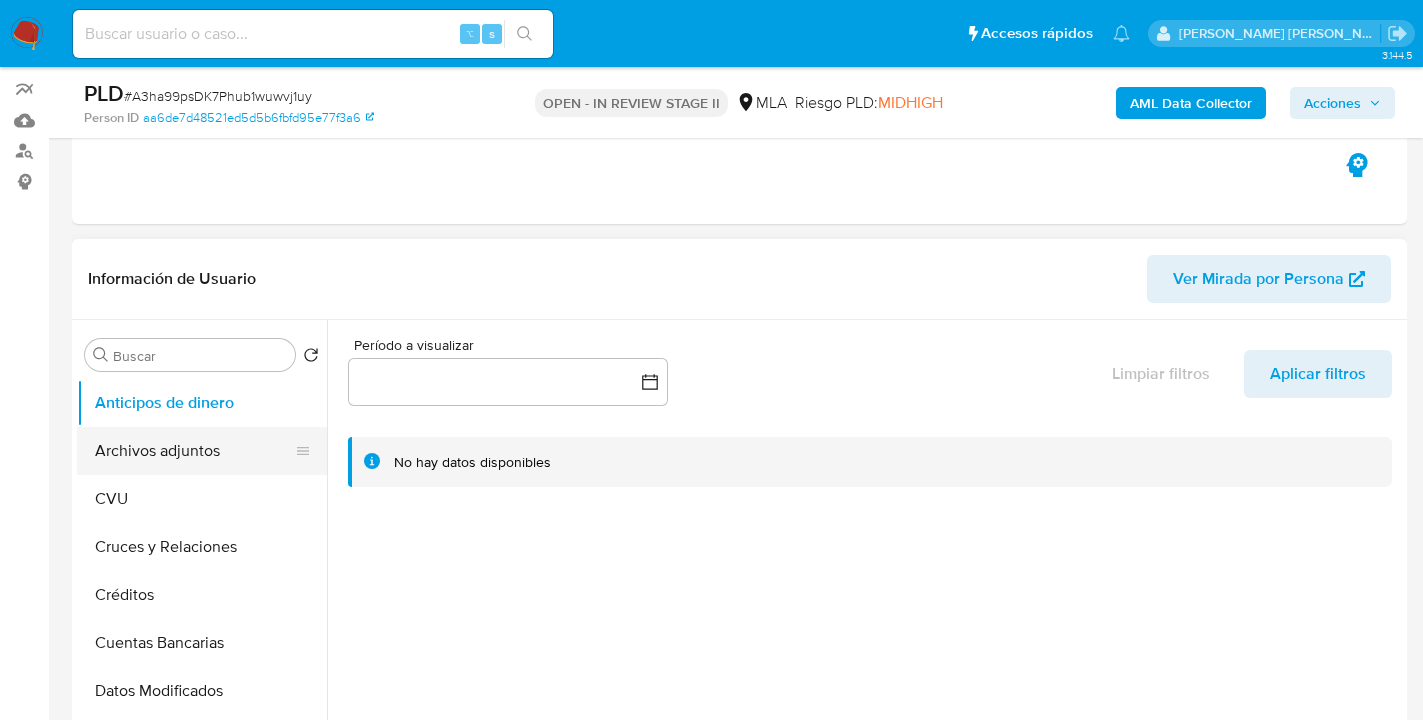 click on "Archivos adjuntos" at bounding box center (194, 451) 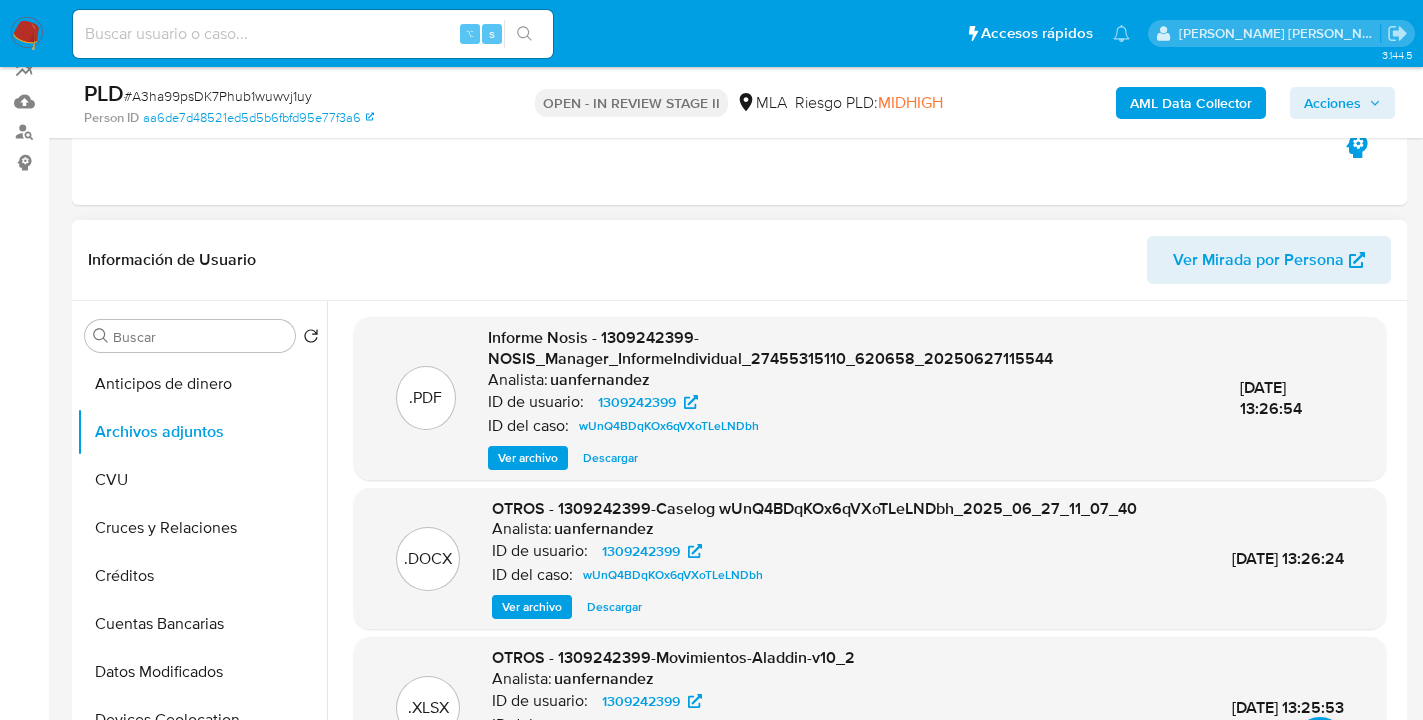 scroll, scrollTop: 240, scrollLeft: 0, axis: vertical 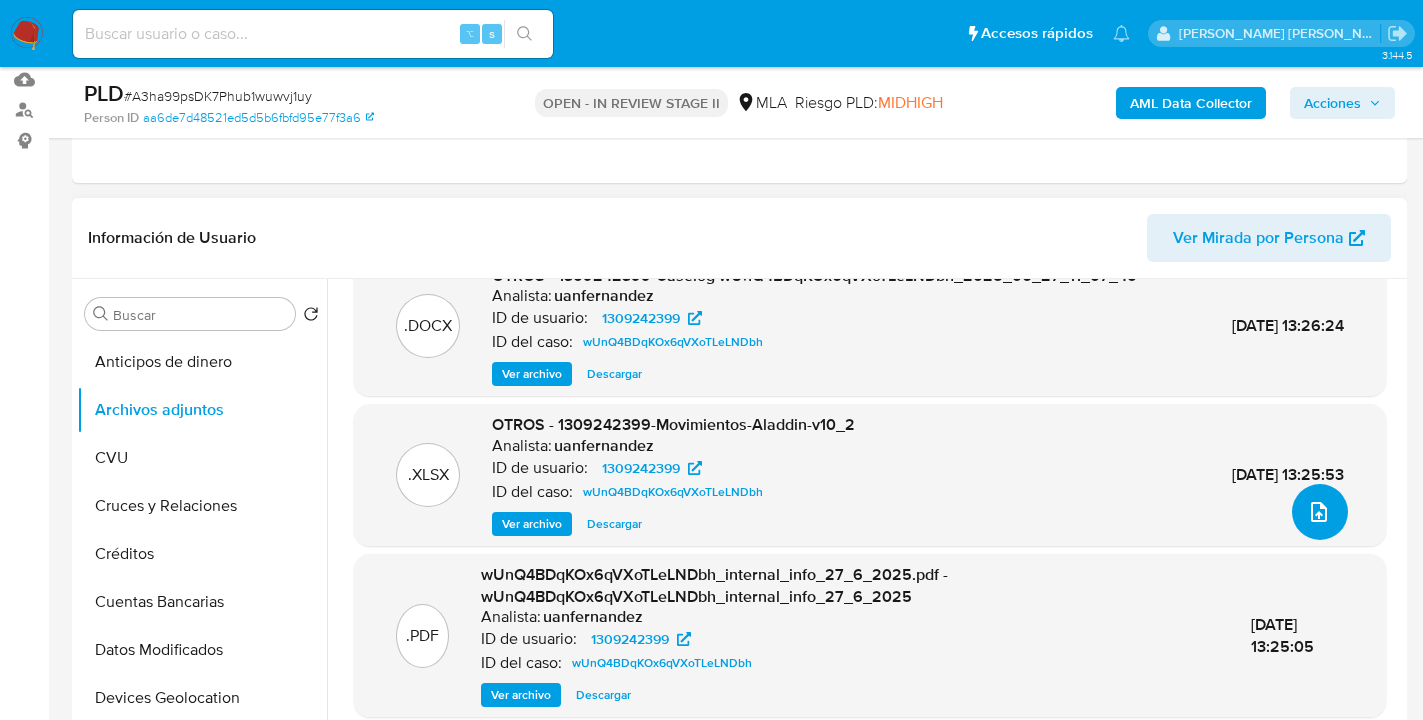 click 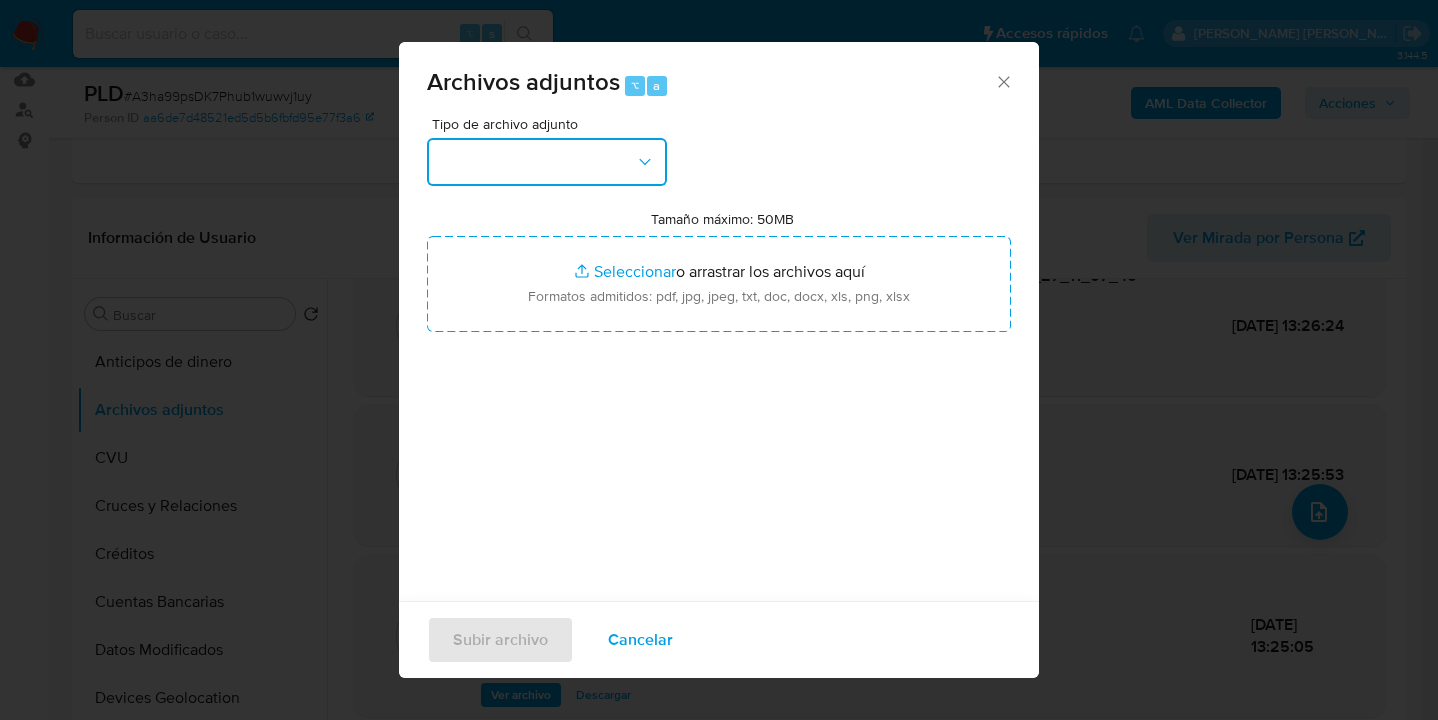 click 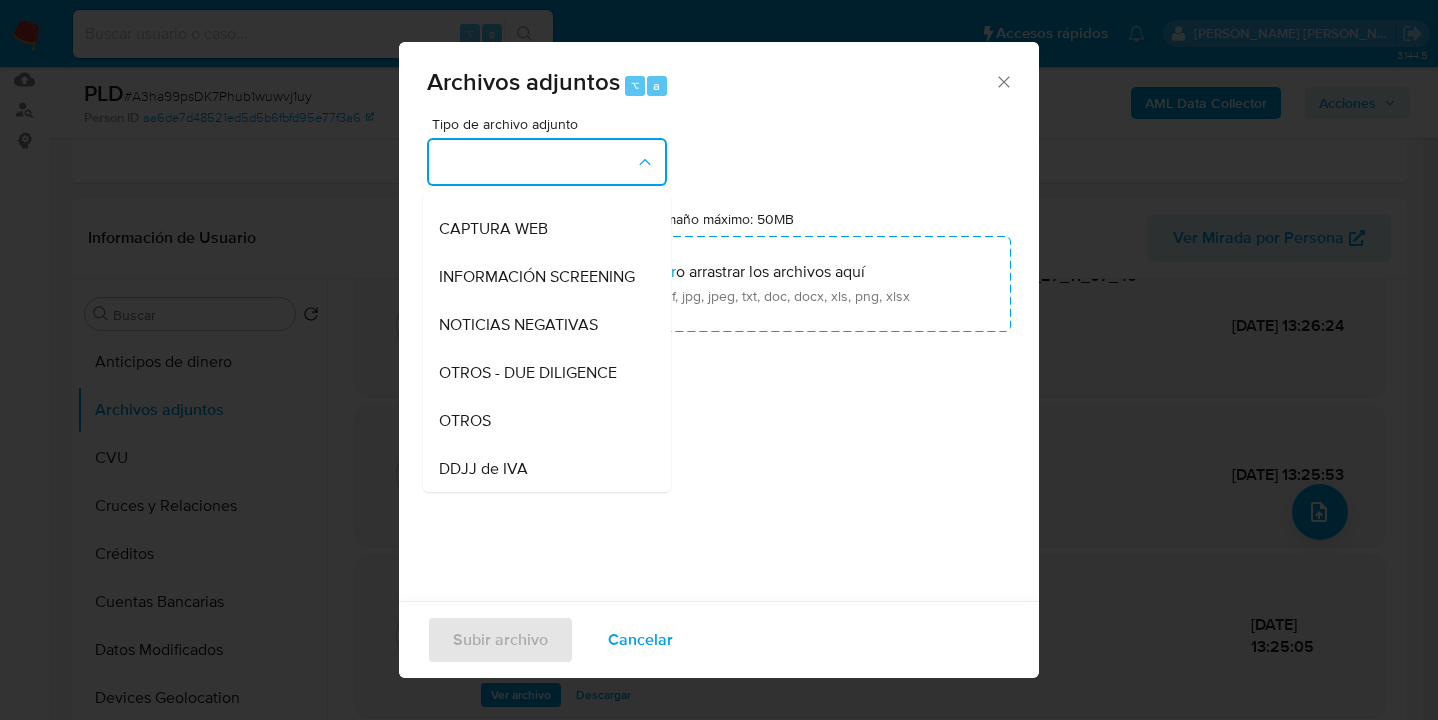 scroll, scrollTop: 361, scrollLeft: 0, axis: vertical 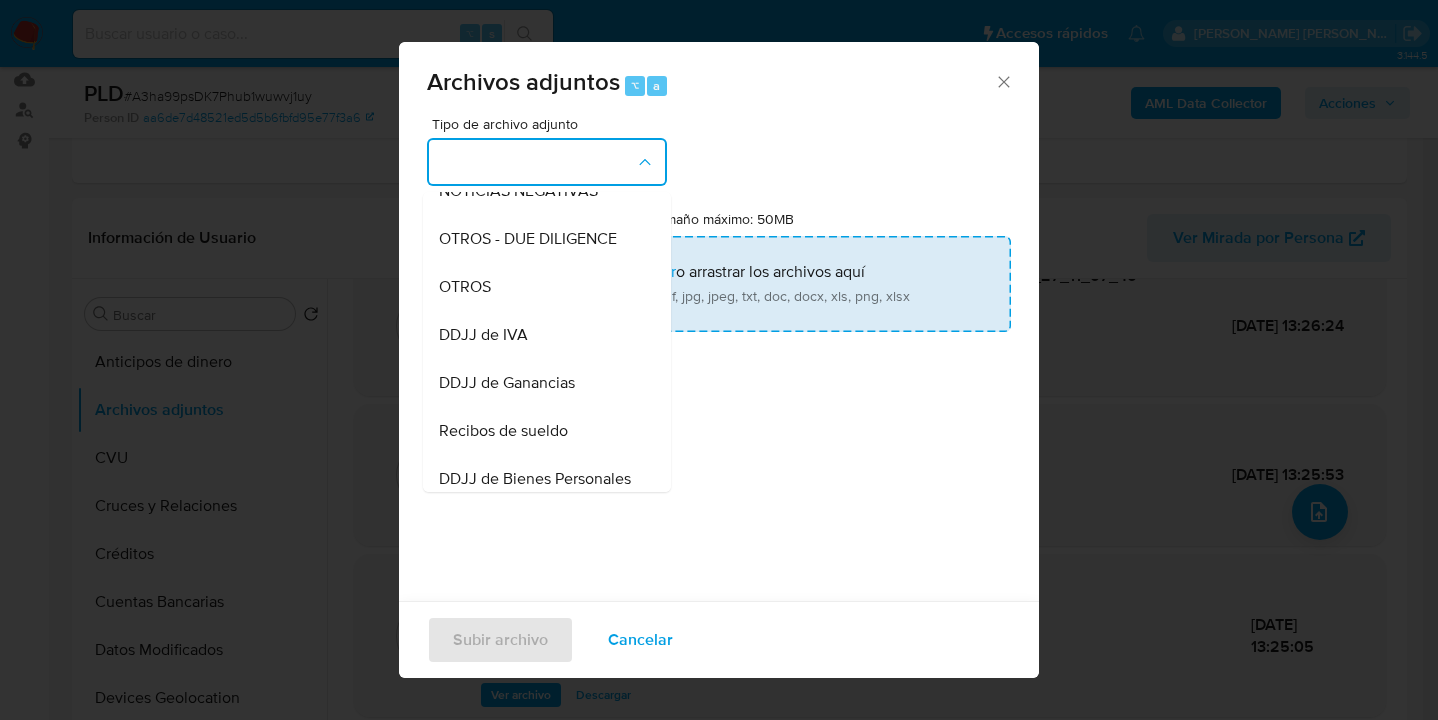 drag, startPoint x: 542, startPoint y: 307, endPoint x: 570, endPoint y: 305, distance: 28.071337 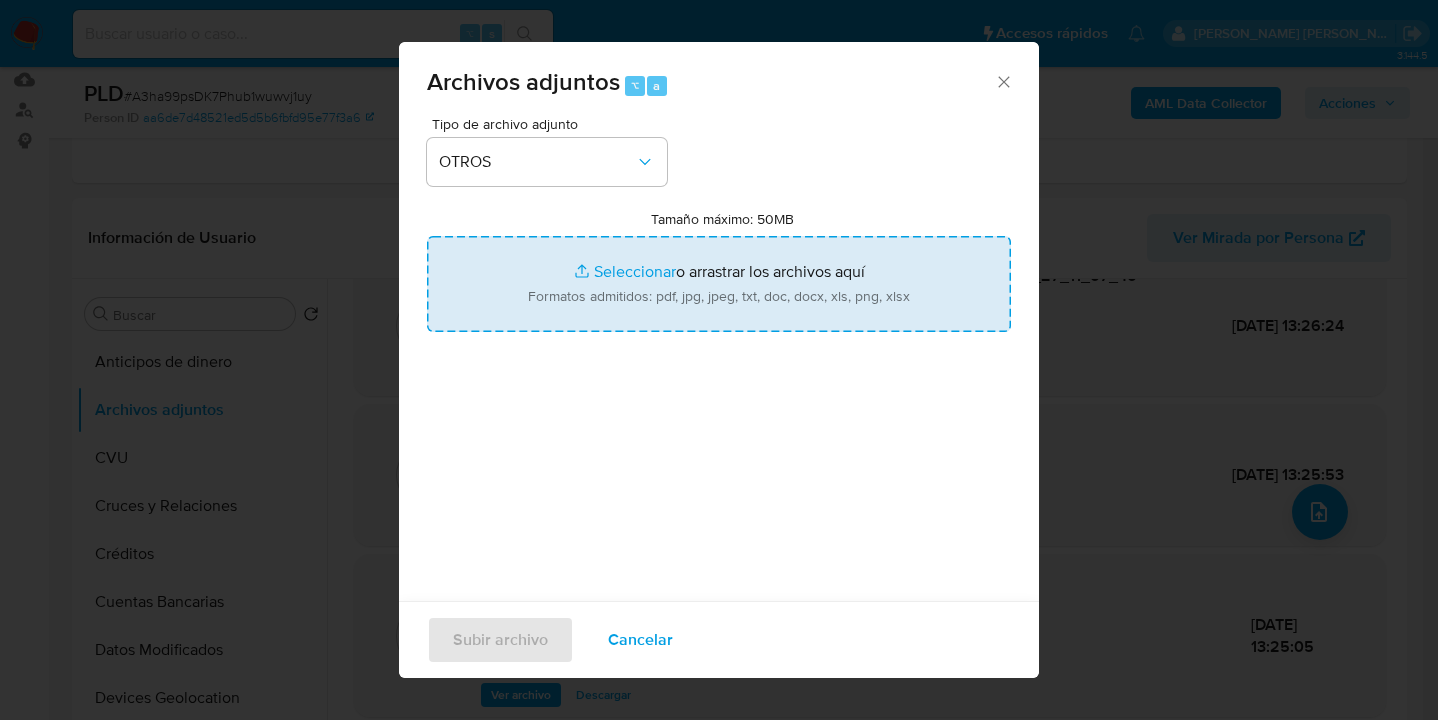 click on "Tamaño máximo: 50MB Seleccionar archivos" at bounding box center (719, 284) 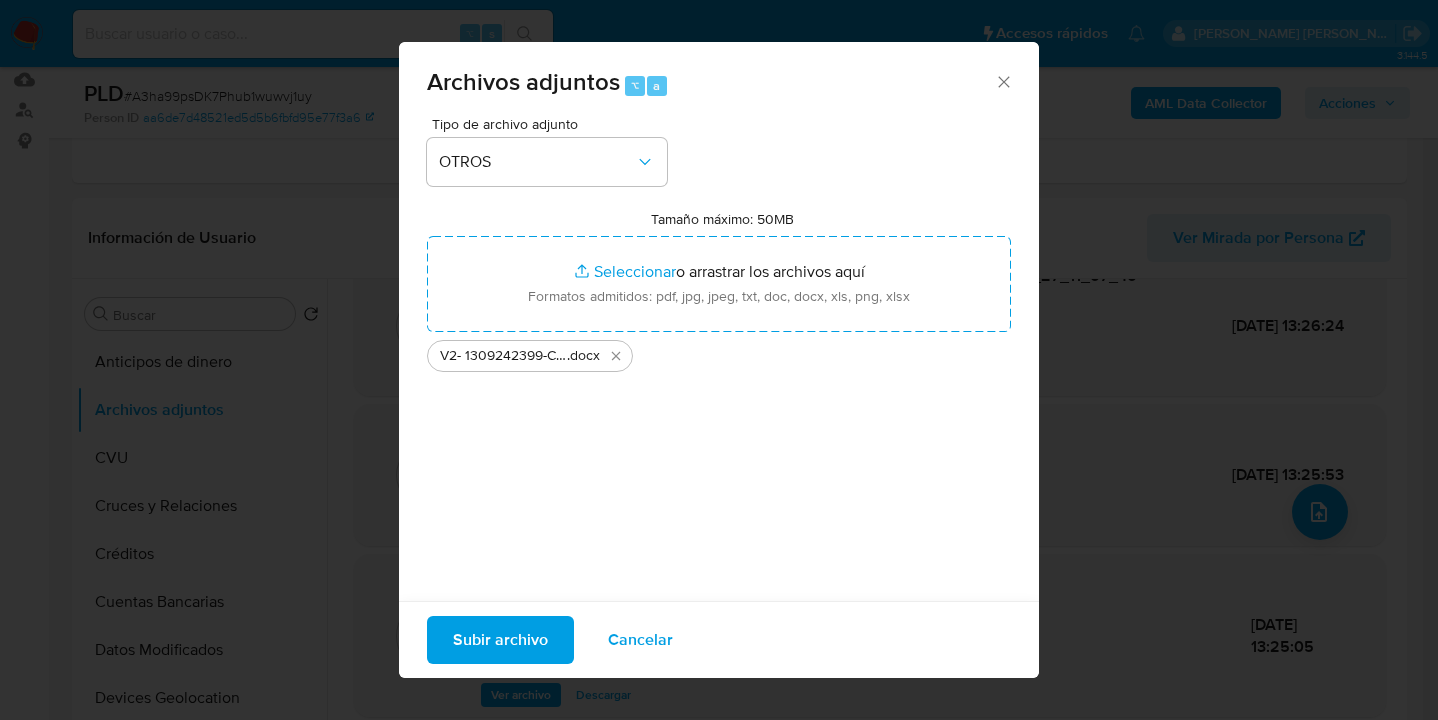 click on "Subir archivo" at bounding box center (500, 640) 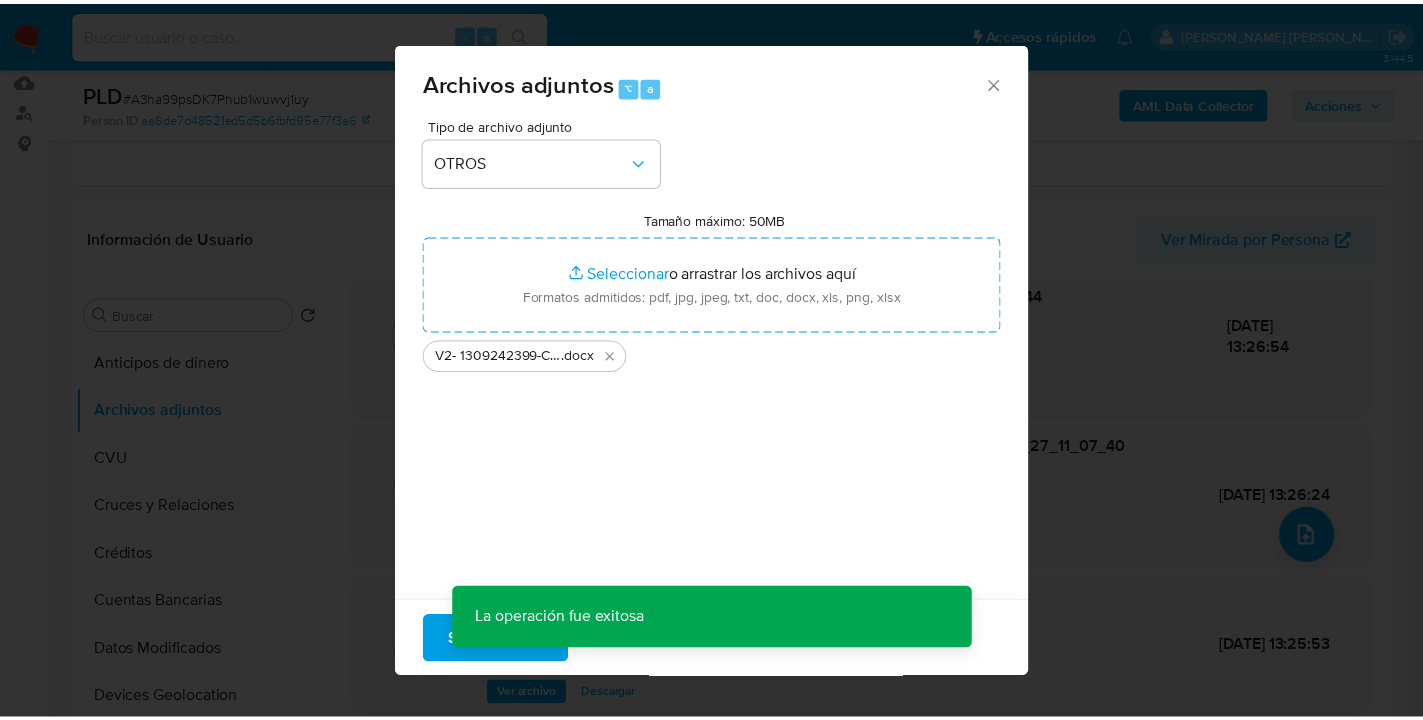 scroll, scrollTop: 187, scrollLeft: 0, axis: vertical 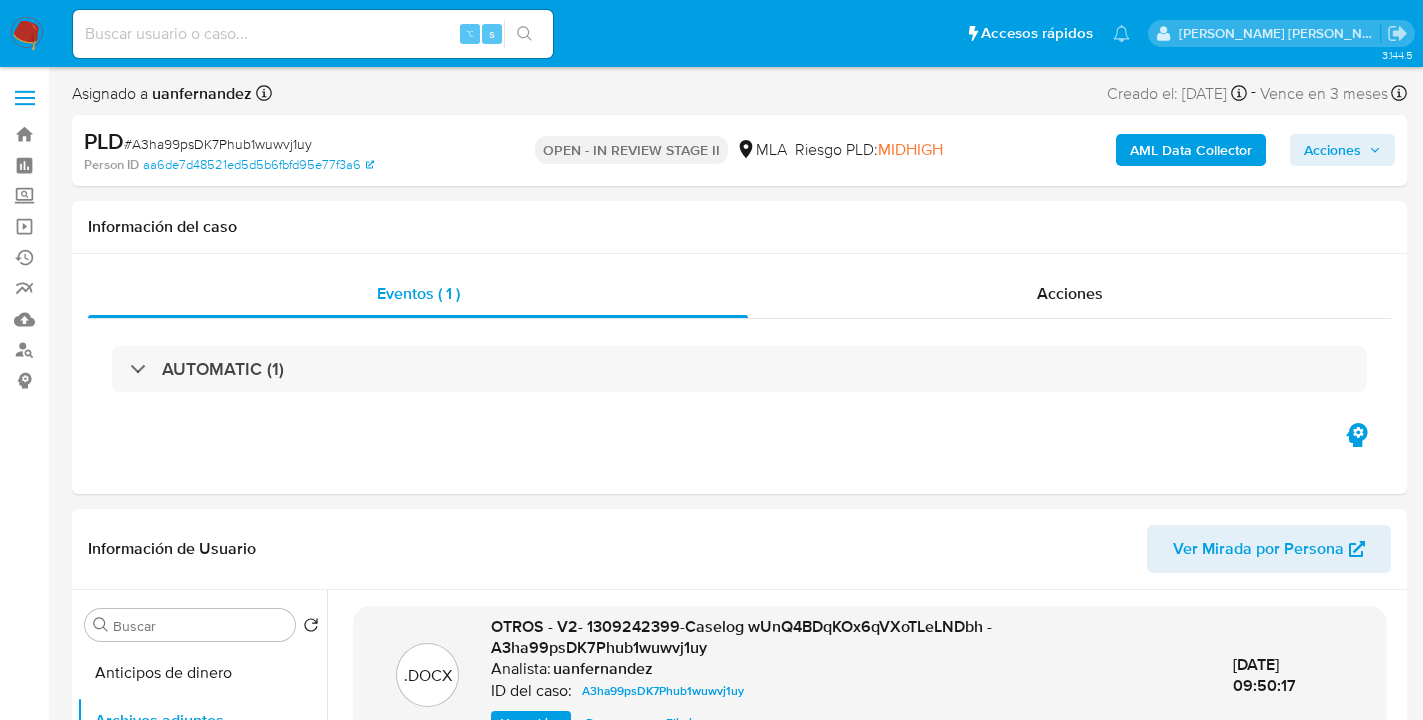 click on "Acciones" at bounding box center [1332, 150] 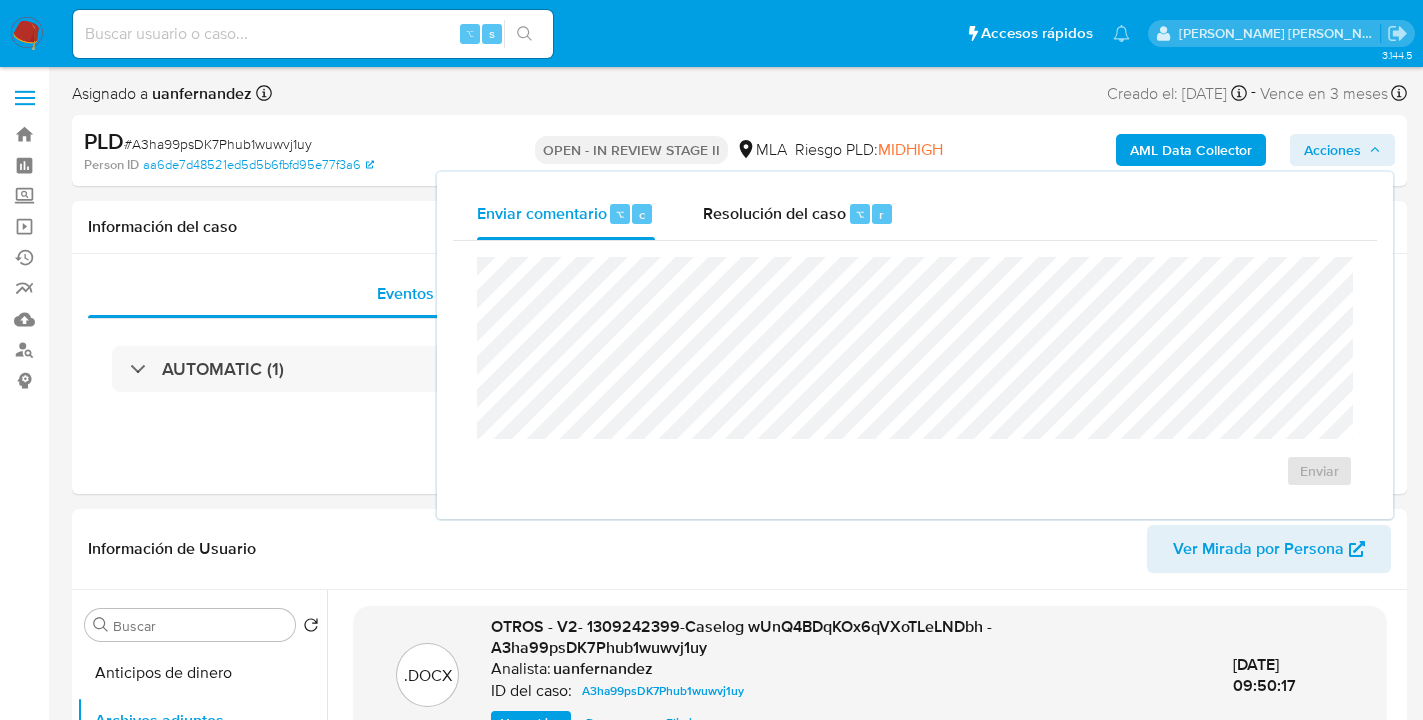 drag, startPoint x: 791, startPoint y: 219, endPoint x: 772, endPoint y: 254, distance: 39.824615 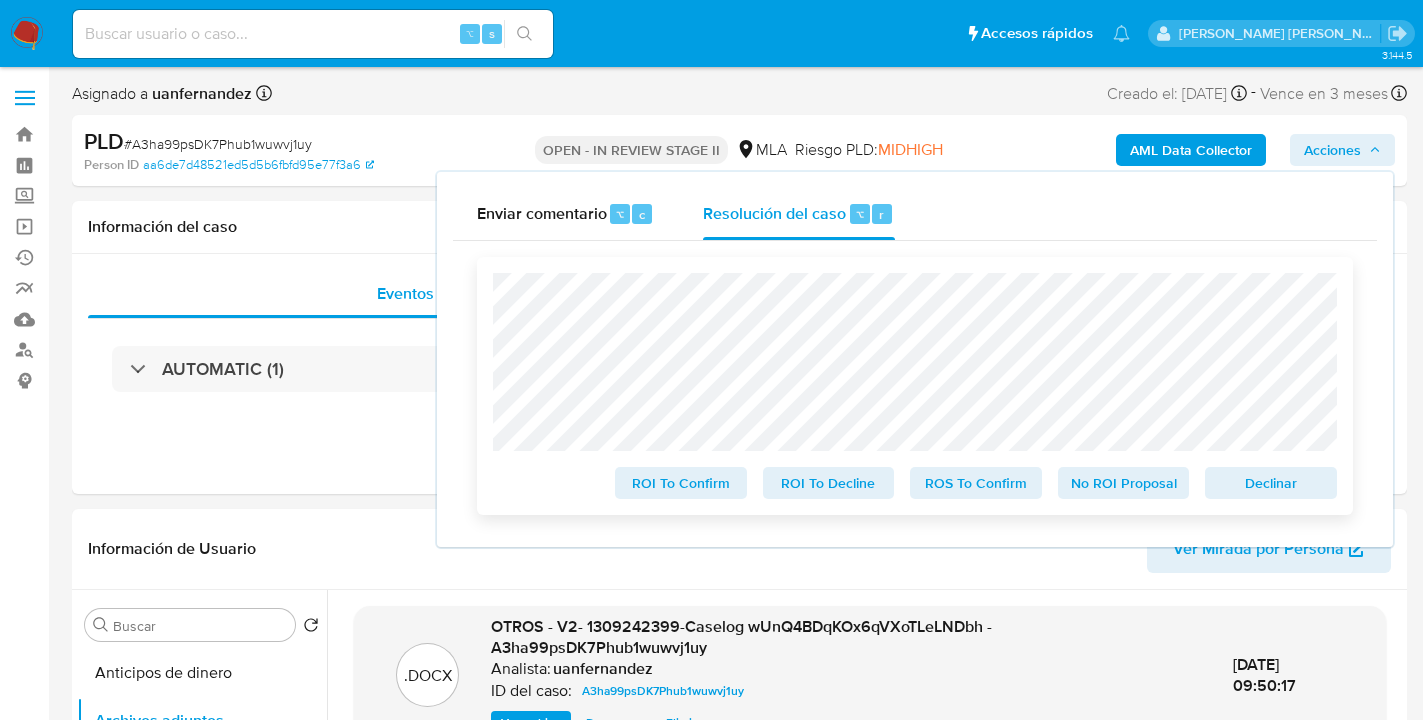 click on "Declinar" at bounding box center (1271, 483) 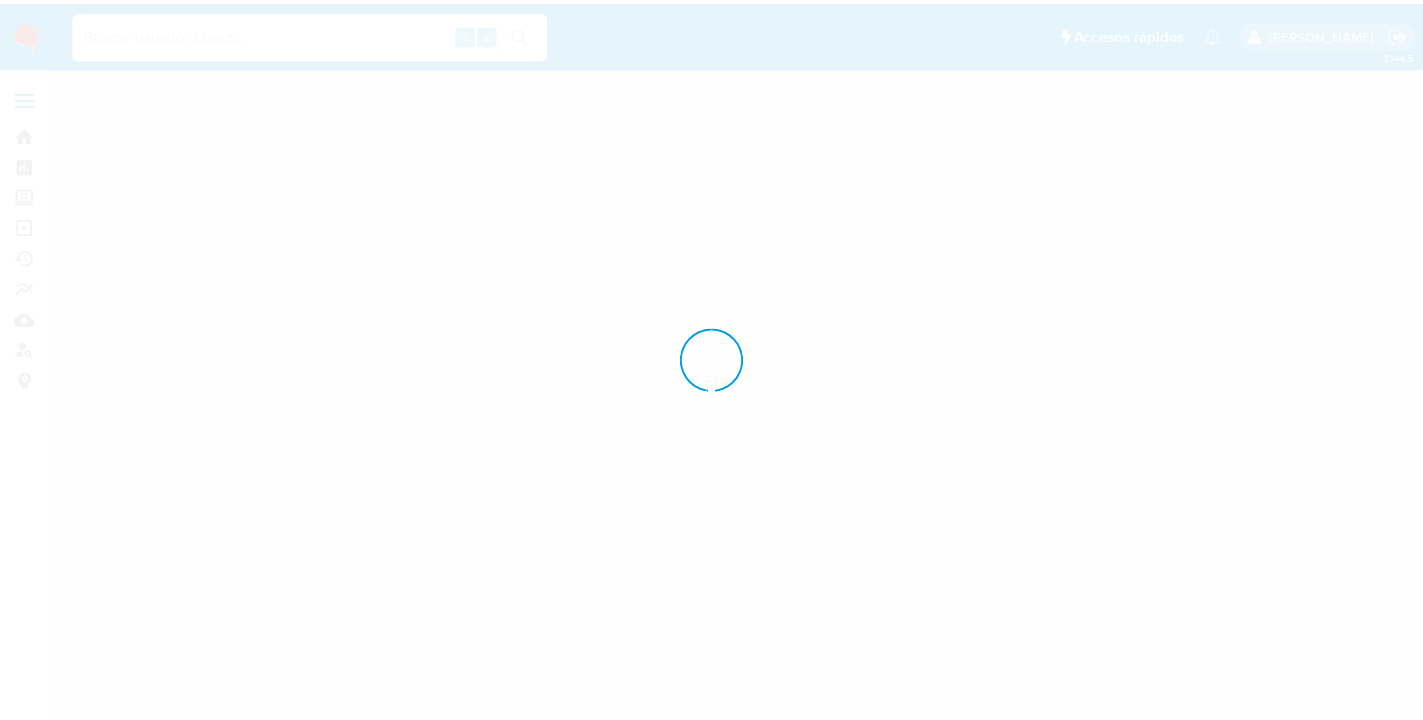 scroll, scrollTop: 0, scrollLeft: 0, axis: both 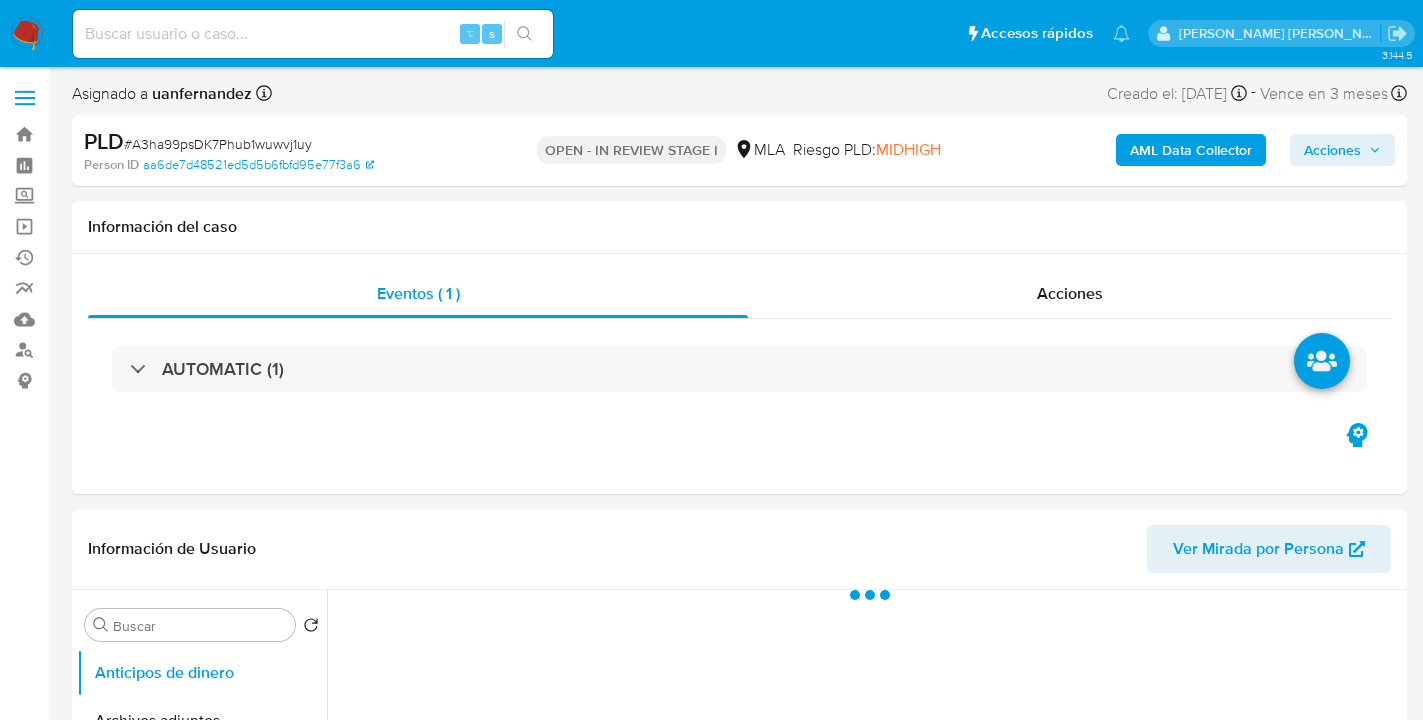 click on "Acciones" at bounding box center [1332, 150] 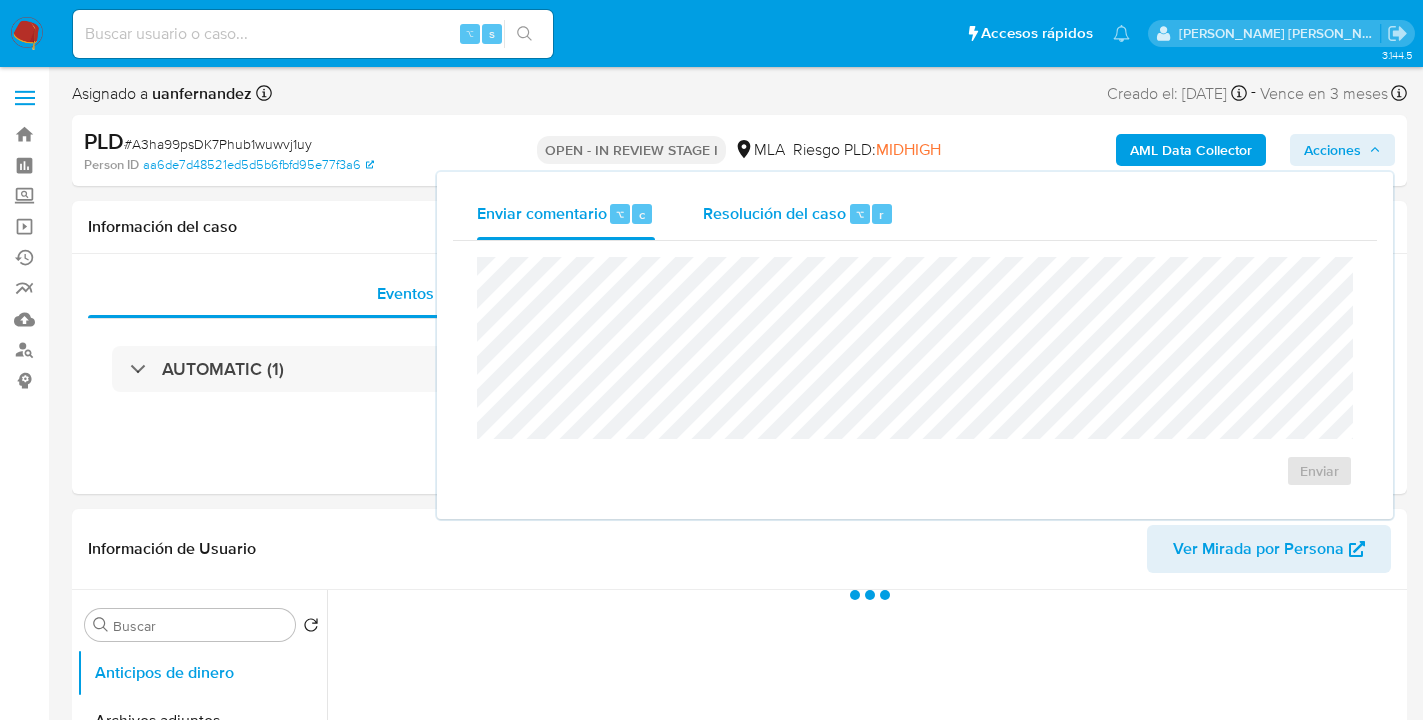 click on "Resolución del caso ⌥ r" at bounding box center (798, 214) 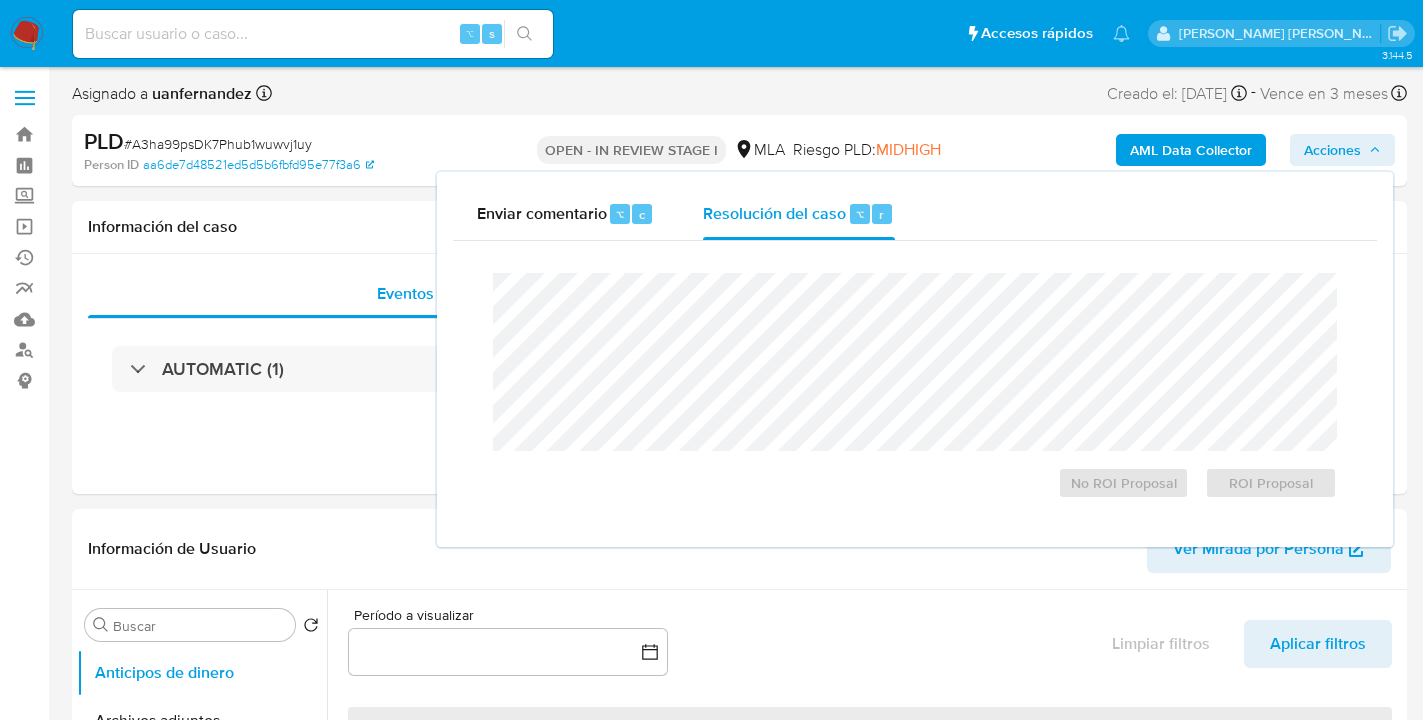 select on "10" 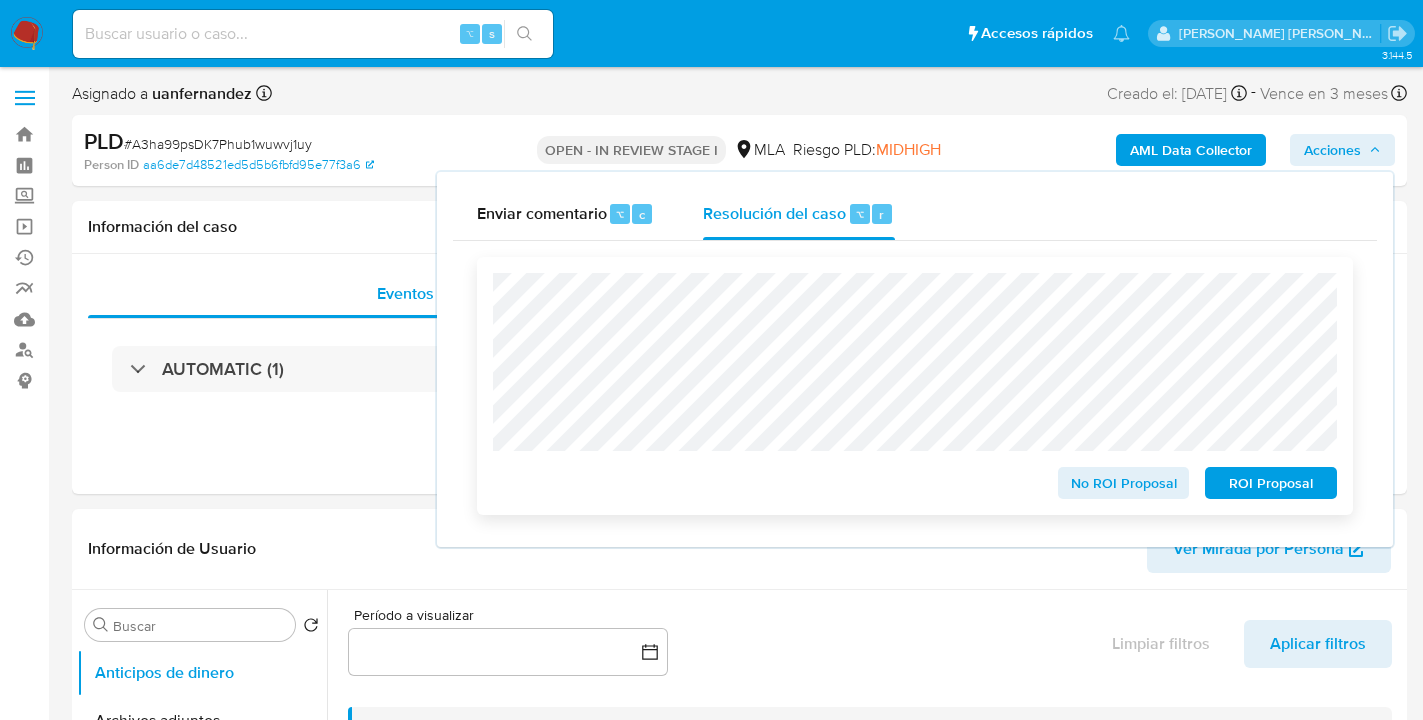 click on "ROI Proposal" at bounding box center (1271, 483) 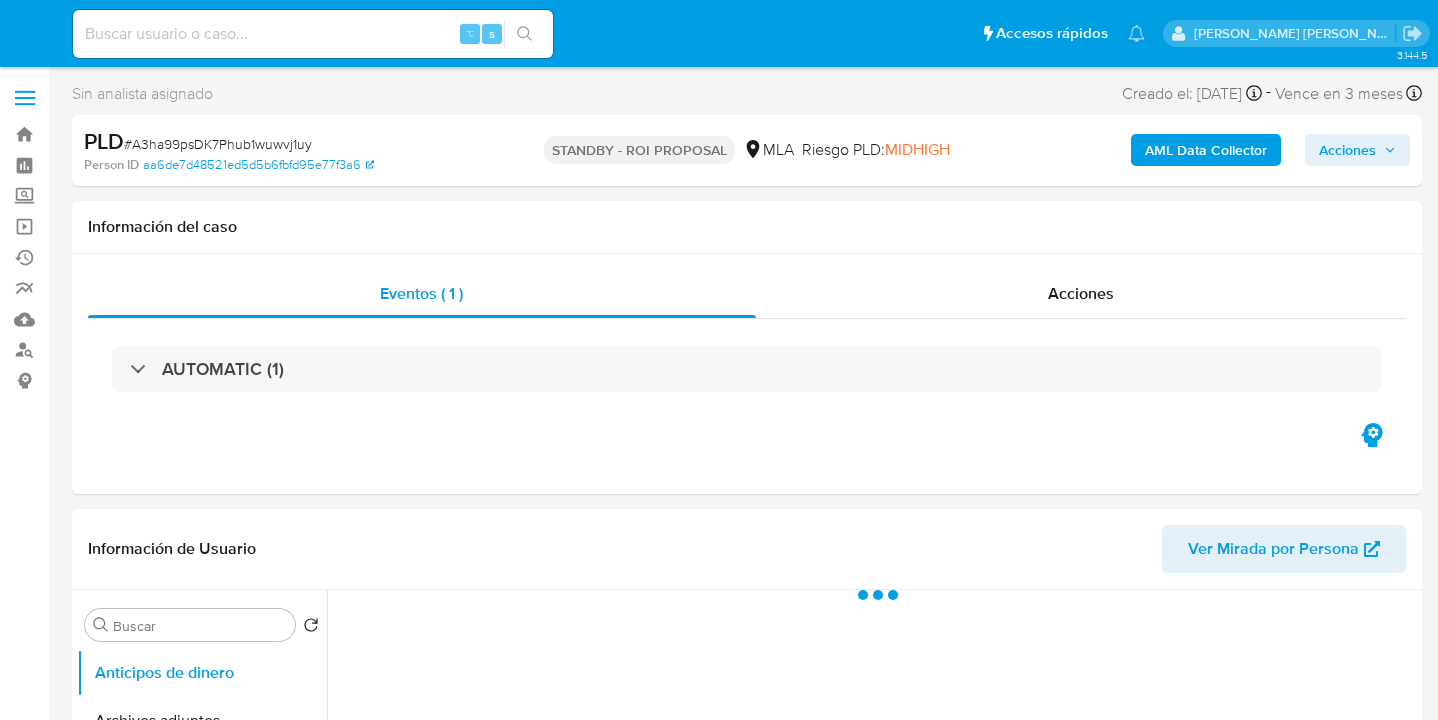 select on "10" 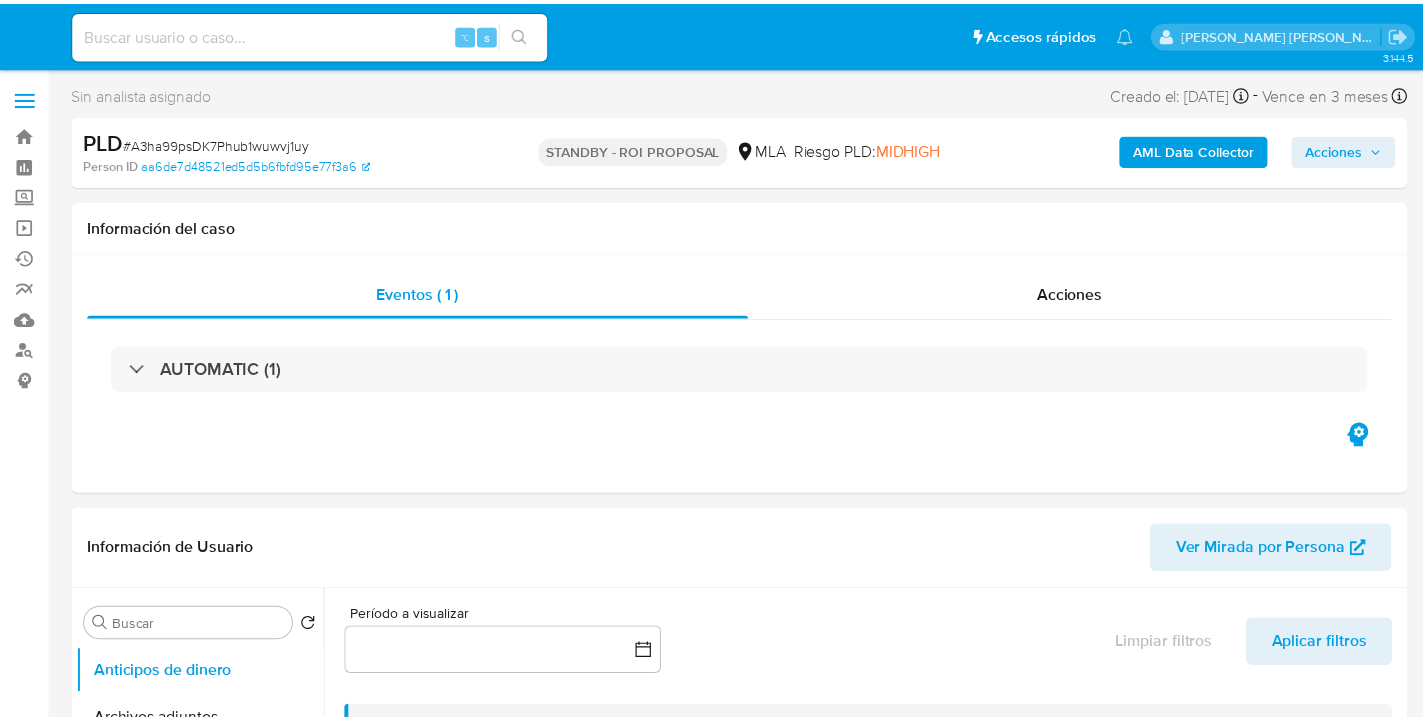 scroll, scrollTop: 0, scrollLeft: 0, axis: both 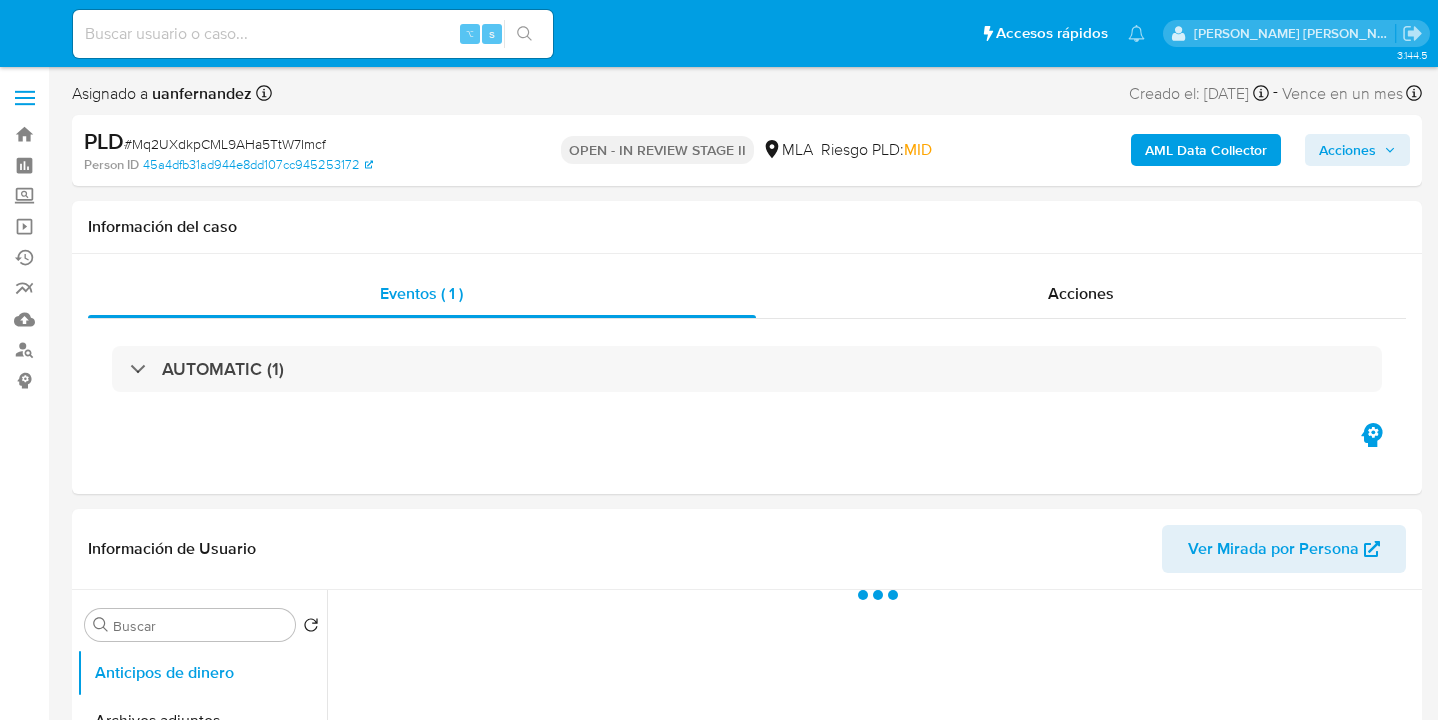 select on "10" 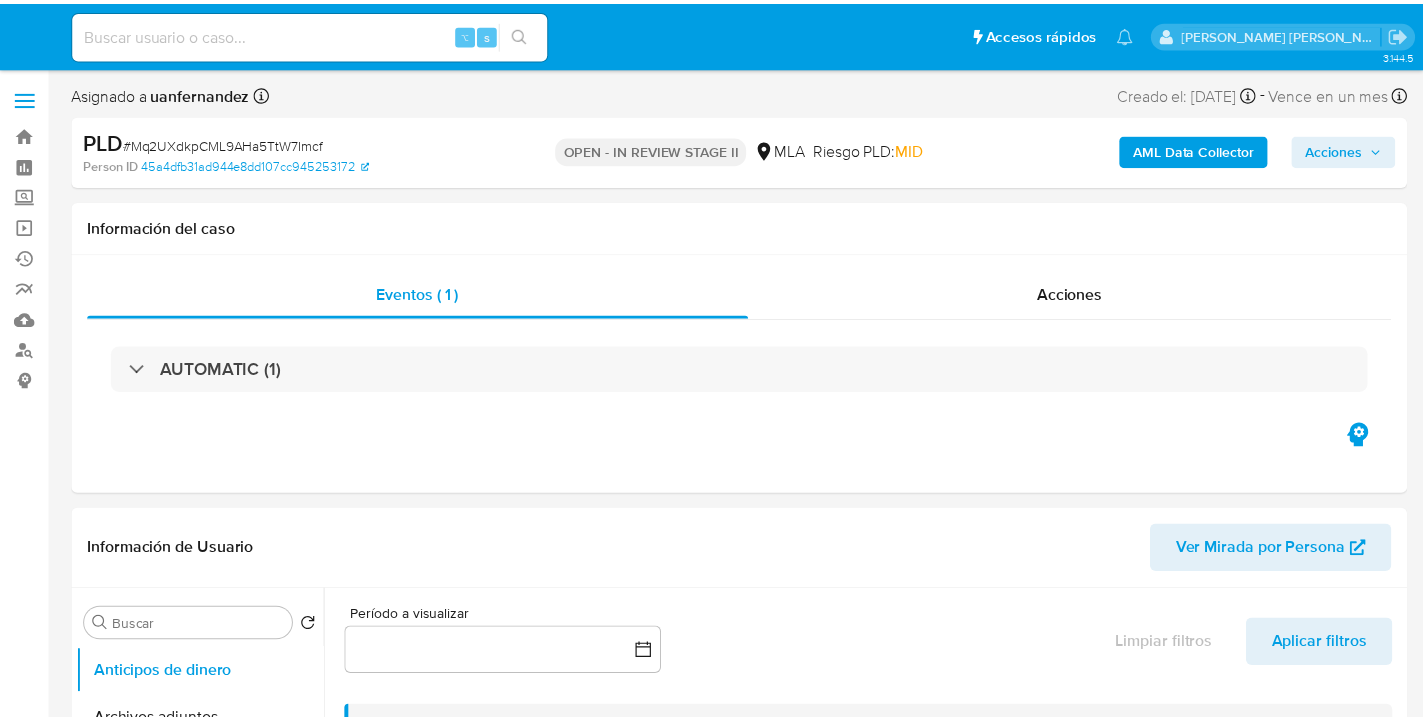 scroll, scrollTop: 0, scrollLeft: 0, axis: both 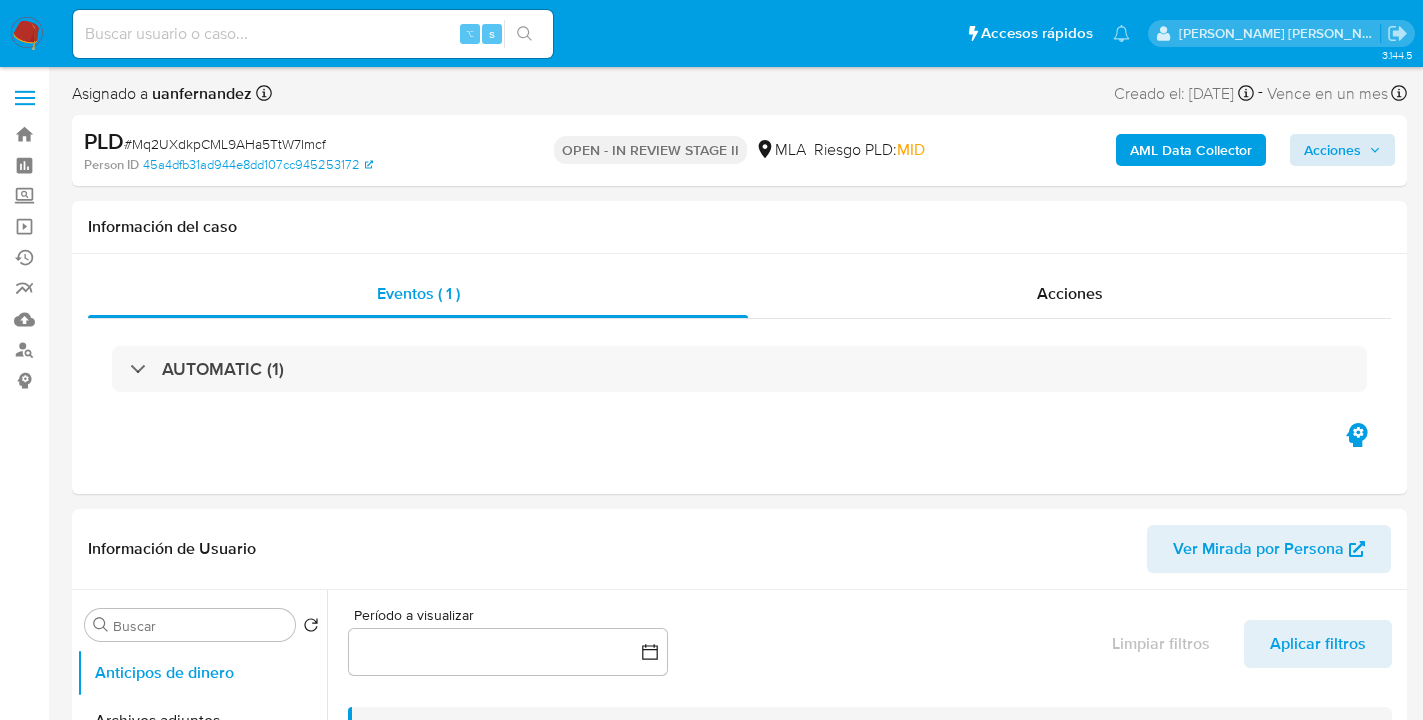 select on "10" 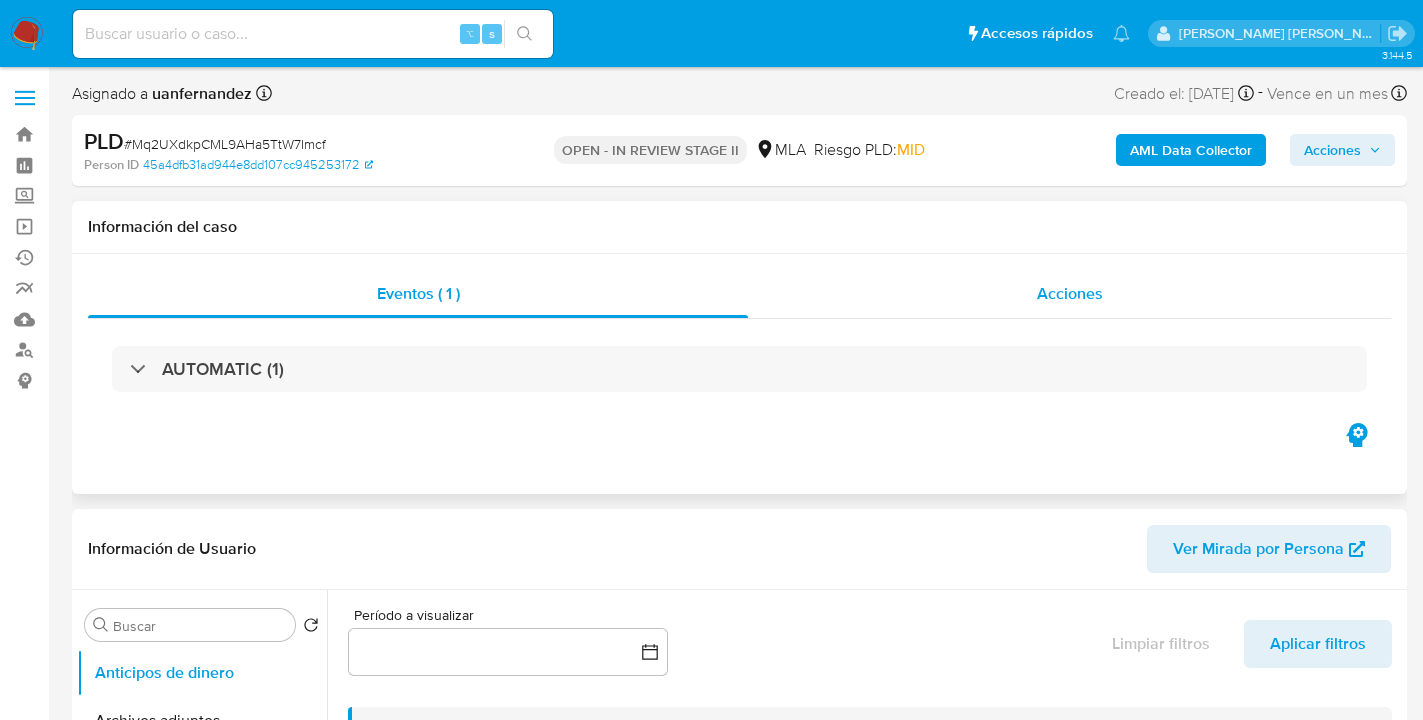 click on "Acciones" at bounding box center (1070, 293) 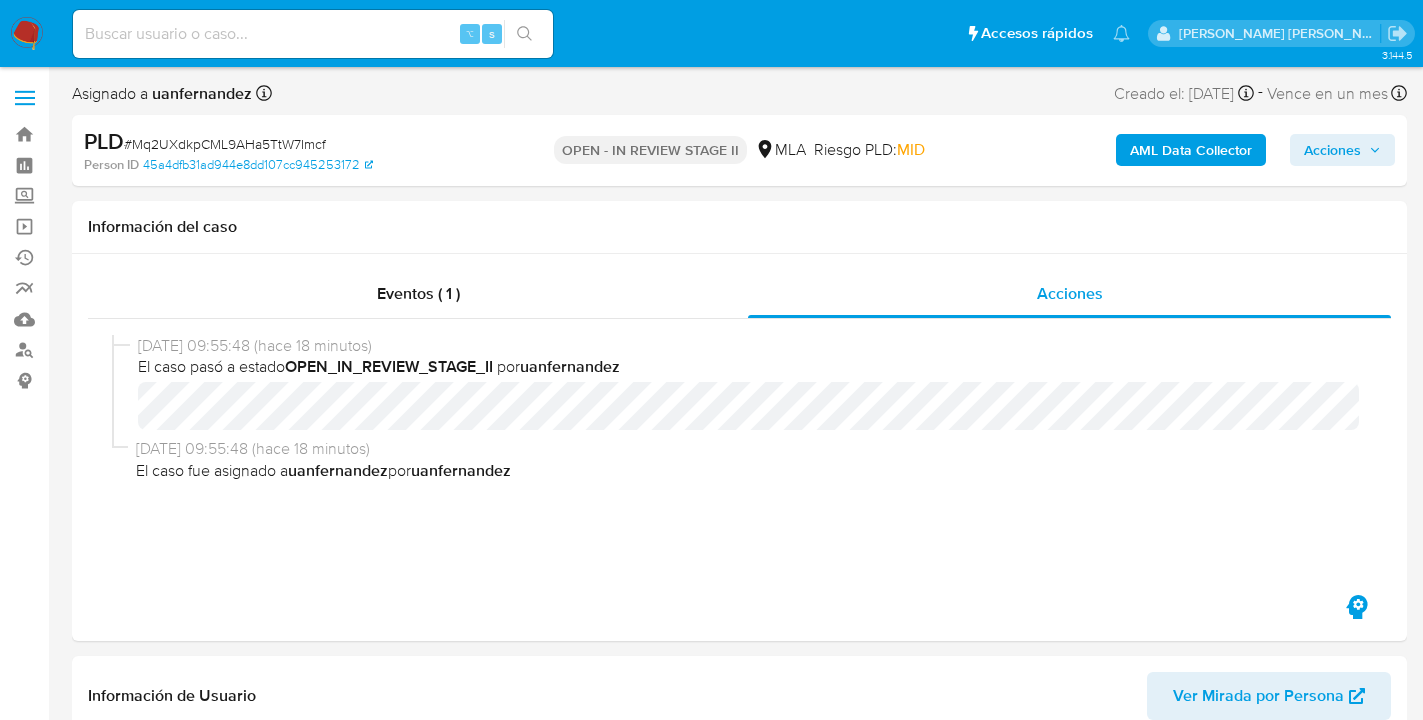 click on "Asignado a   uanfernandez   Asignado el: 15/07/2025 09:55:48 Creado el: 12/07/2025   Creado el: 12/07/2025 03:05:26 - Vence en un mes   Vence el 29/08/2025 03:05:26 PLD # Mq2UXdkpCML9AHa5TtW7Imcf Person ID 45a4dfb31ad944e8dd107cc945253172 OPEN - IN REVIEW STAGE II  MLA Riesgo PLD:  MID AML Data Collector Acciones Información del caso Eventos ( 1 ) Acciones 15/07/2025 09:55:48 (hace 18 minutos) El caso pasó a estado  OPEN_IN_REVIEW_STAGE_II      por  uanfernandez 15/07/2025 09:55:48 (hace 18 minutos) El caso fue asignado a  uanfernandez  por  uanfernandez Información de Usuario Ver Mirada por Persona Buscar   Volver al orden por defecto Anticipos de dinero Archivos adjuntos CVU Cruces y Relaciones Créditos Cuentas Bancarias Datos Modificados Devices Geolocation Direcciones Dispositivos Point Documentación Fecha Compliant General Historial Casos Historial Riesgo PLD Historial de conversaciones IV Challenges Información de accesos Insurtech Items KYC Lista Interna Listas Externas Marcas AML Perfiles Chat" at bounding box center [739, 2217] 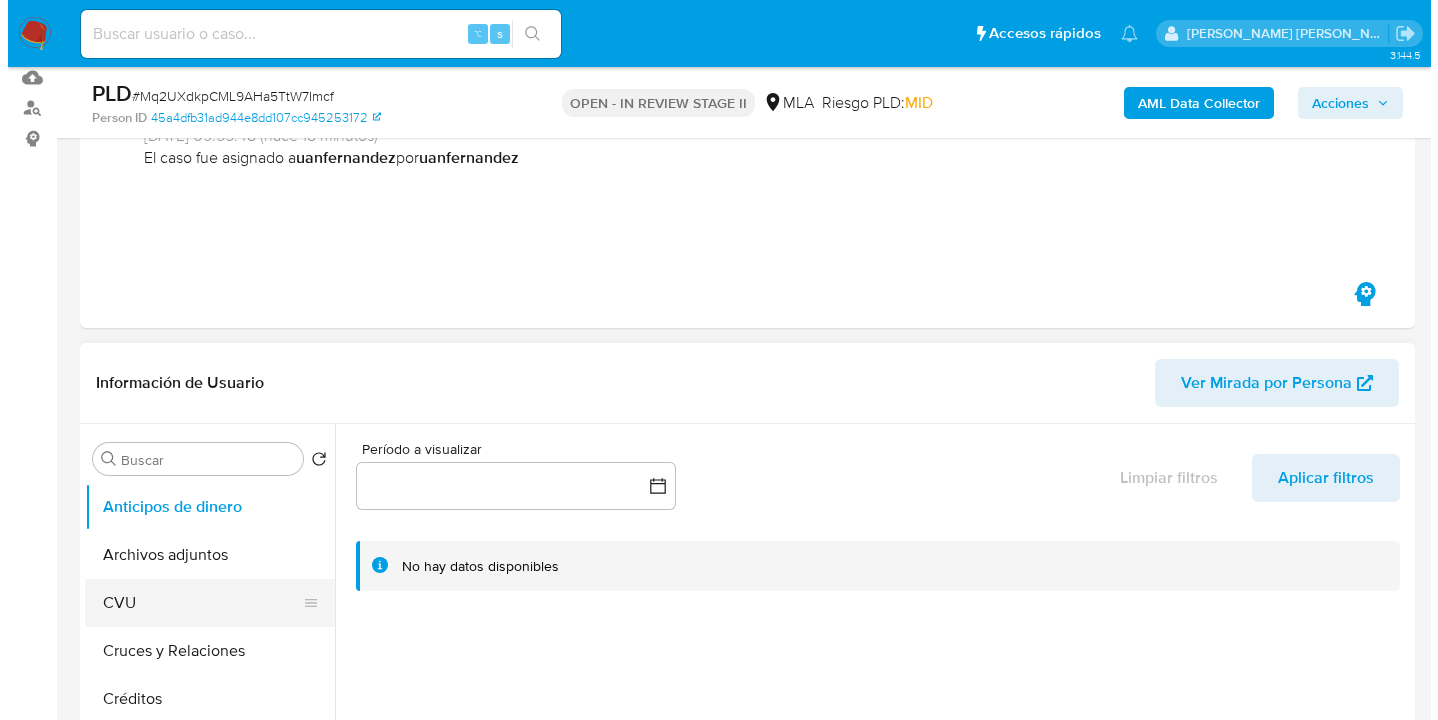 scroll, scrollTop: 426, scrollLeft: 0, axis: vertical 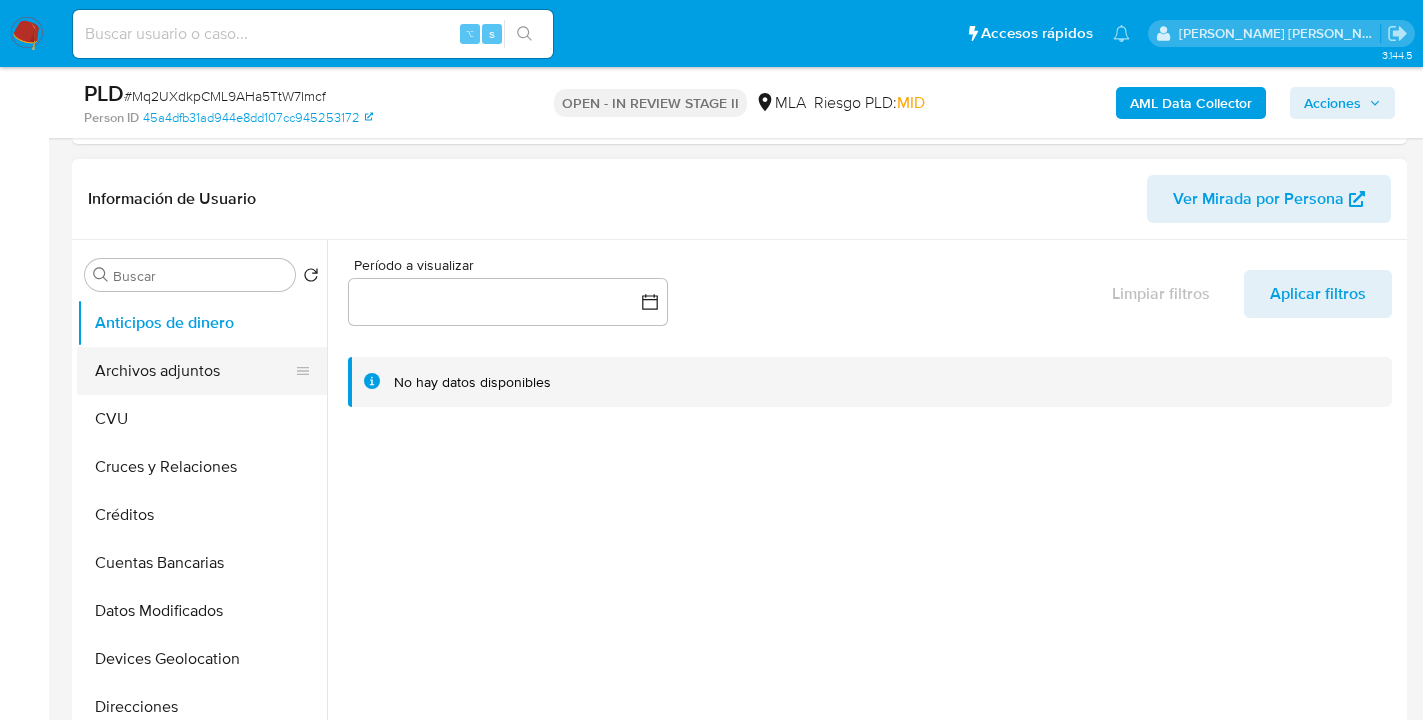 click on "Archivos adjuntos" at bounding box center (194, 371) 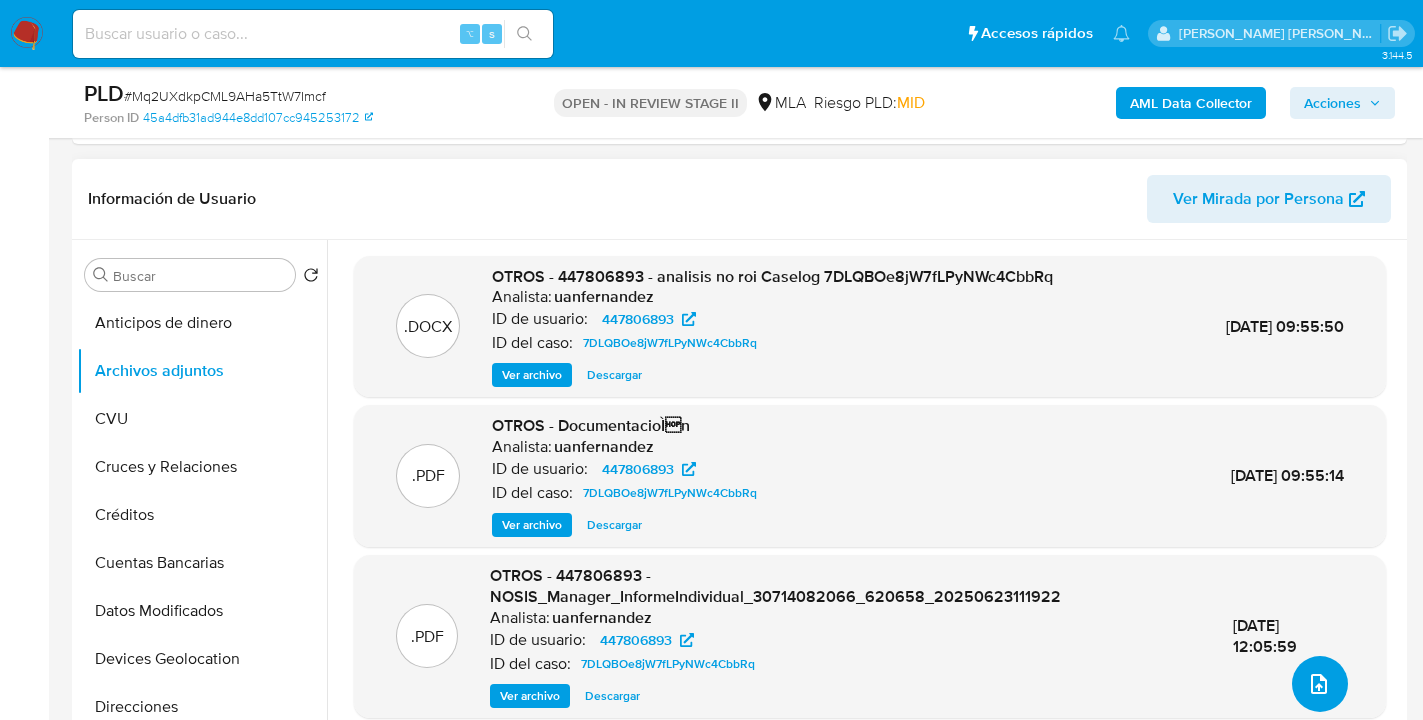 click at bounding box center (1320, 684) 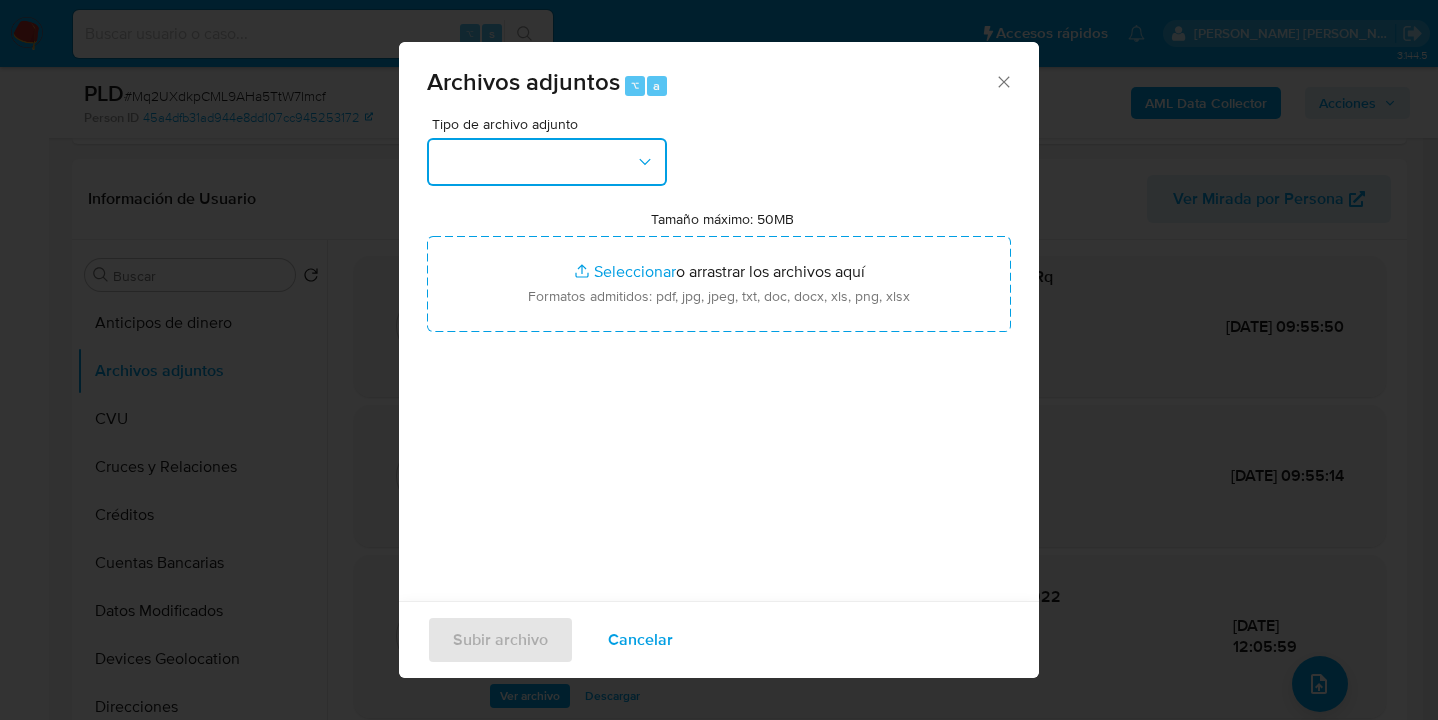 drag, startPoint x: 648, startPoint y: 170, endPoint x: 645, endPoint y: 183, distance: 13.341664 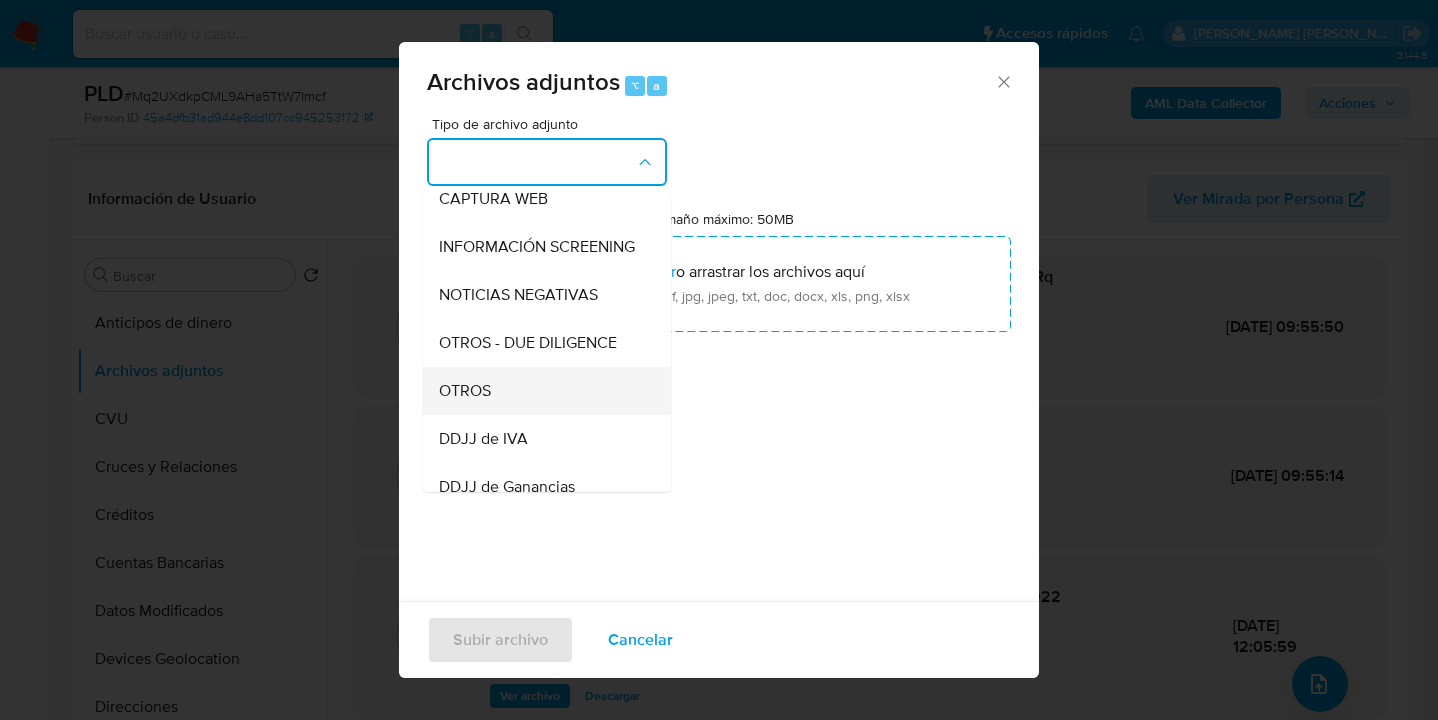 scroll, scrollTop: 258, scrollLeft: 0, axis: vertical 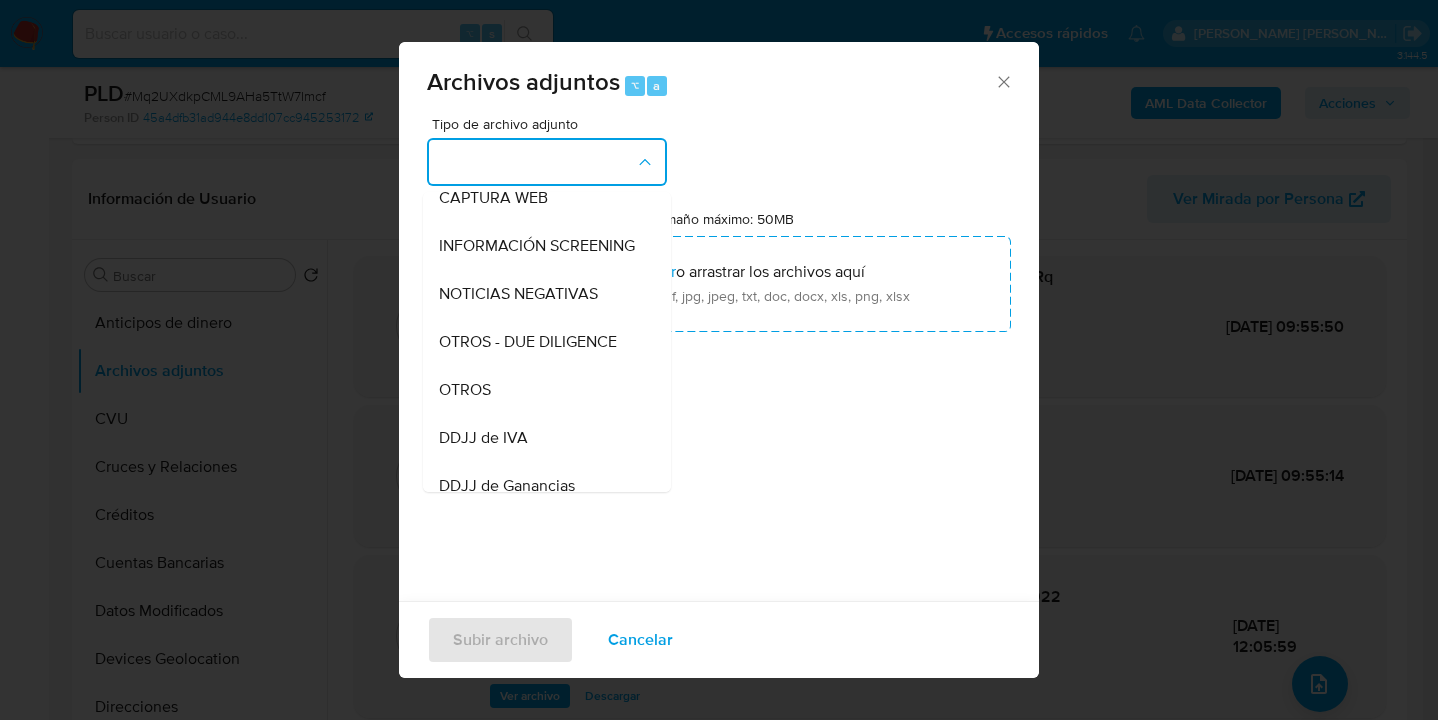 drag, startPoint x: 563, startPoint y: 399, endPoint x: 596, endPoint y: 388, distance: 34.785053 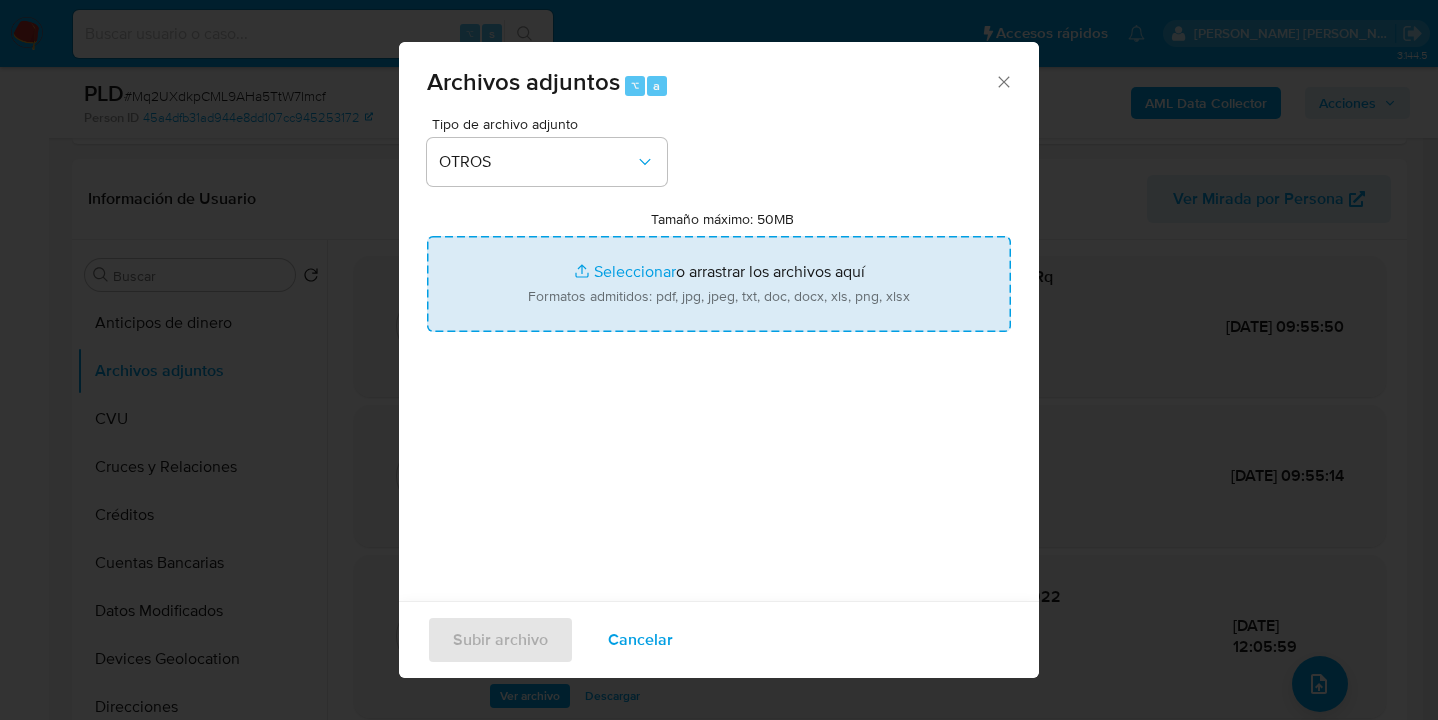 click on "Tamaño máximo: 50MB Seleccionar archivos" at bounding box center (719, 284) 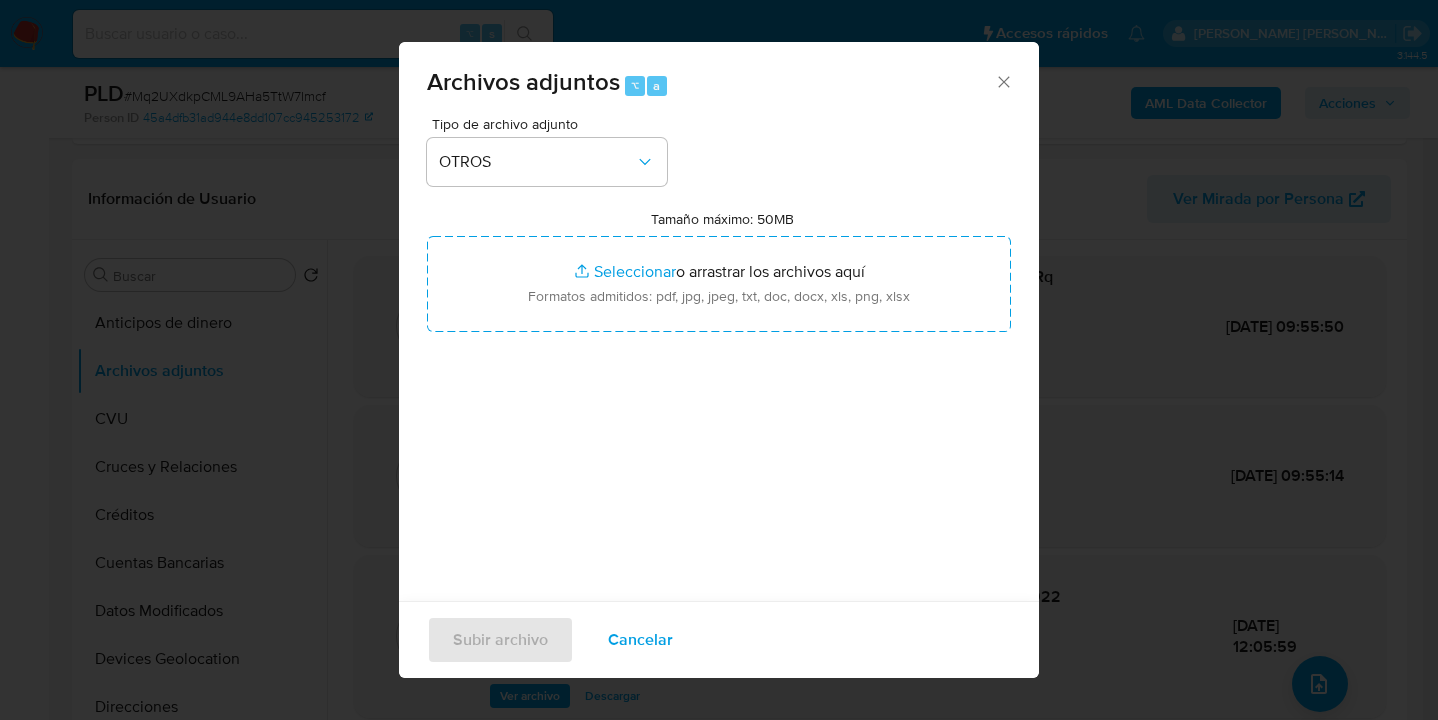 click on "Cancelar" at bounding box center (640, 640) 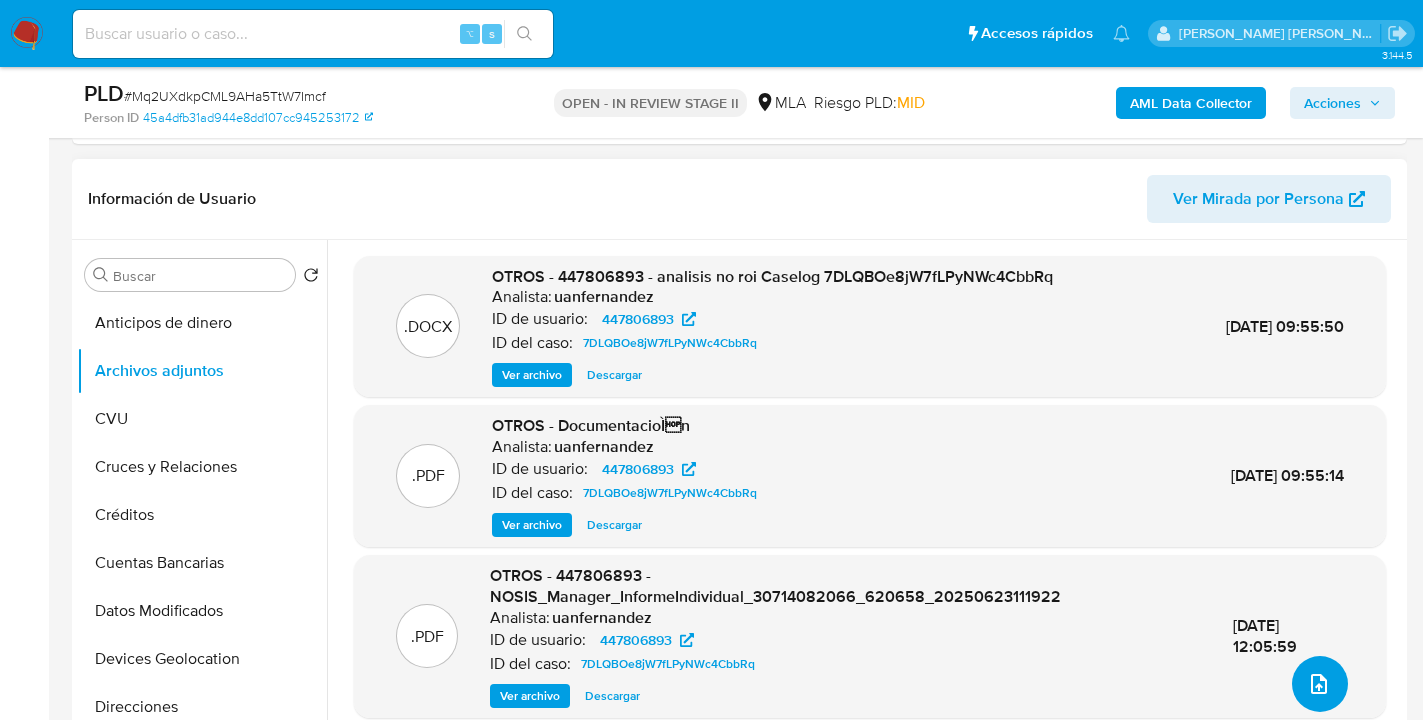click 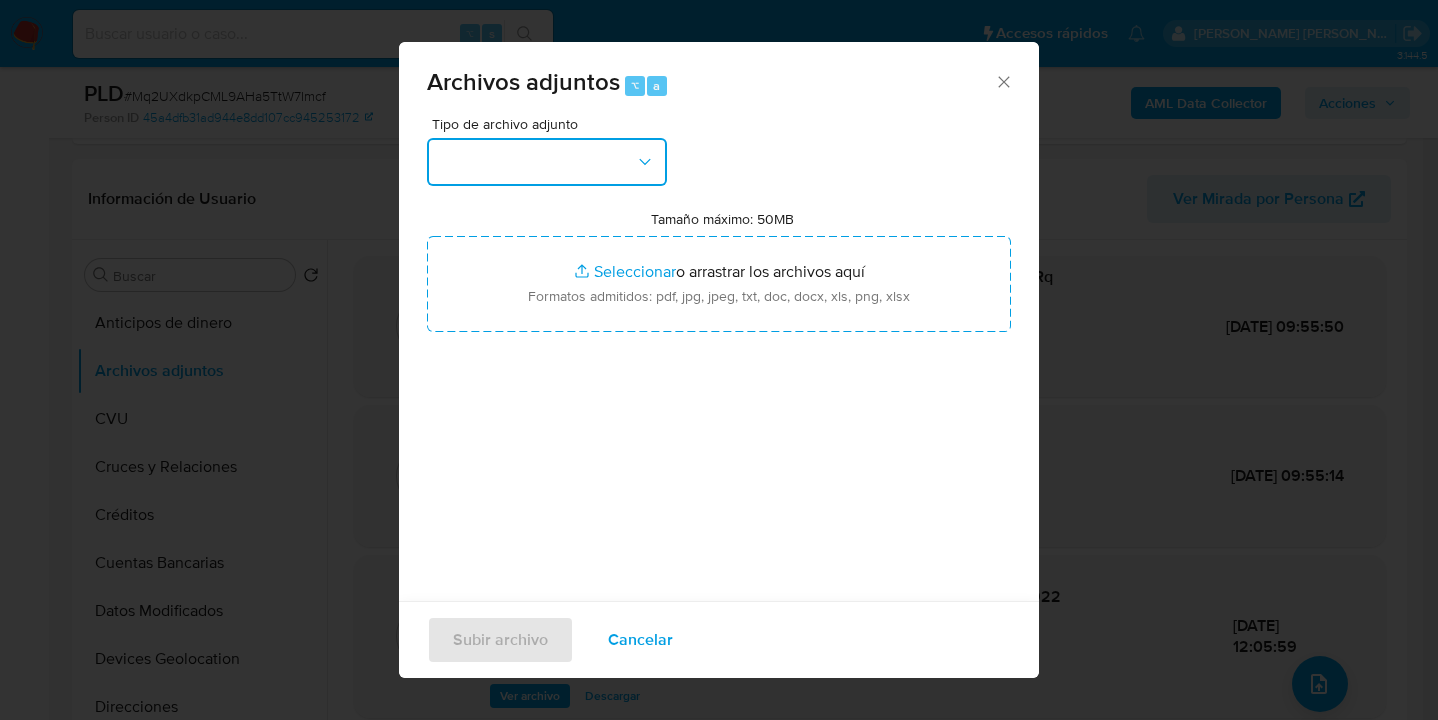 click at bounding box center (547, 162) 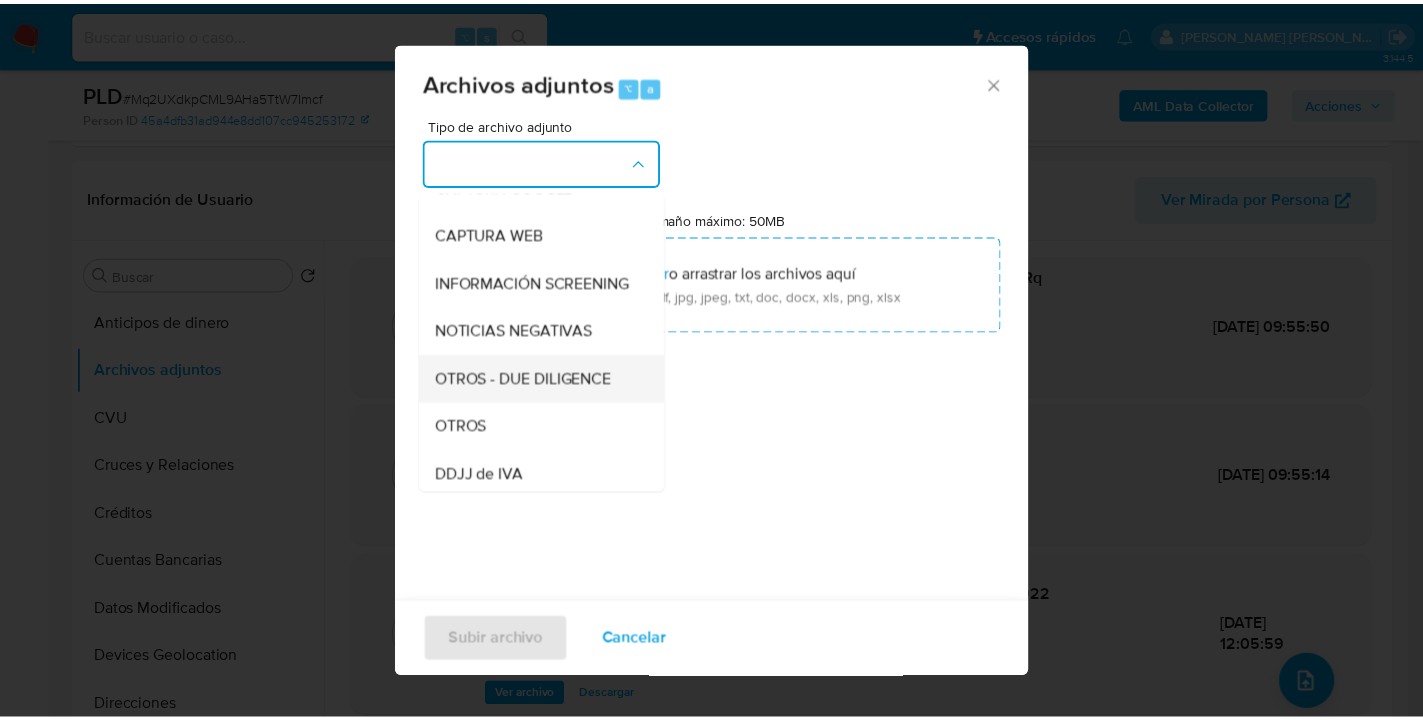 scroll, scrollTop: 245, scrollLeft: 0, axis: vertical 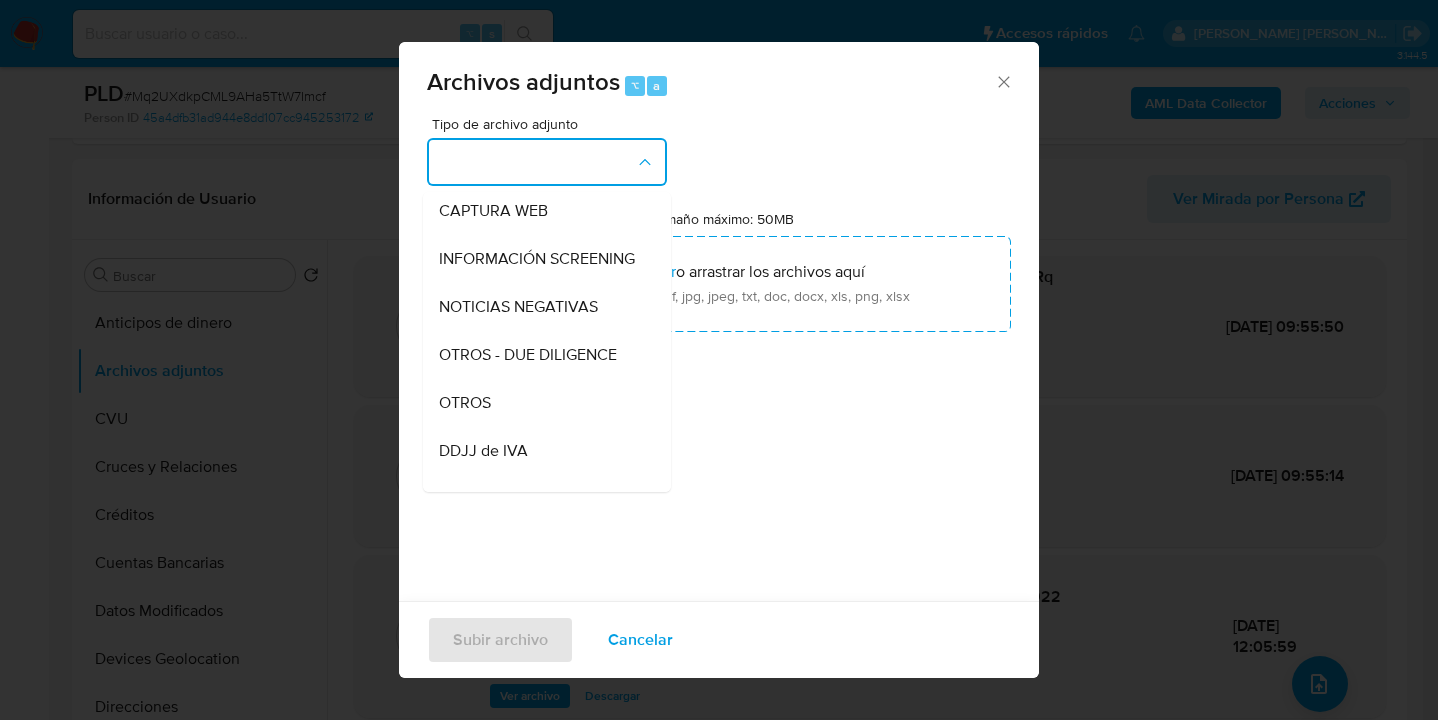 drag, startPoint x: 528, startPoint y: 418, endPoint x: 684, endPoint y: 339, distance: 174.86281 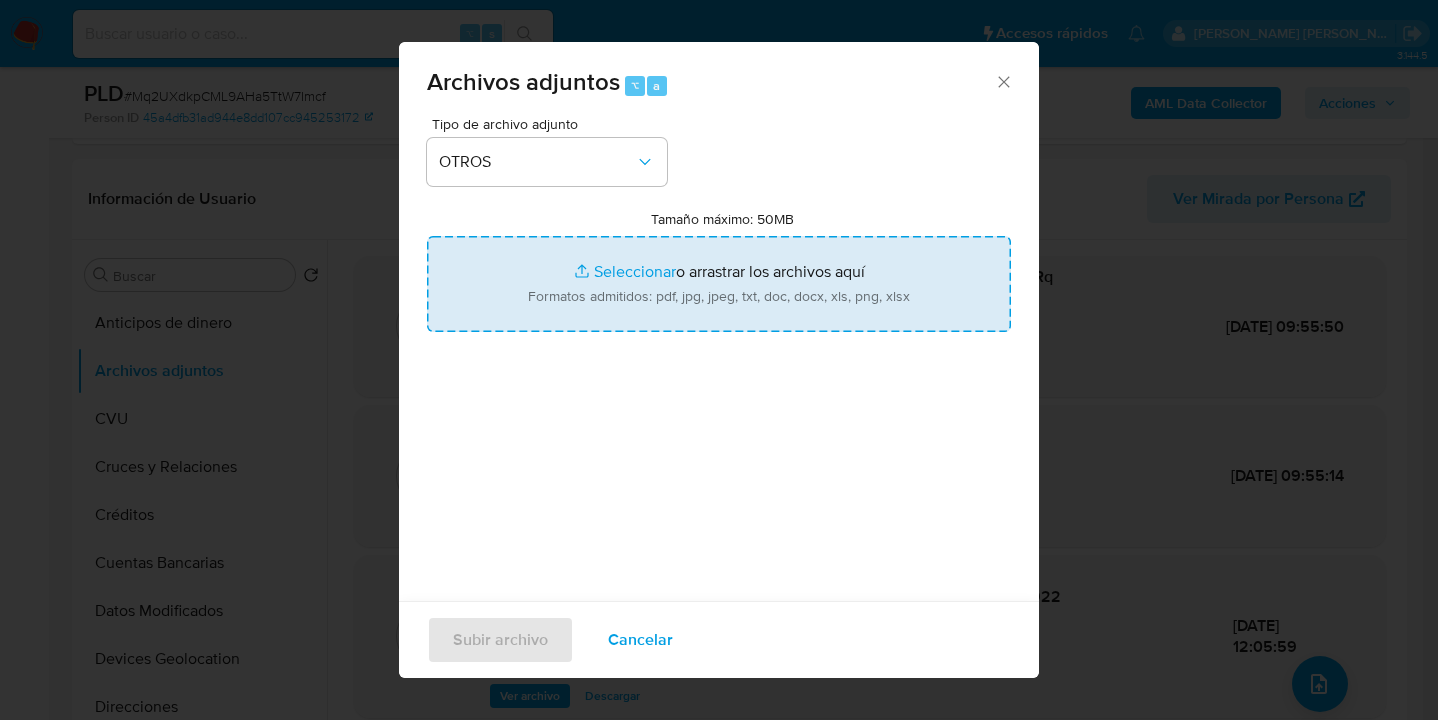 click on "Tamaño máximo: 50MB Seleccionar archivos" at bounding box center [719, 284] 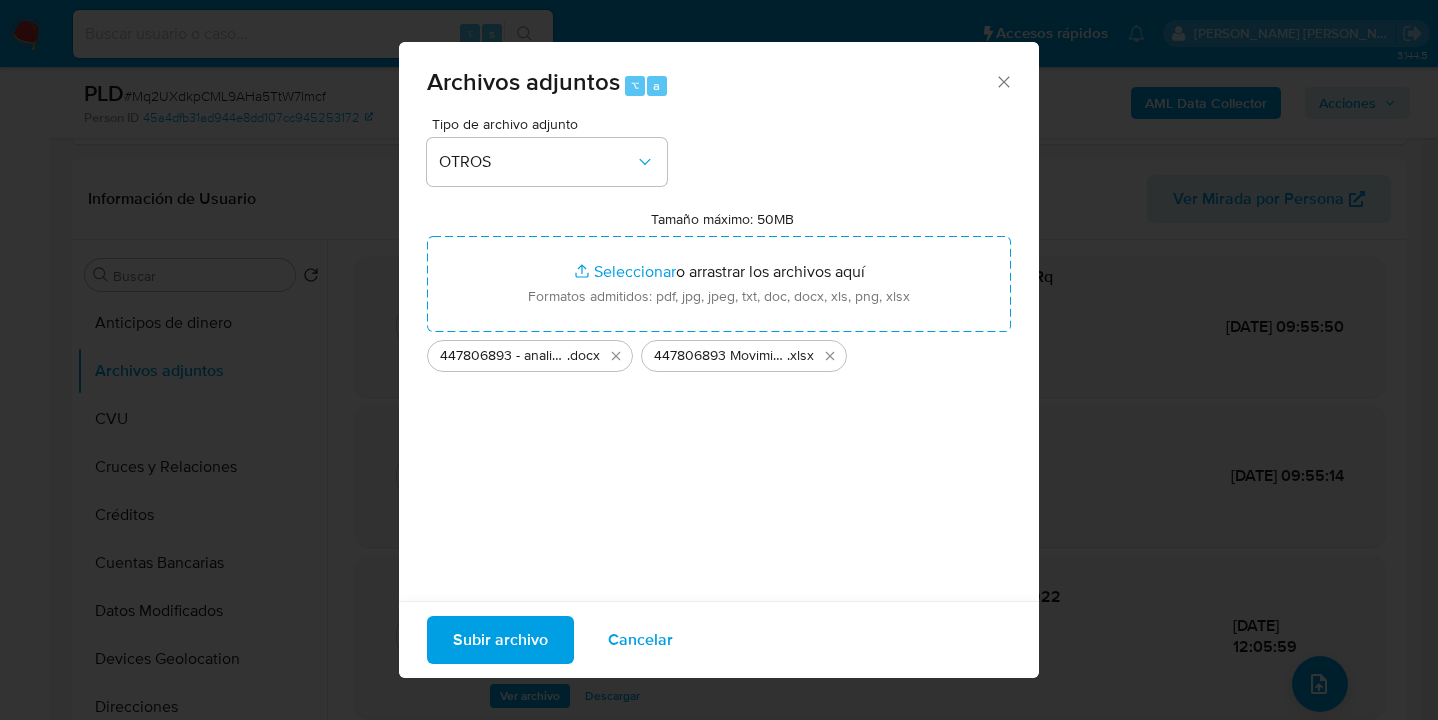 click on "Subir archivo" at bounding box center [500, 640] 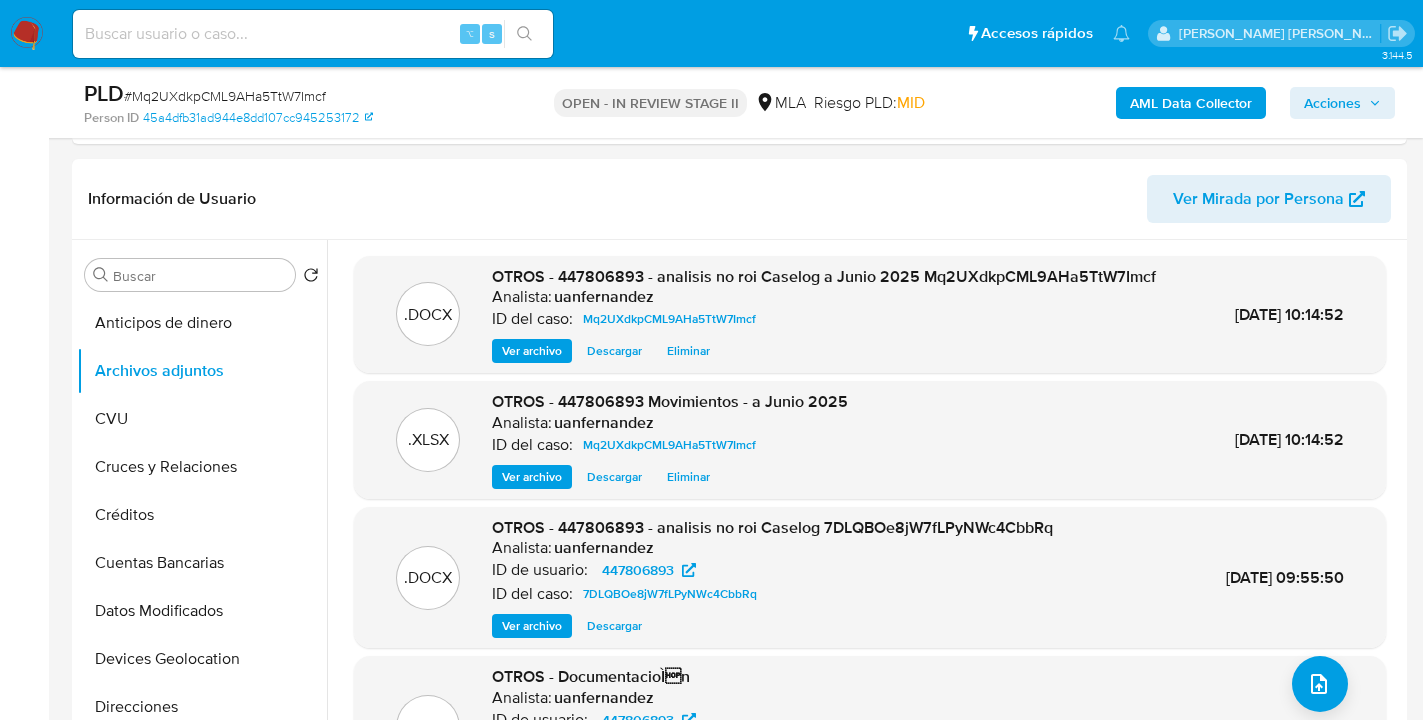 click on "Acciones" at bounding box center (1332, 103) 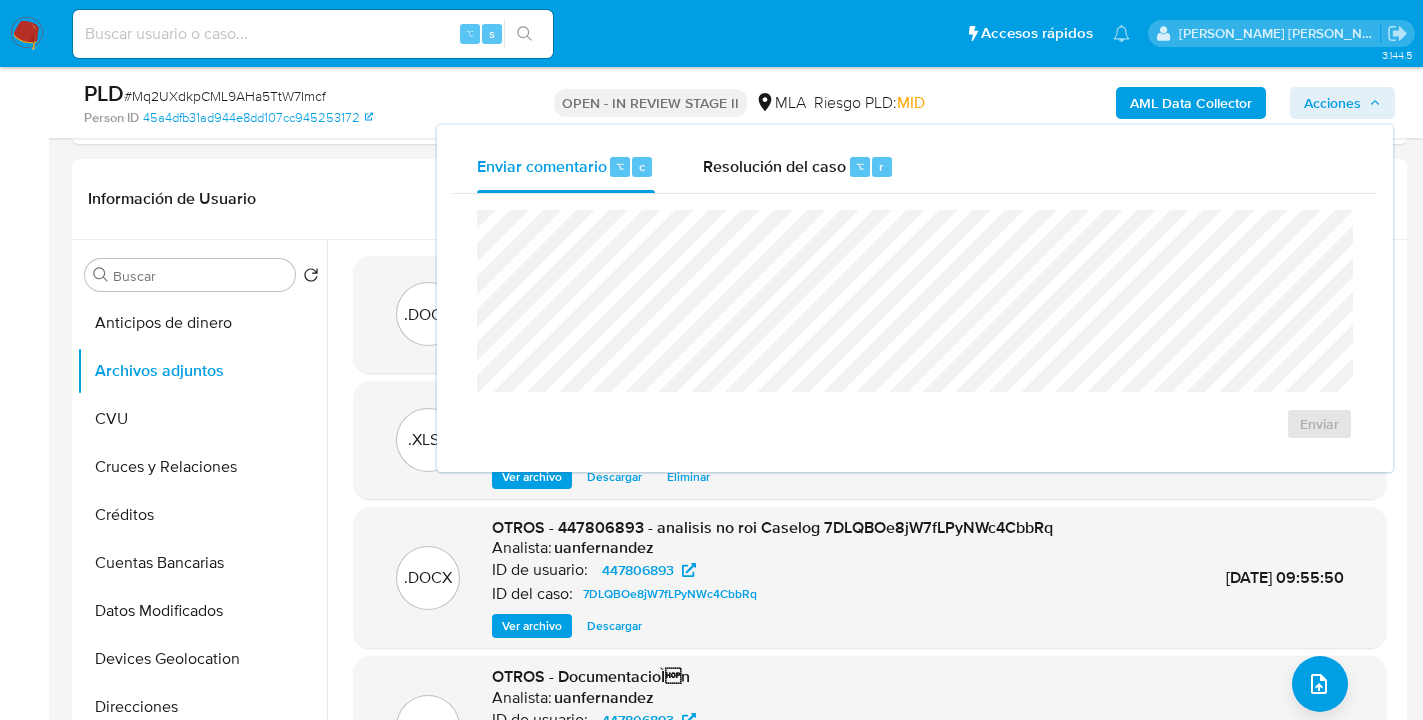 drag, startPoint x: 778, startPoint y: 165, endPoint x: 763, endPoint y: 195, distance: 33.54102 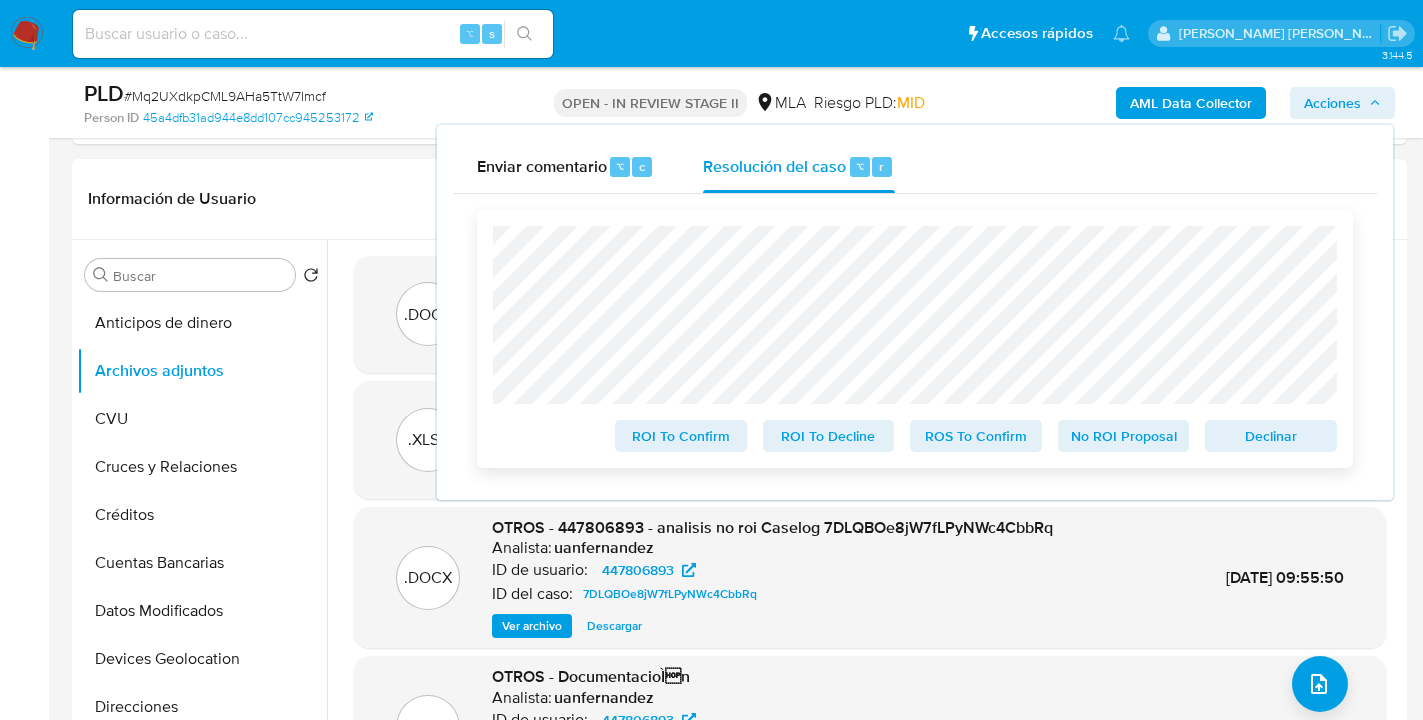 click on "No ROI Proposal" at bounding box center [1124, 436] 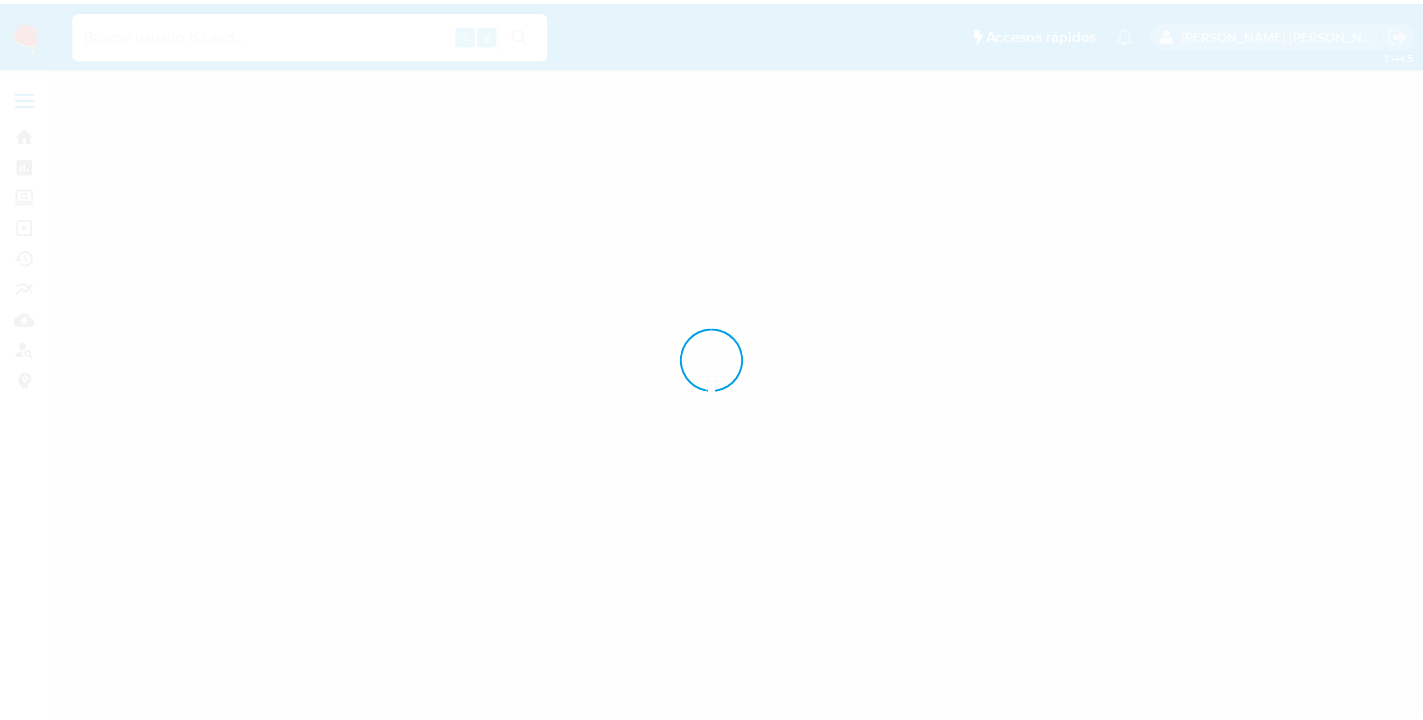 scroll, scrollTop: 0, scrollLeft: 0, axis: both 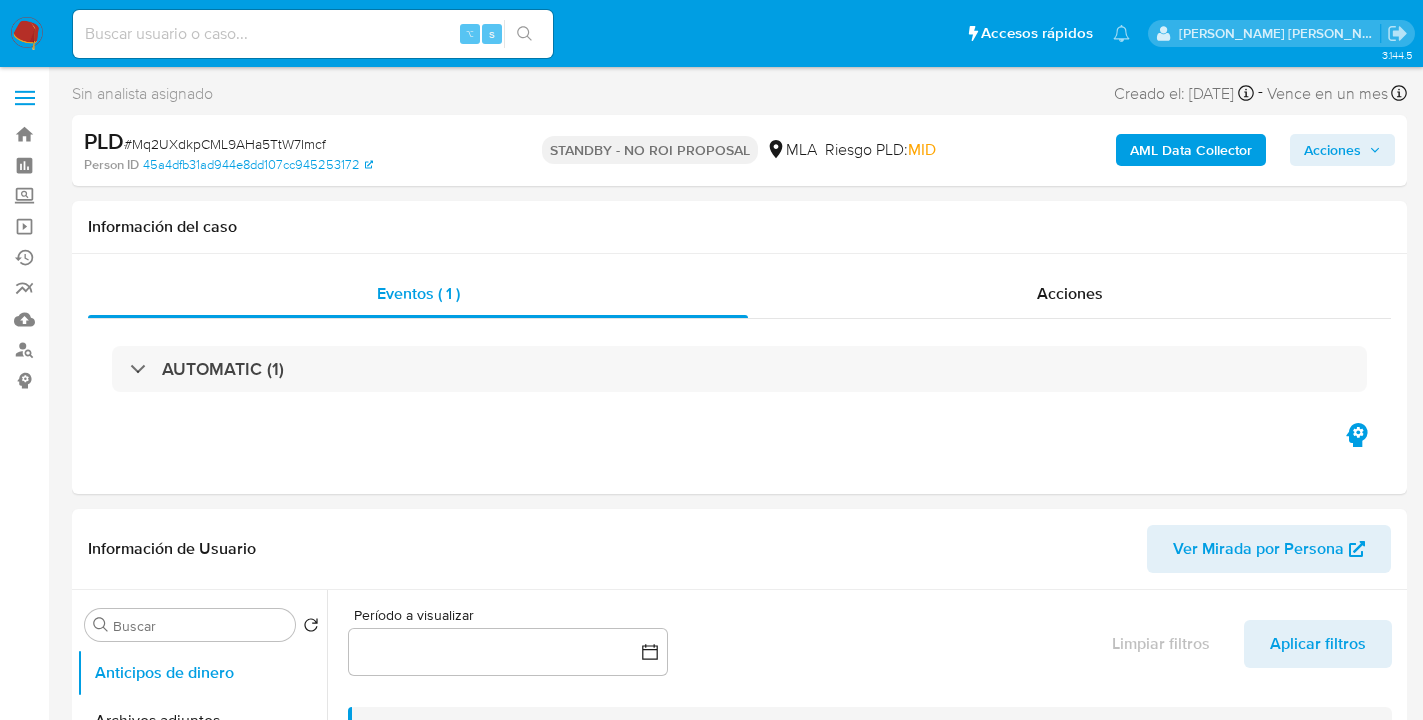 select on "10" 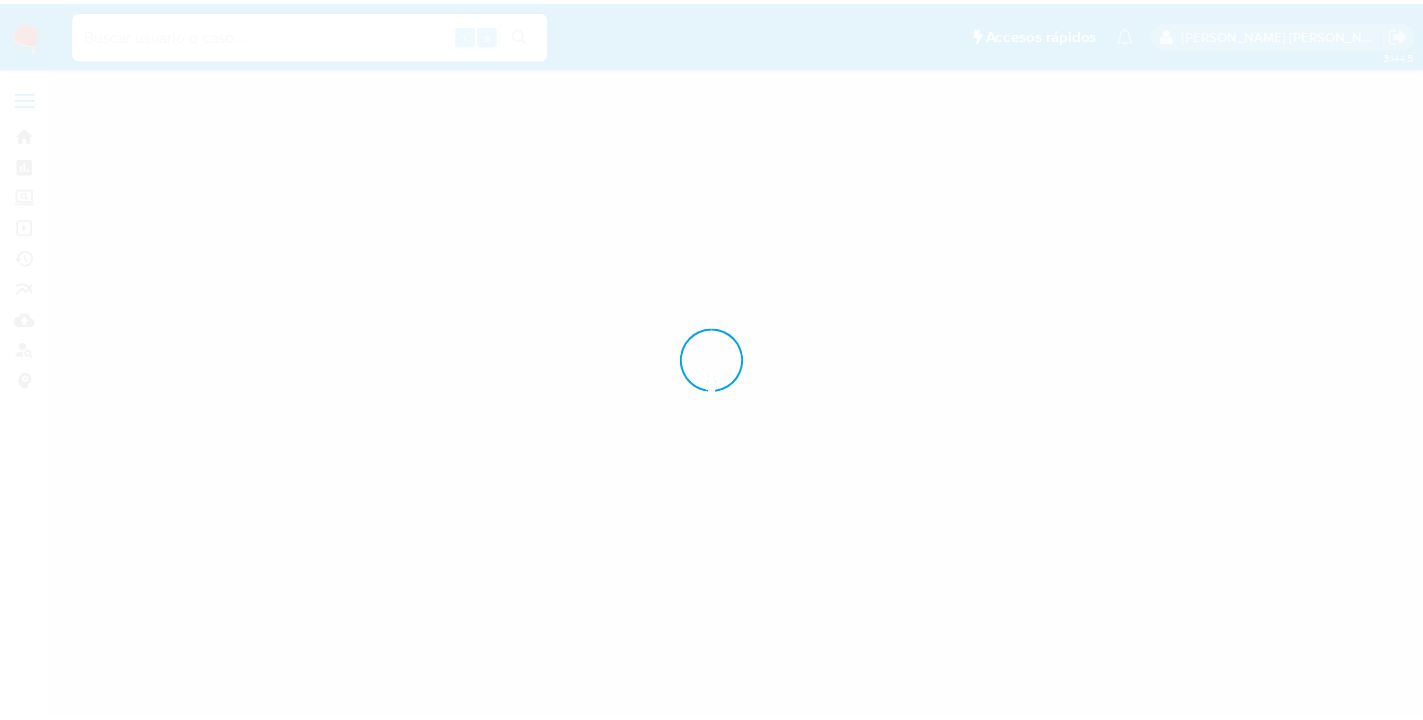 scroll, scrollTop: 0, scrollLeft: 0, axis: both 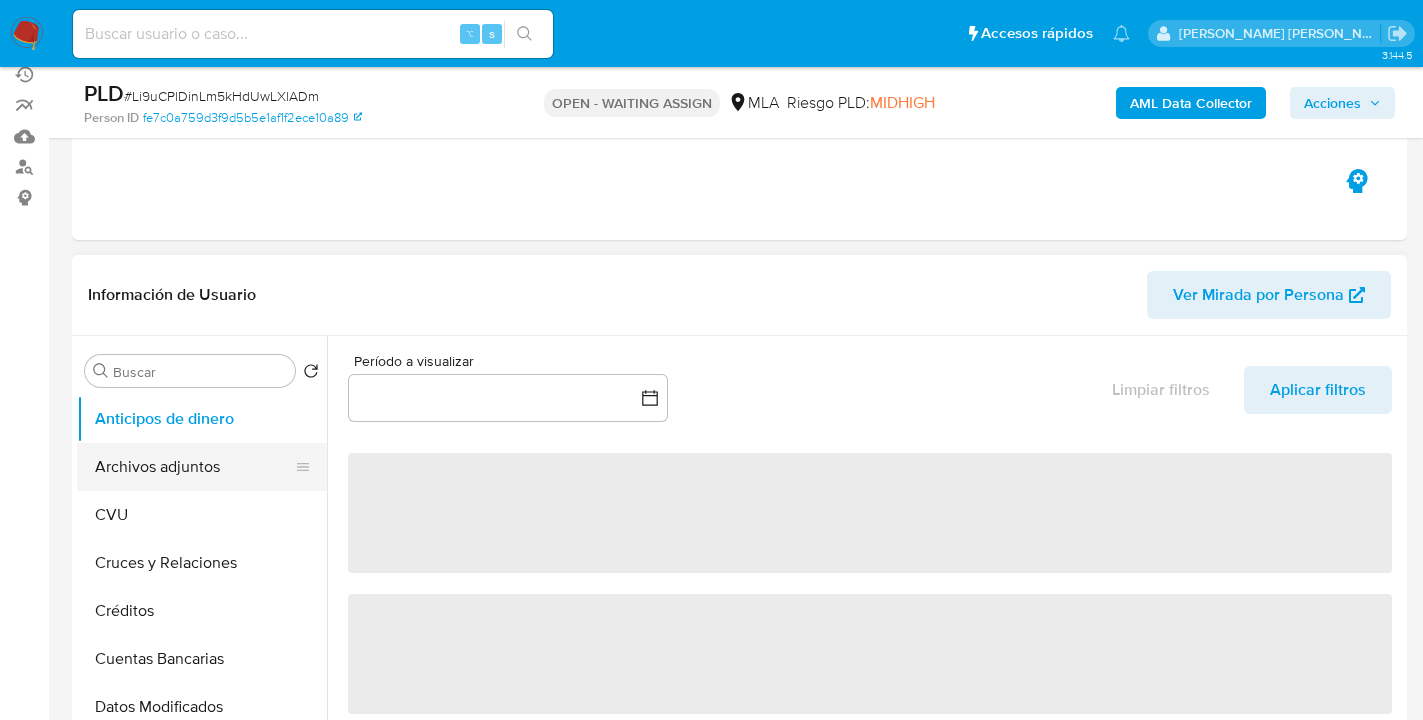 click on "Archivos adjuntos" at bounding box center [194, 467] 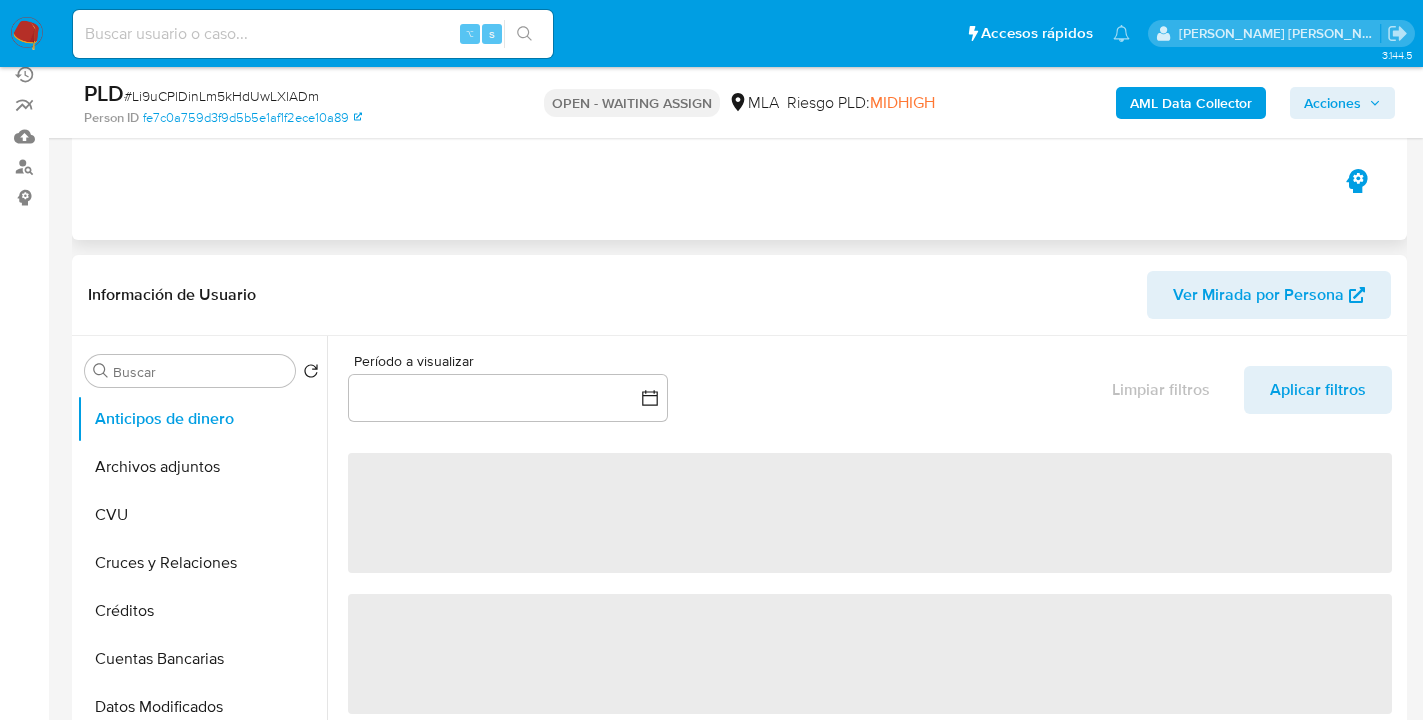 select on "10" 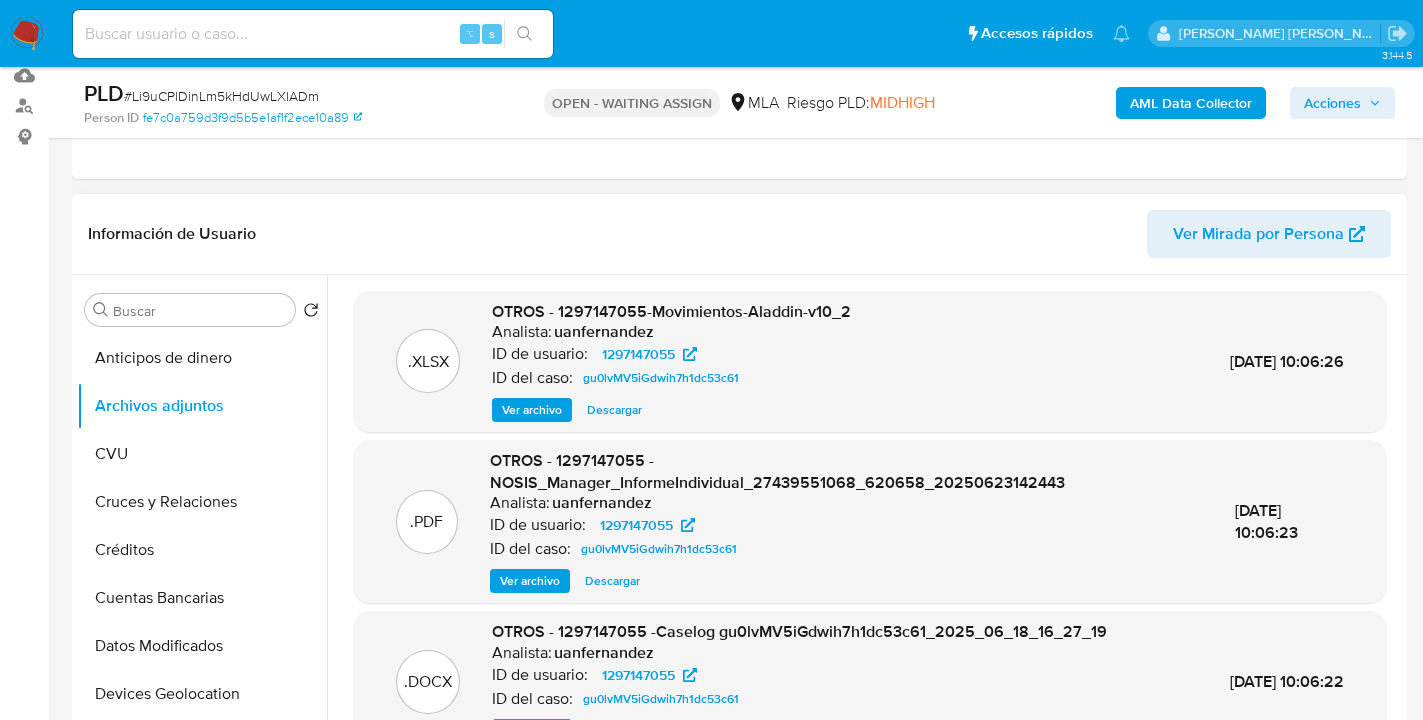 scroll, scrollTop: 245, scrollLeft: 0, axis: vertical 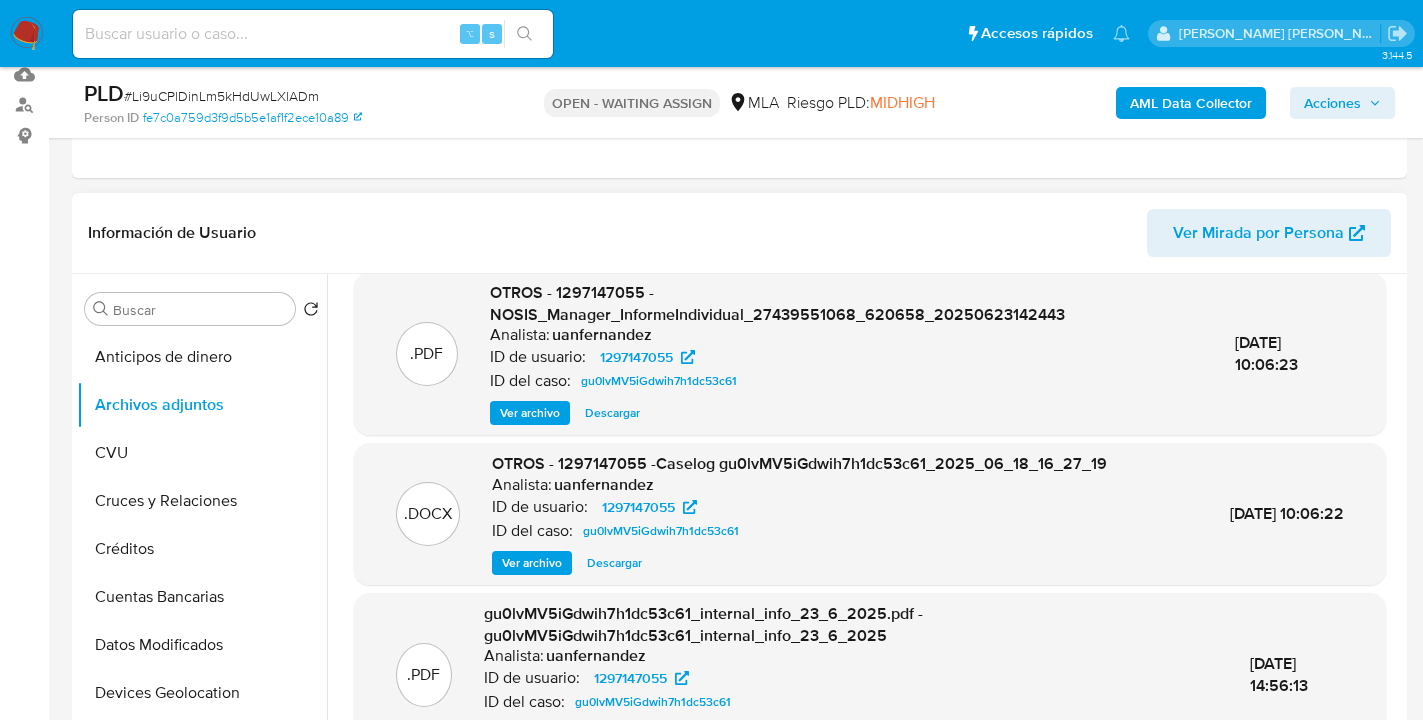 click on "Descargar" at bounding box center (614, 563) 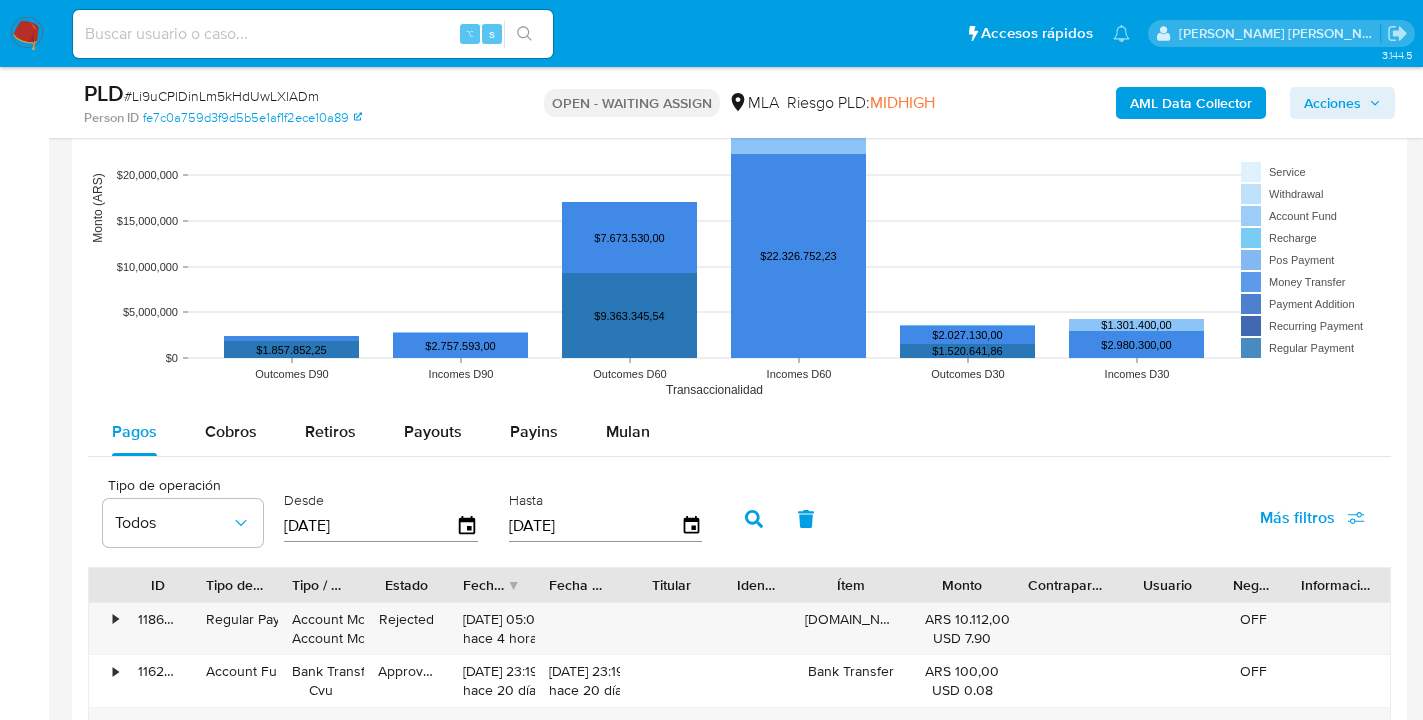 scroll, scrollTop: 1999, scrollLeft: 0, axis: vertical 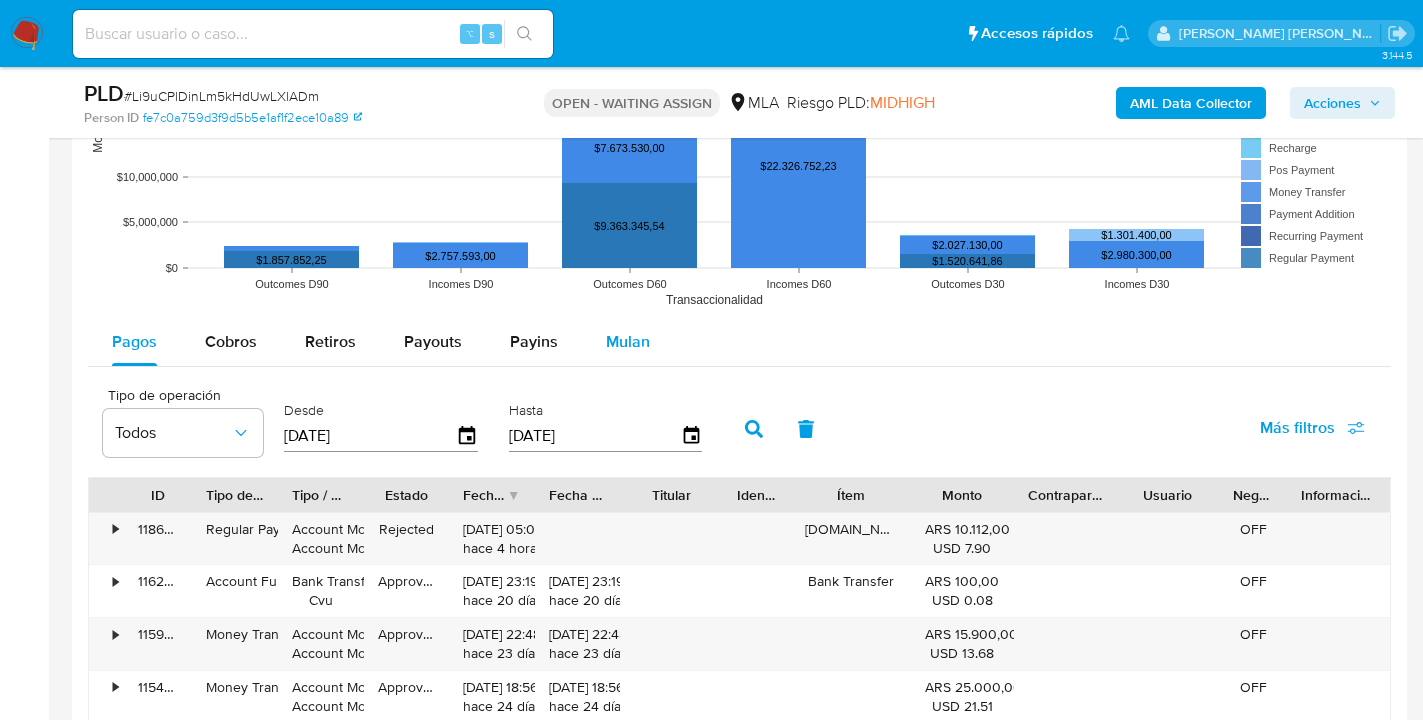 click on "Mulan" at bounding box center (628, 341) 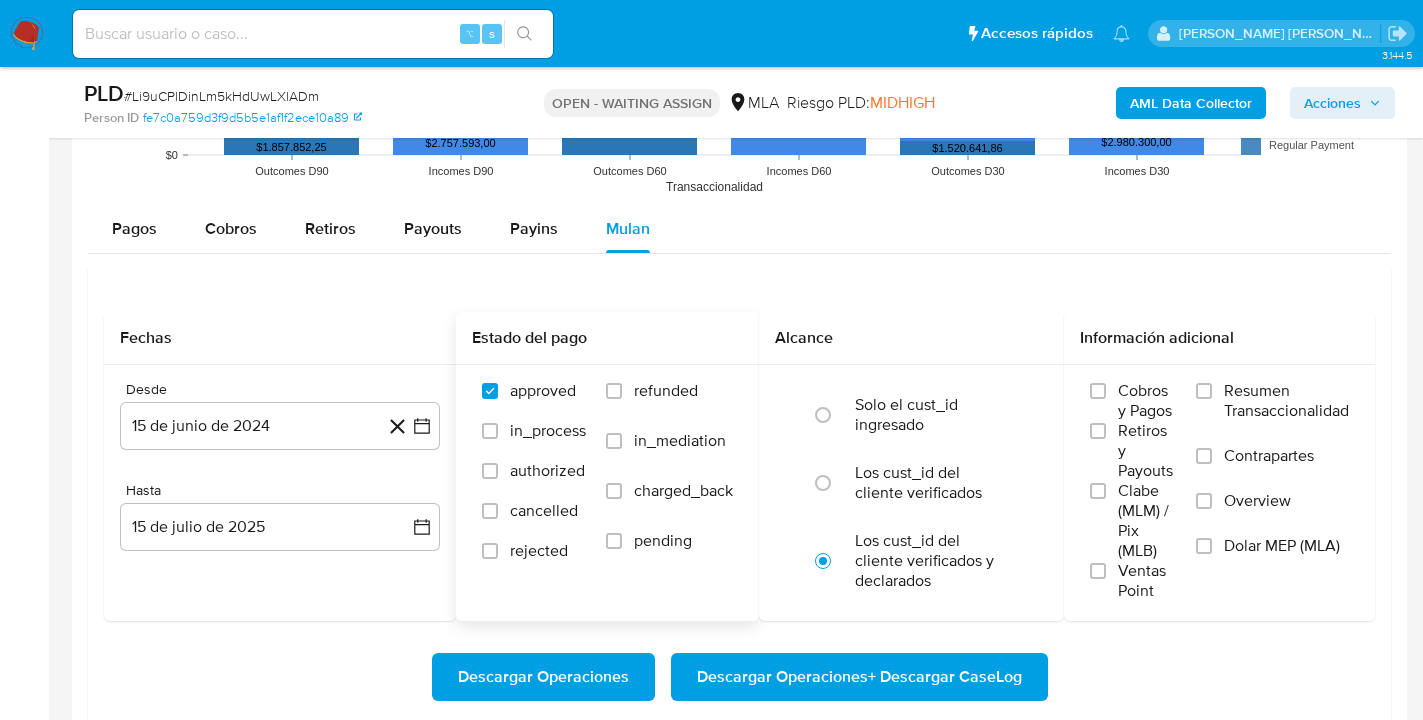 scroll, scrollTop: 2185, scrollLeft: 0, axis: vertical 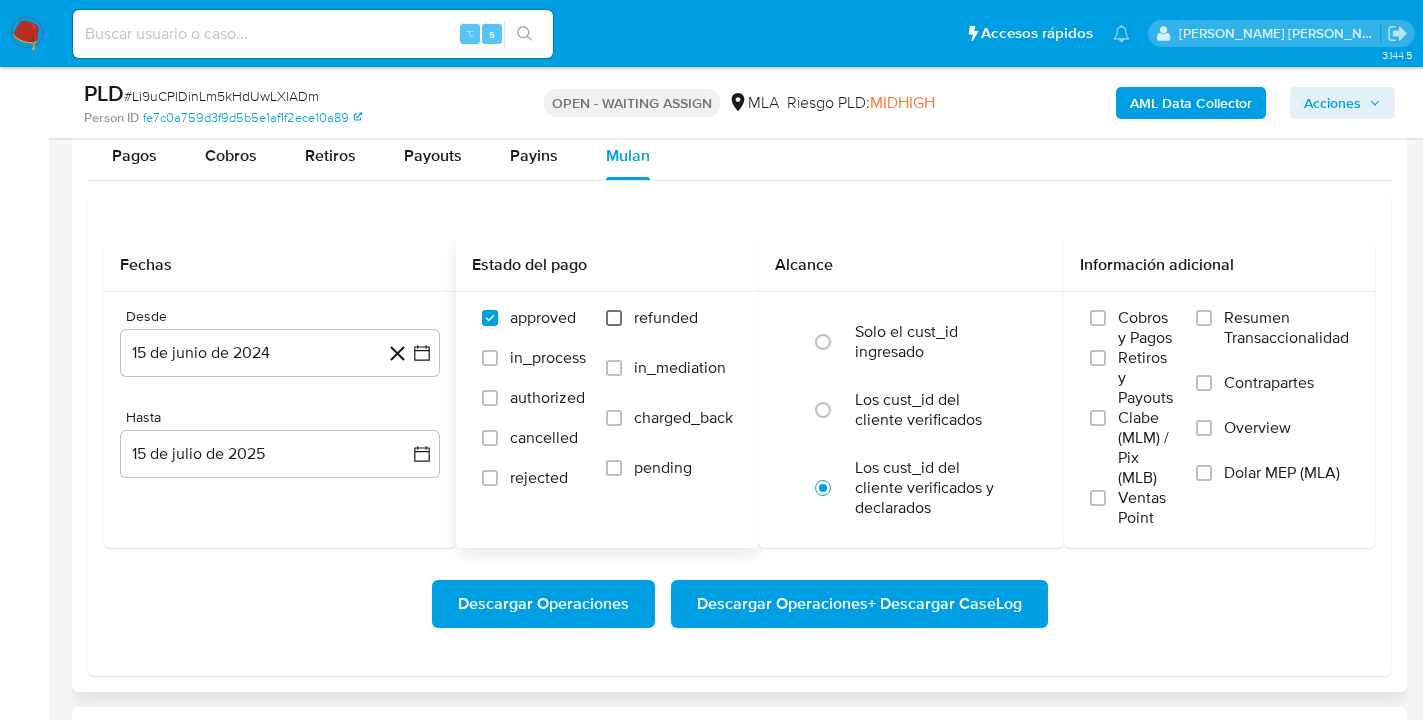 click on "refunded" at bounding box center [614, 318] 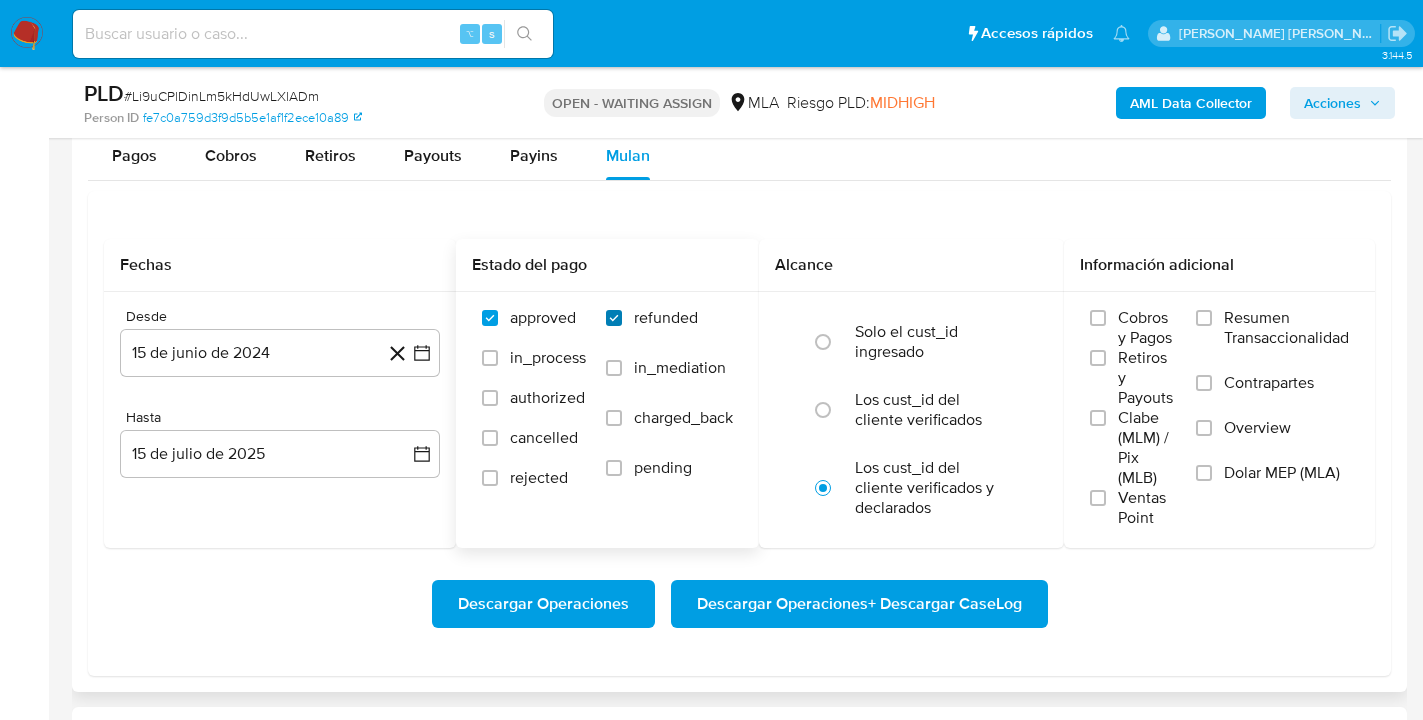 checkbox on "true" 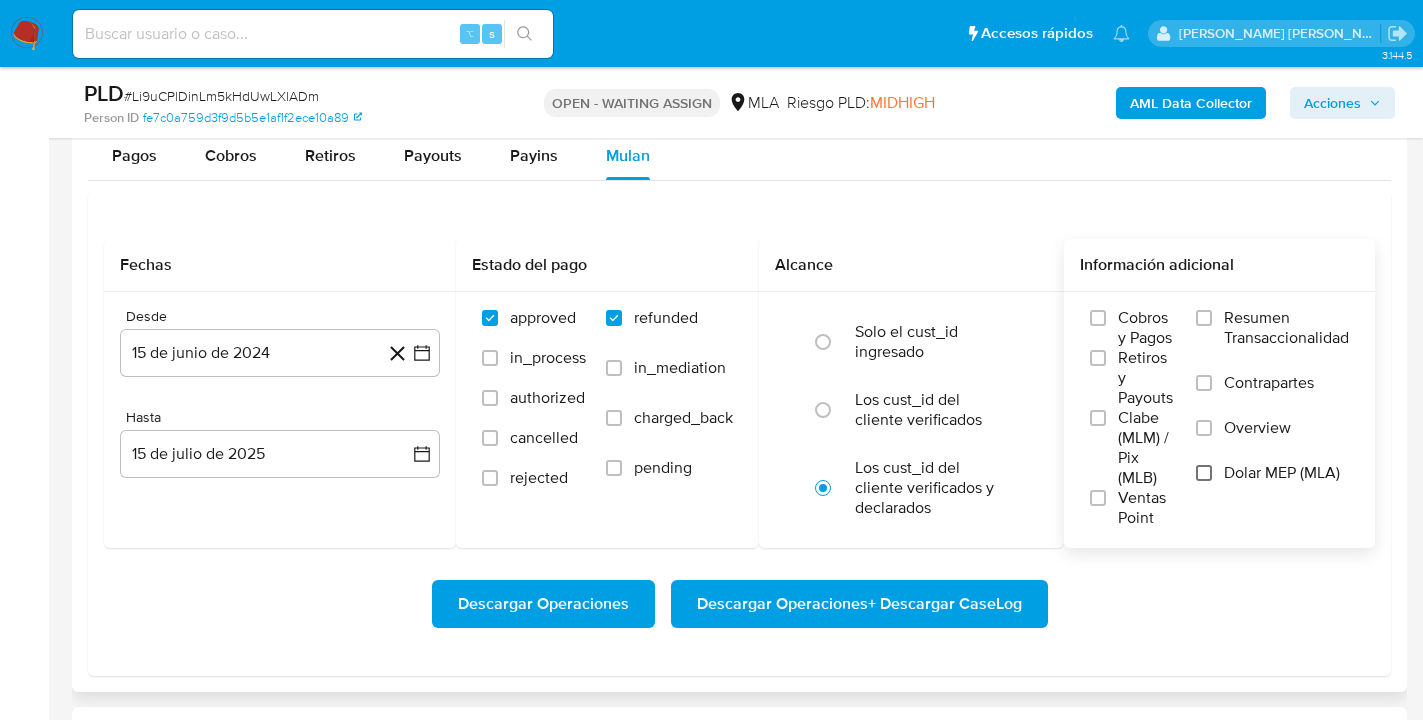 click on "Dolar MEP (MLA)" at bounding box center (1204, 473) 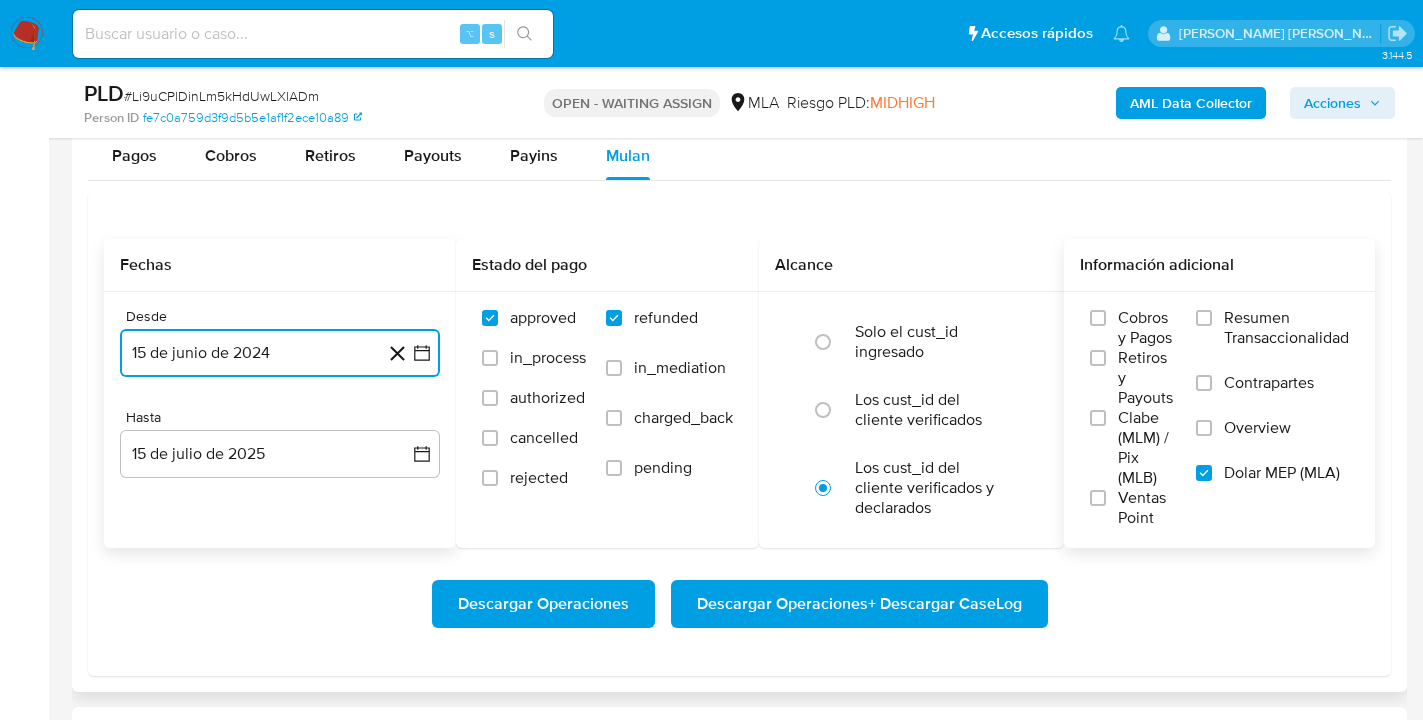 click on "15 de junio de 2024" at bounding box center [280, 353] 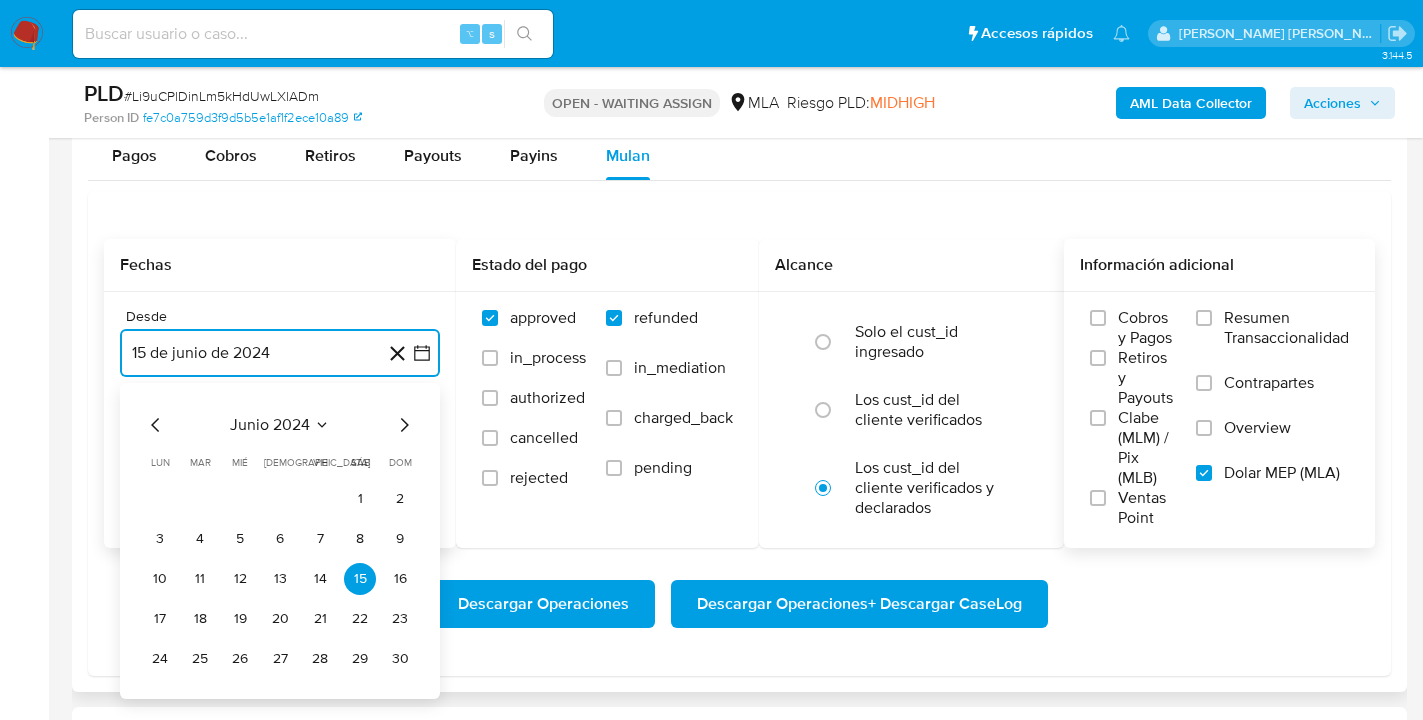 click 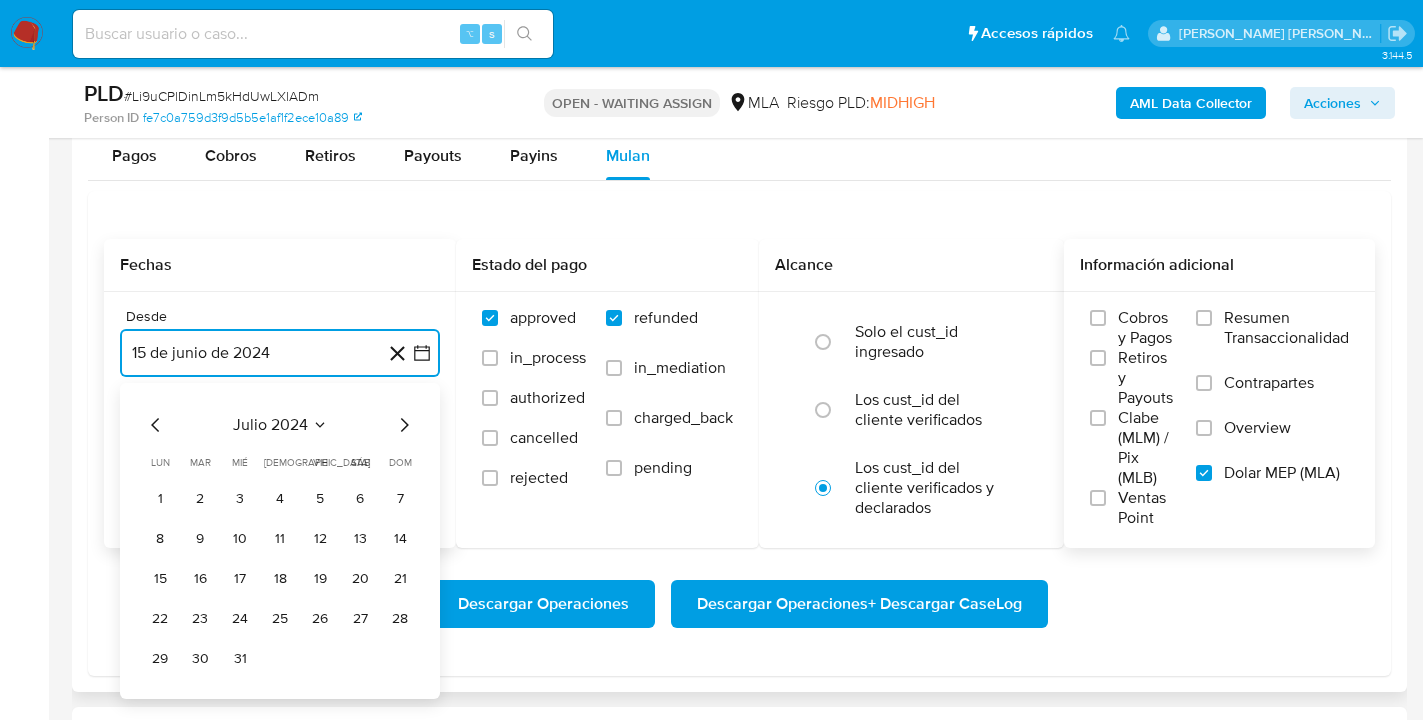 click 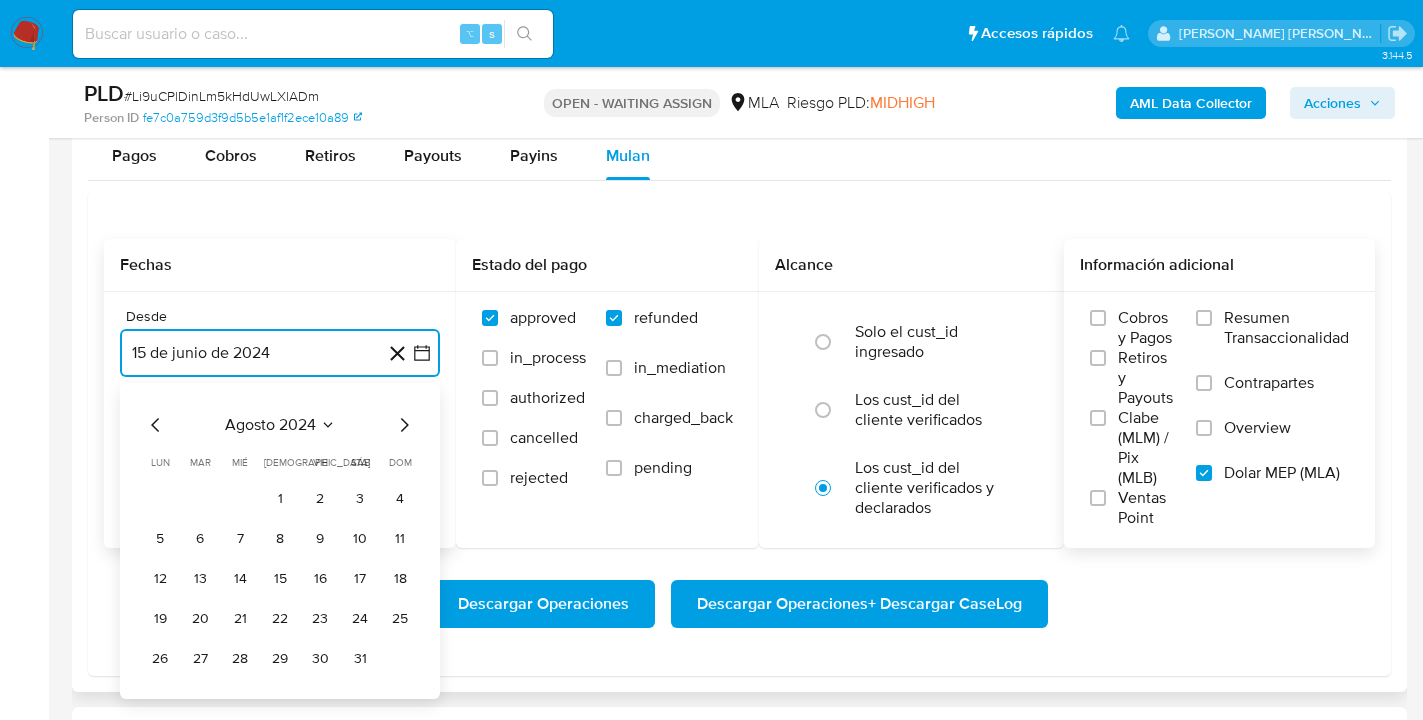 click 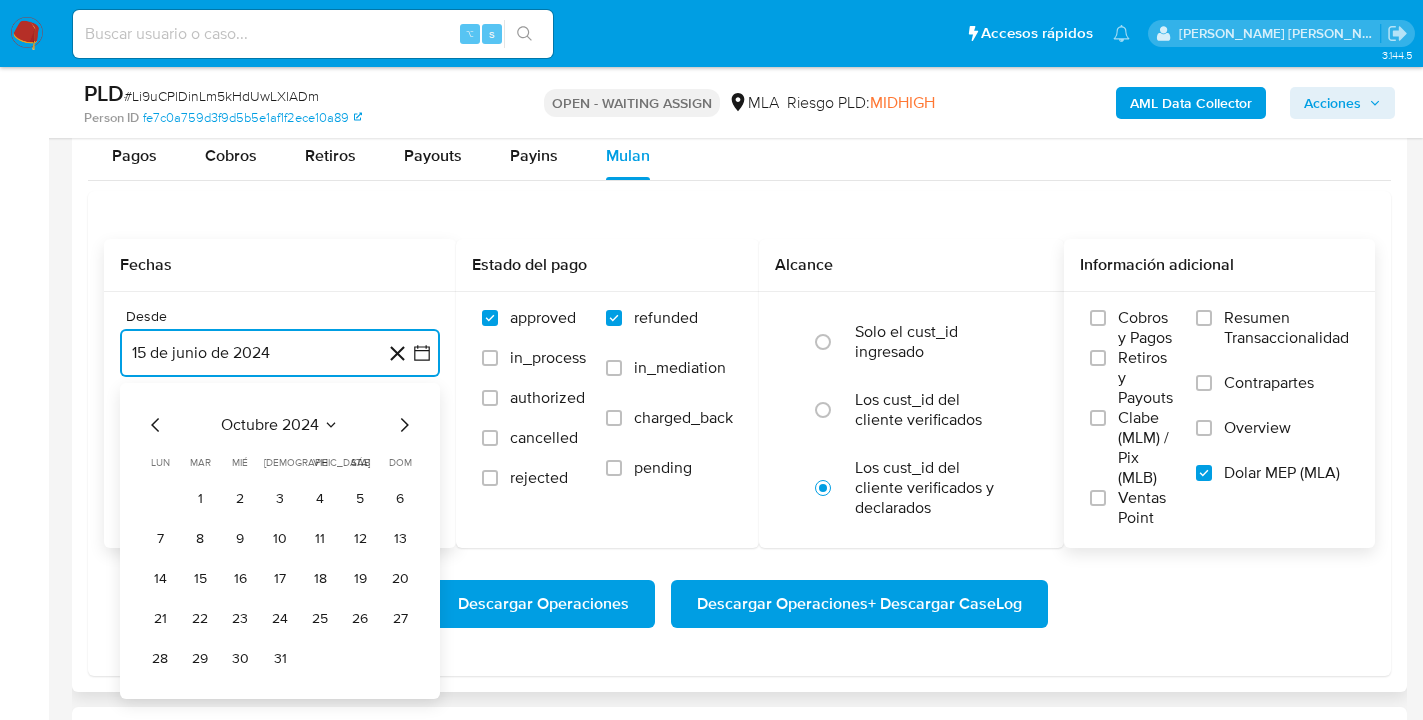 click 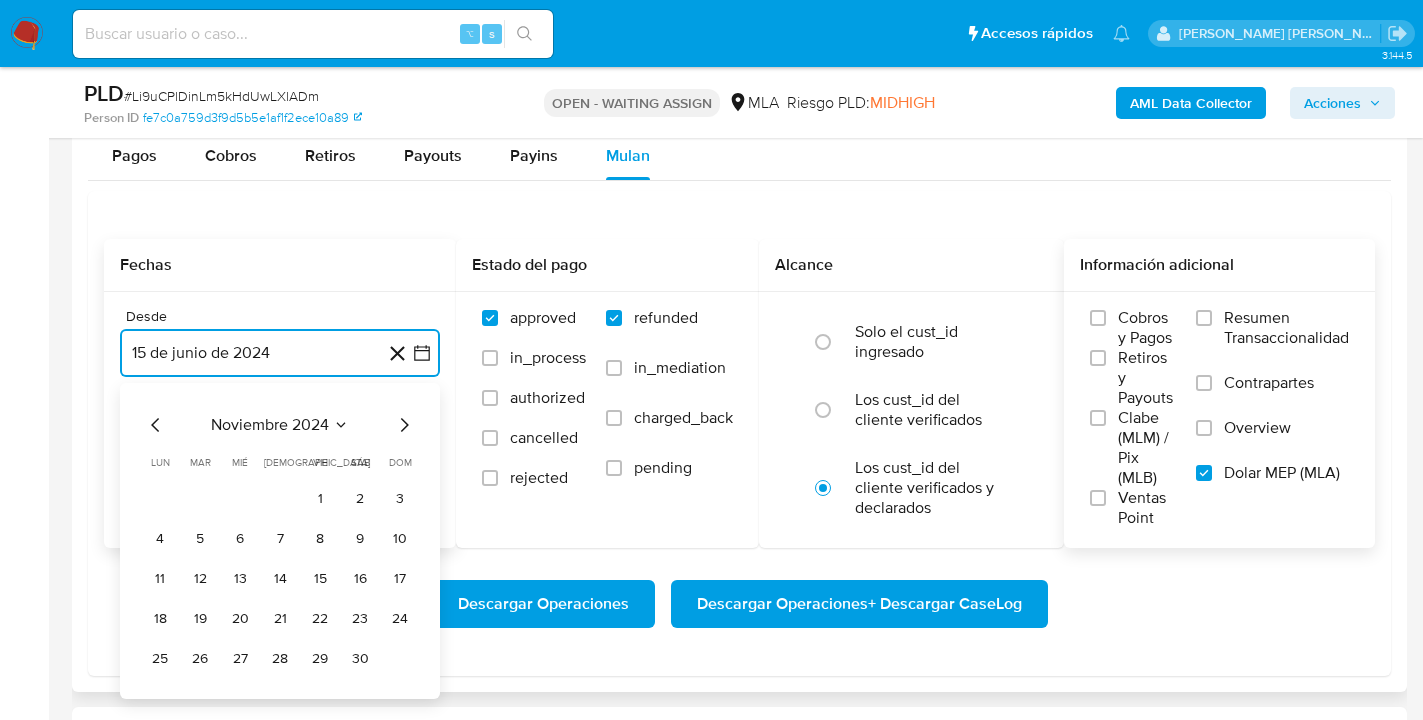 click 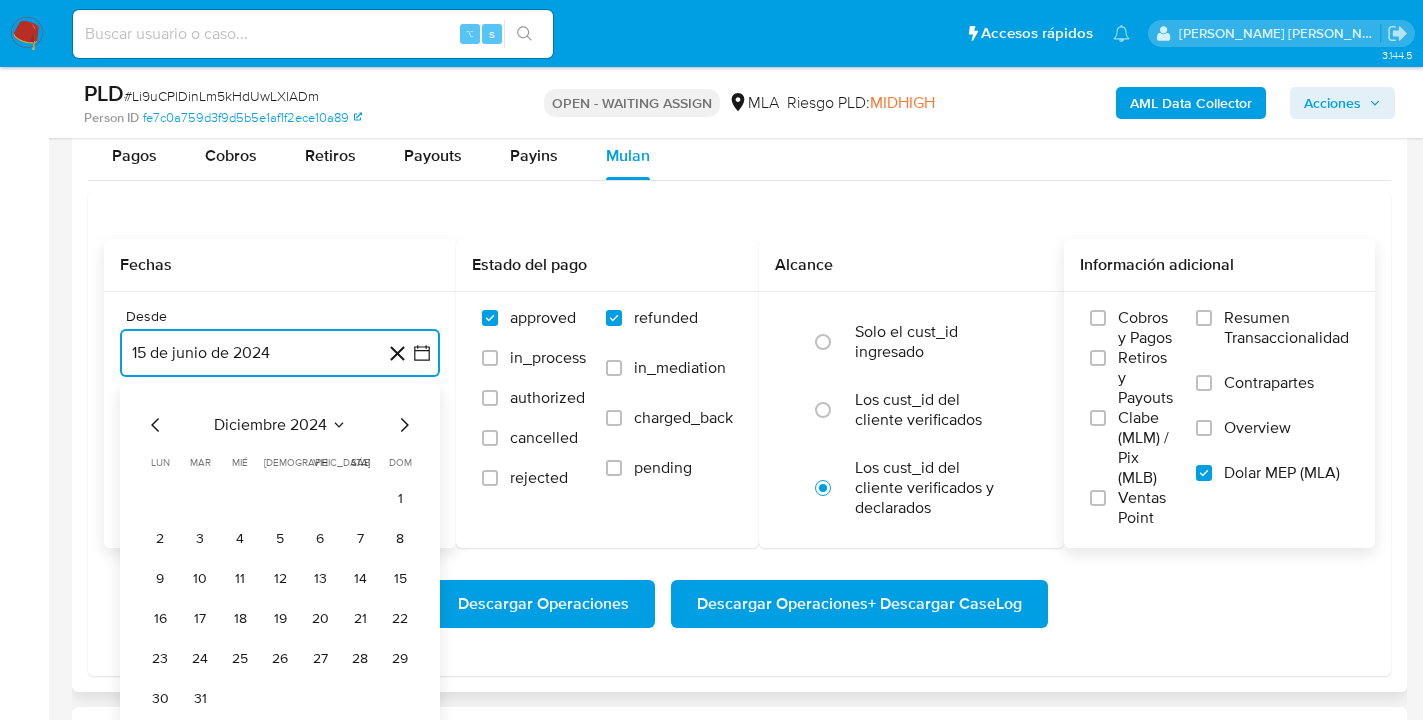 click 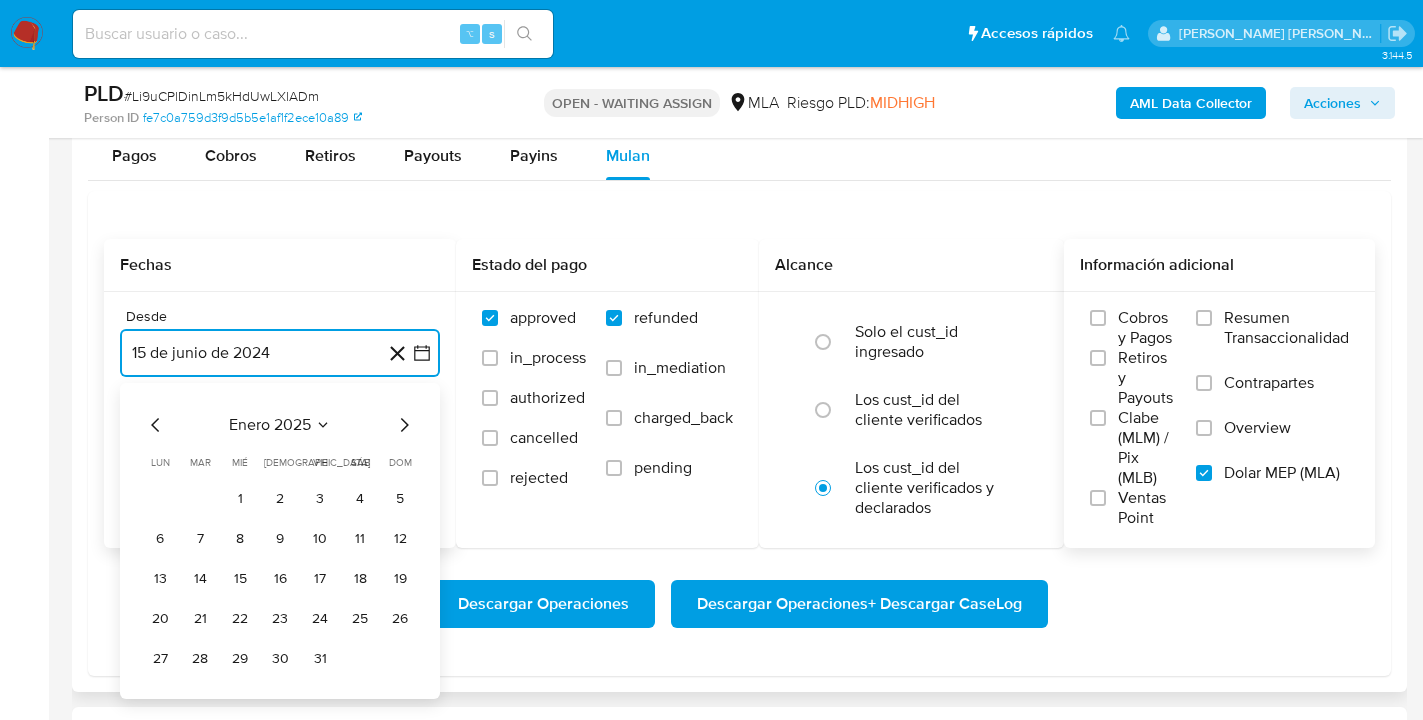 click 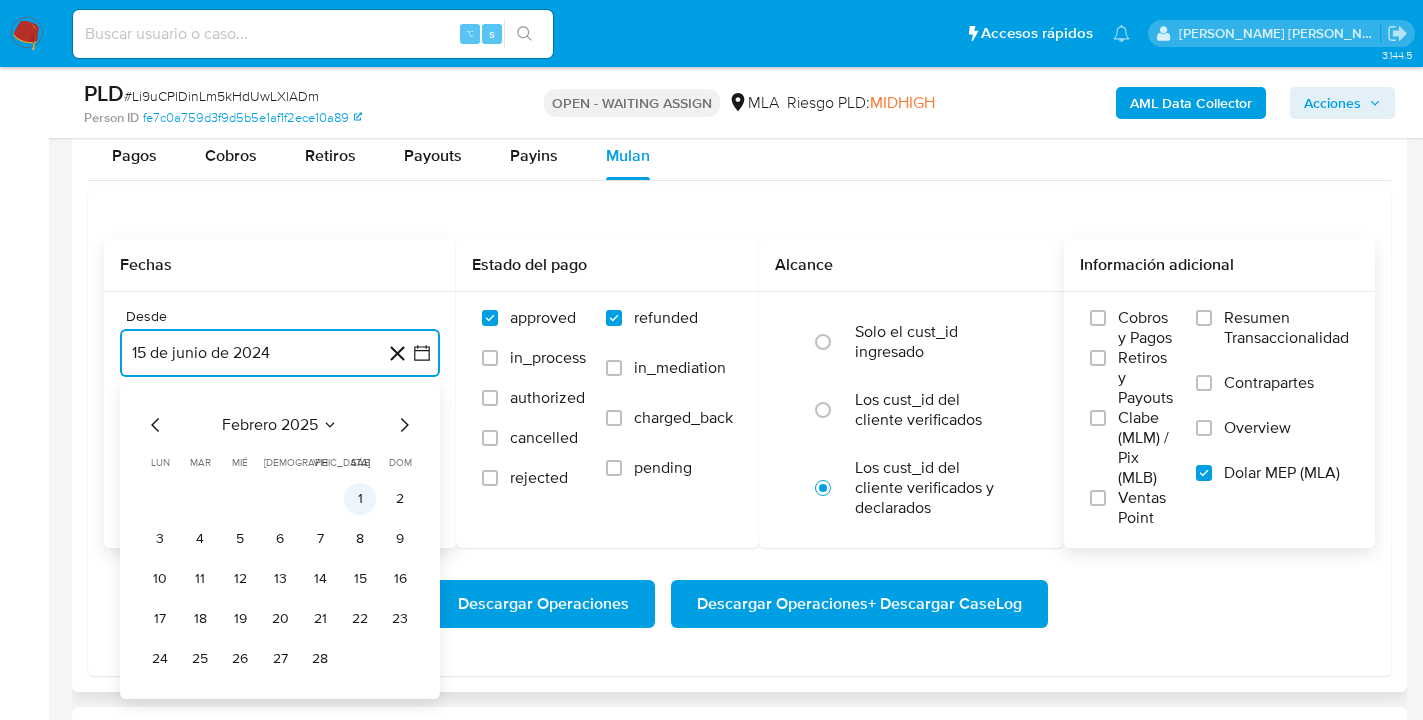 click on "1" at bounding box center [360, 499] 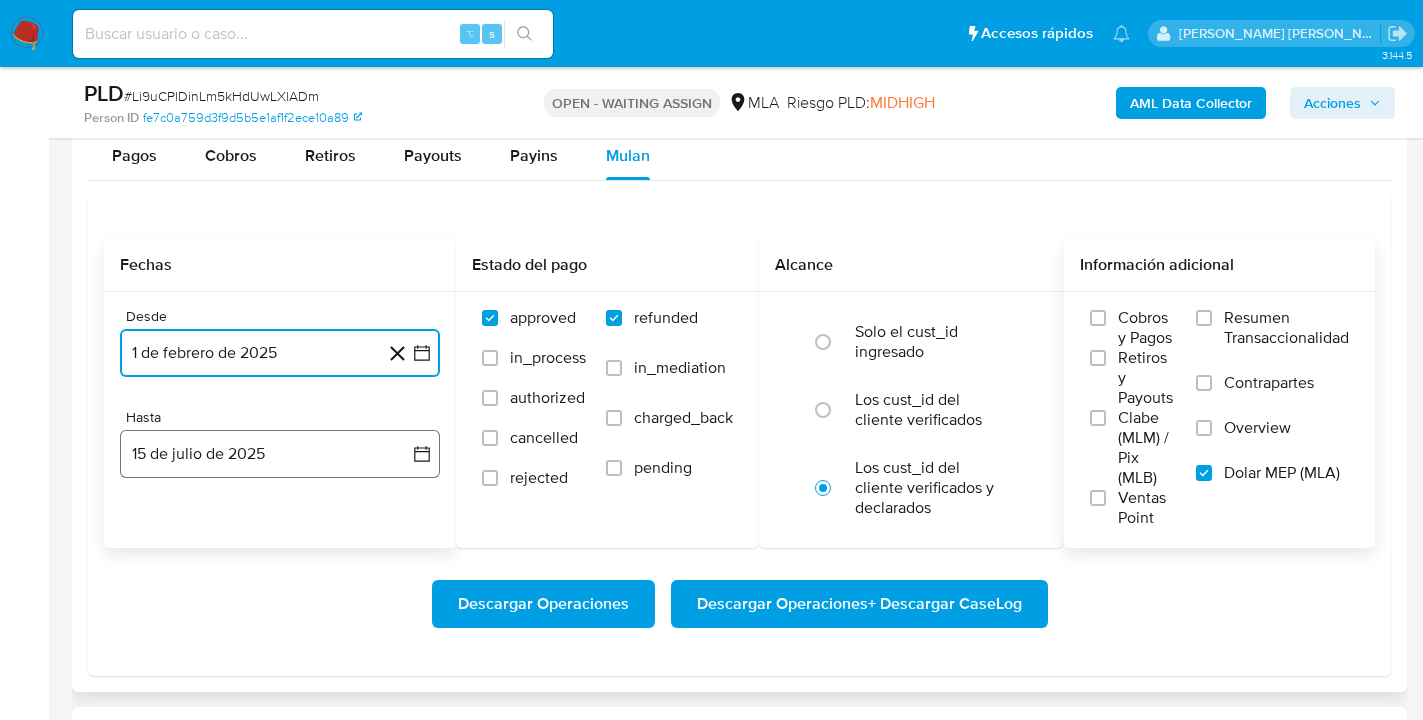 drag, startPoint x: 309, startPoint y: 462, endPoint x: 232, endPoint y: 477, distance: 78.44743 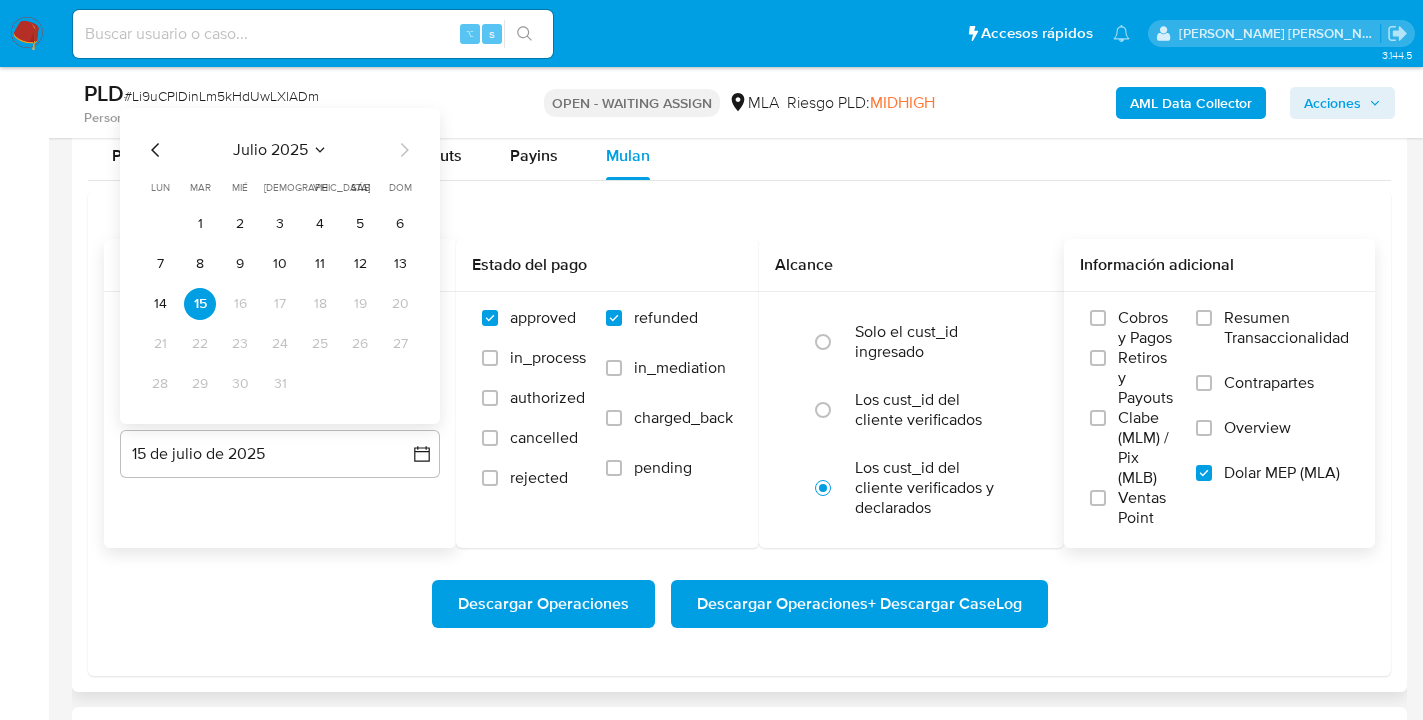 click 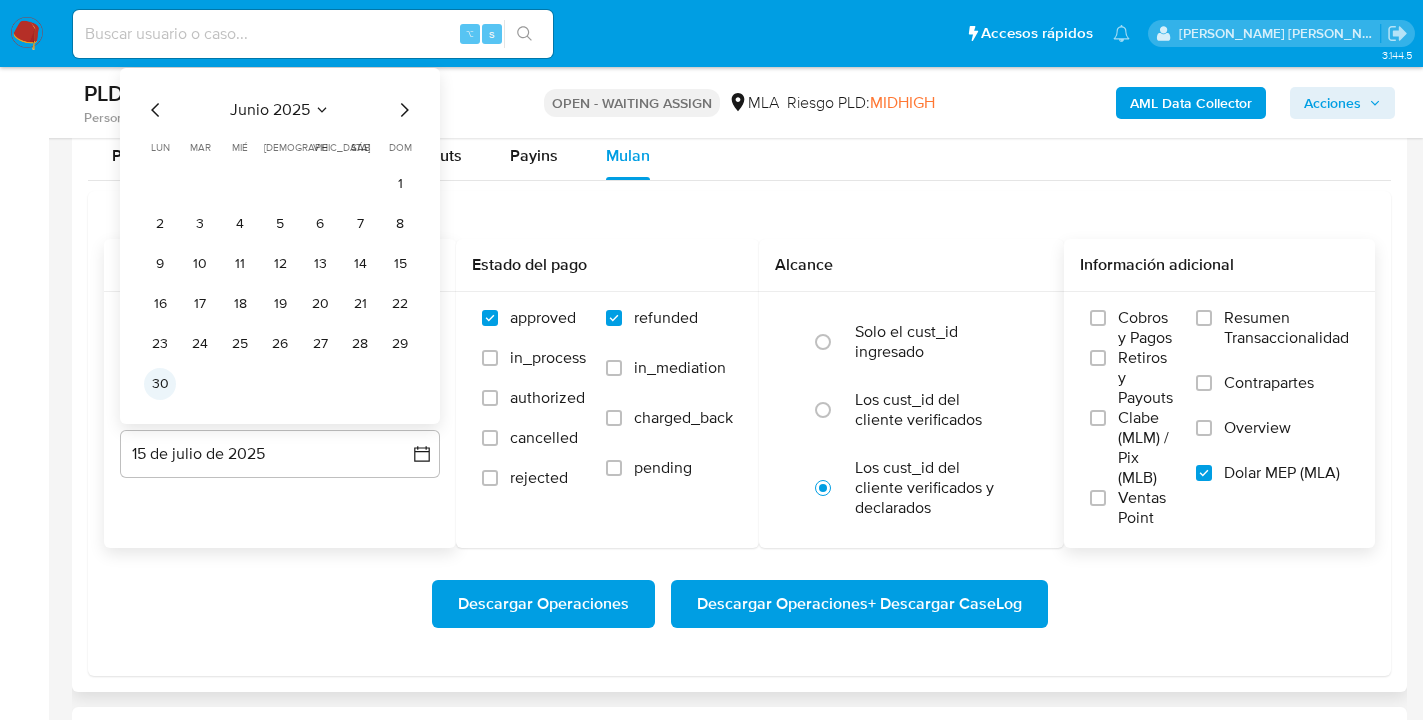 click on "30" at bounding box center [160, 384] 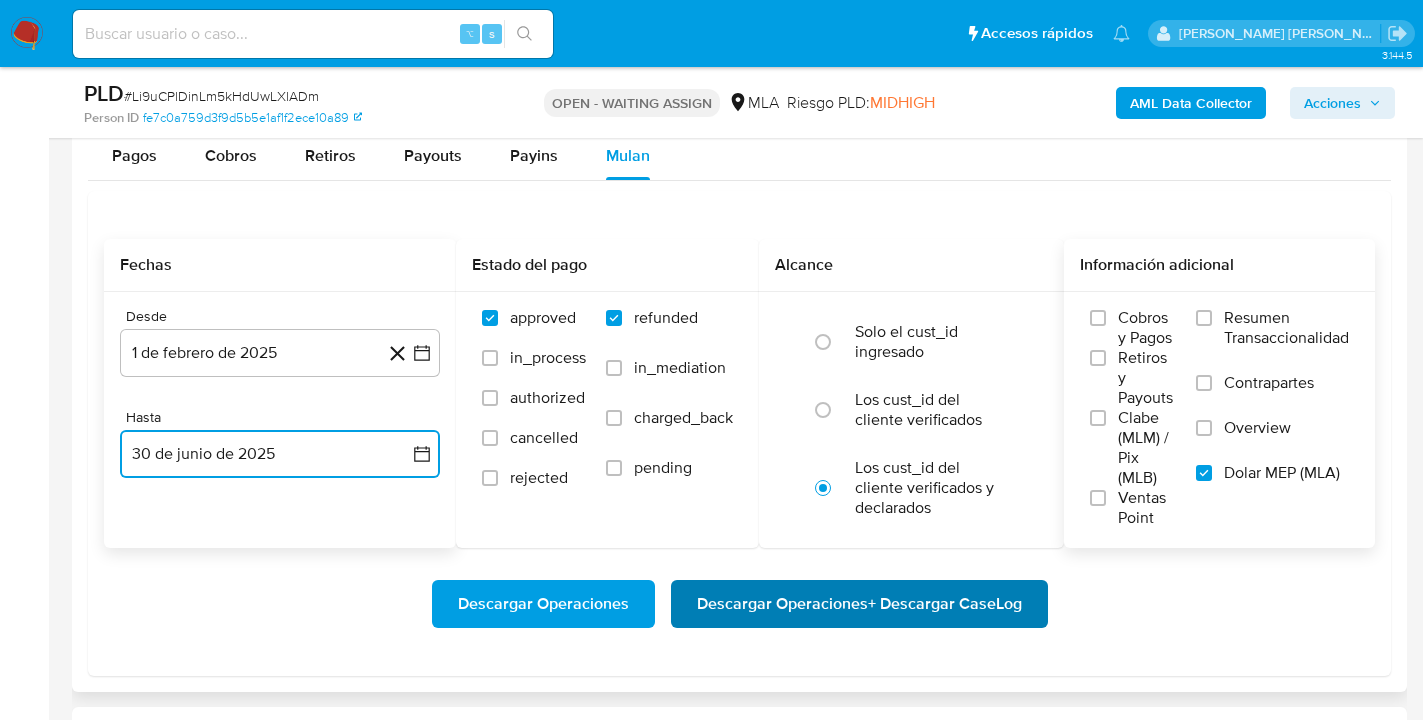 click on "Descargar Operaciones  +   Descargar CaseLog" at bounding box center (859, 604) 